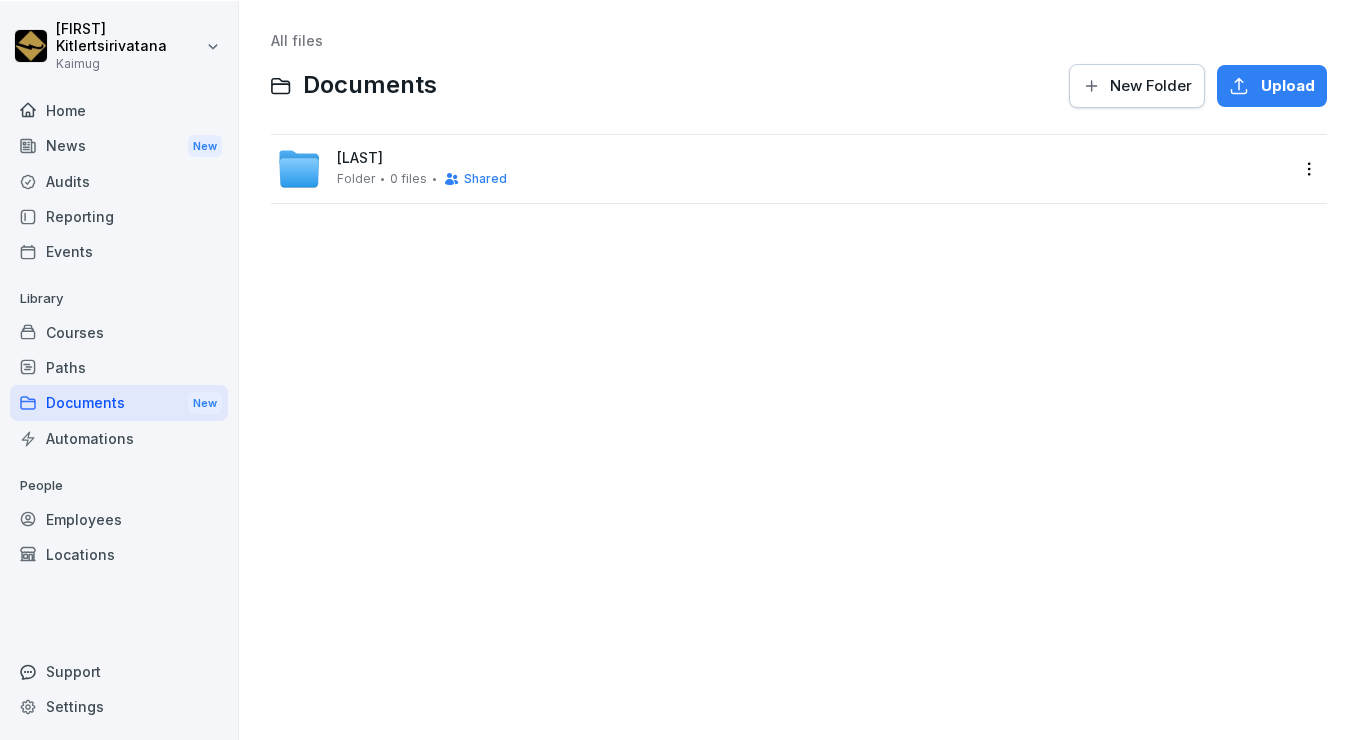 scroll, scrollTop: 0, scrollLeft: 0, axis: both 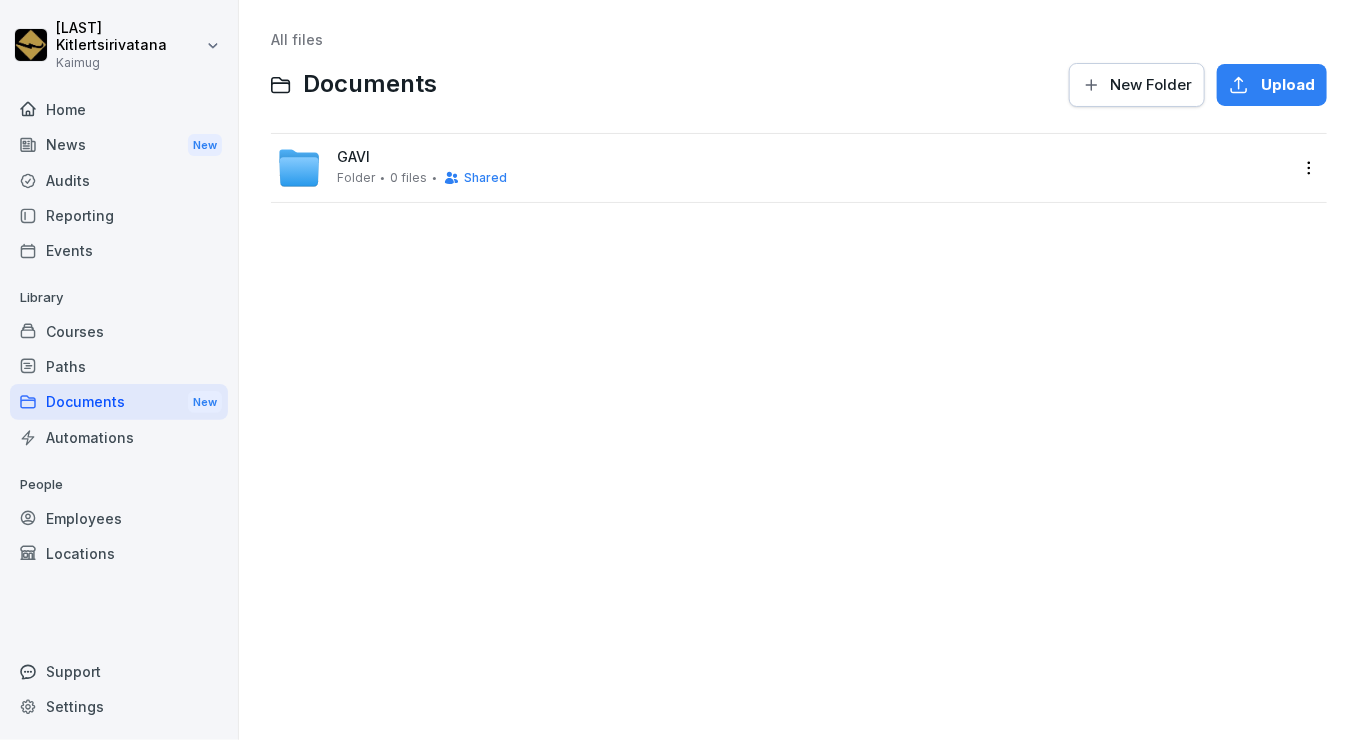 click on "GAVI Folder 0 files Shared" at bounding box center [783, 168] 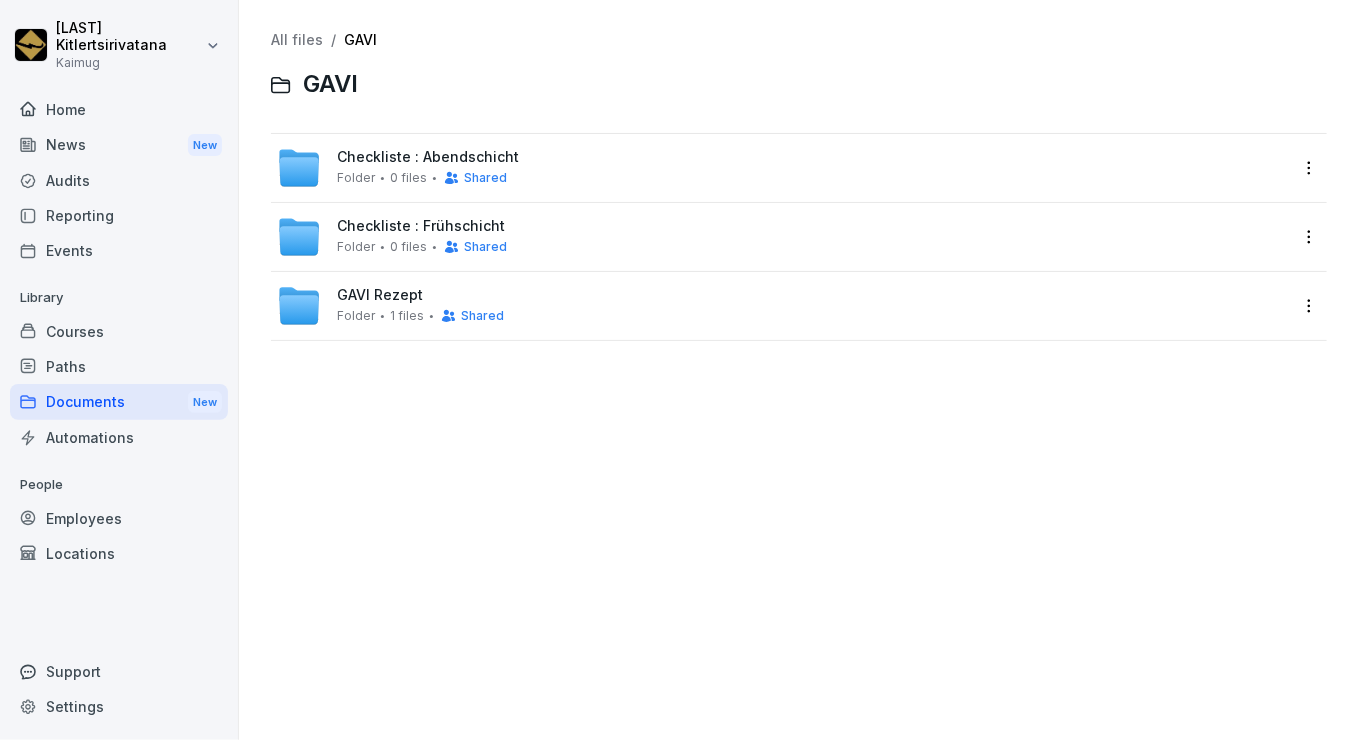 click on "Checkliste : Abendschicht Folder 0 files Shared" at bounding box center (783, 168) 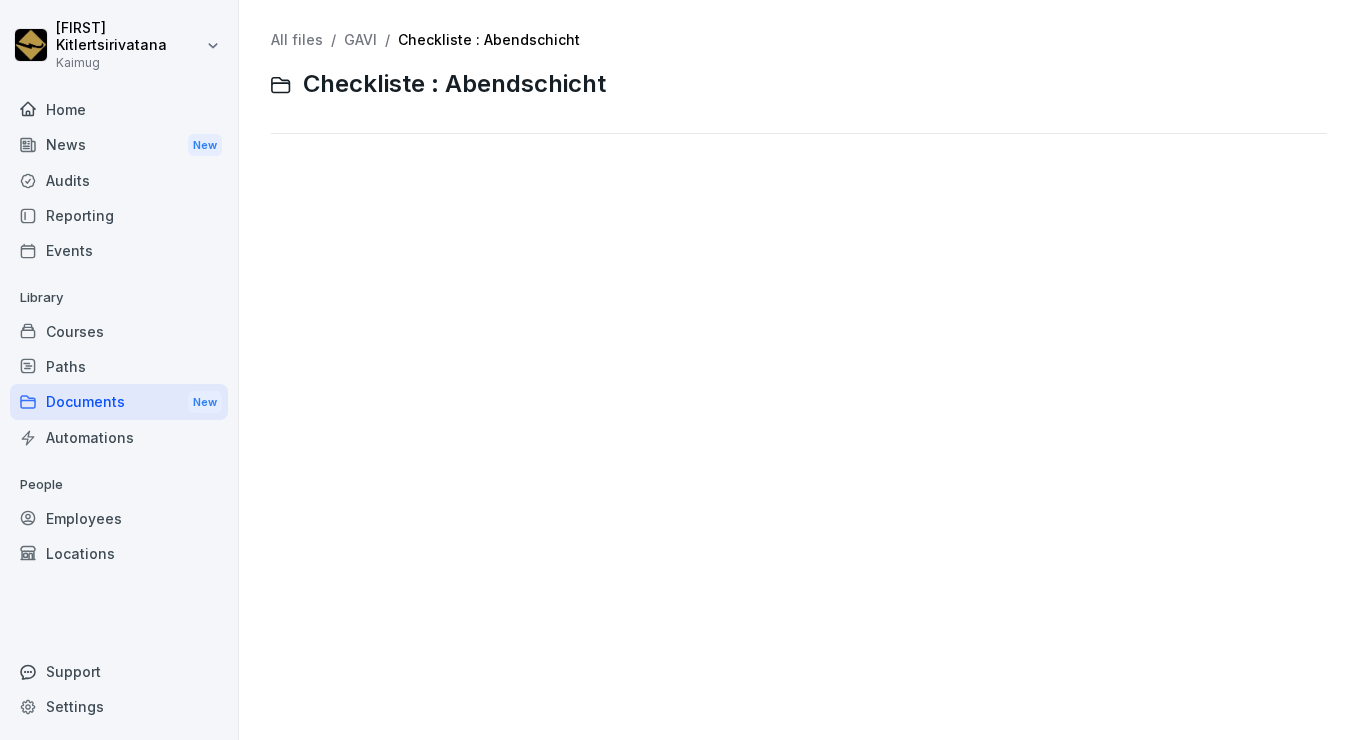 scroll, scrollTop: 0, scrollLeft: 0, axis: both 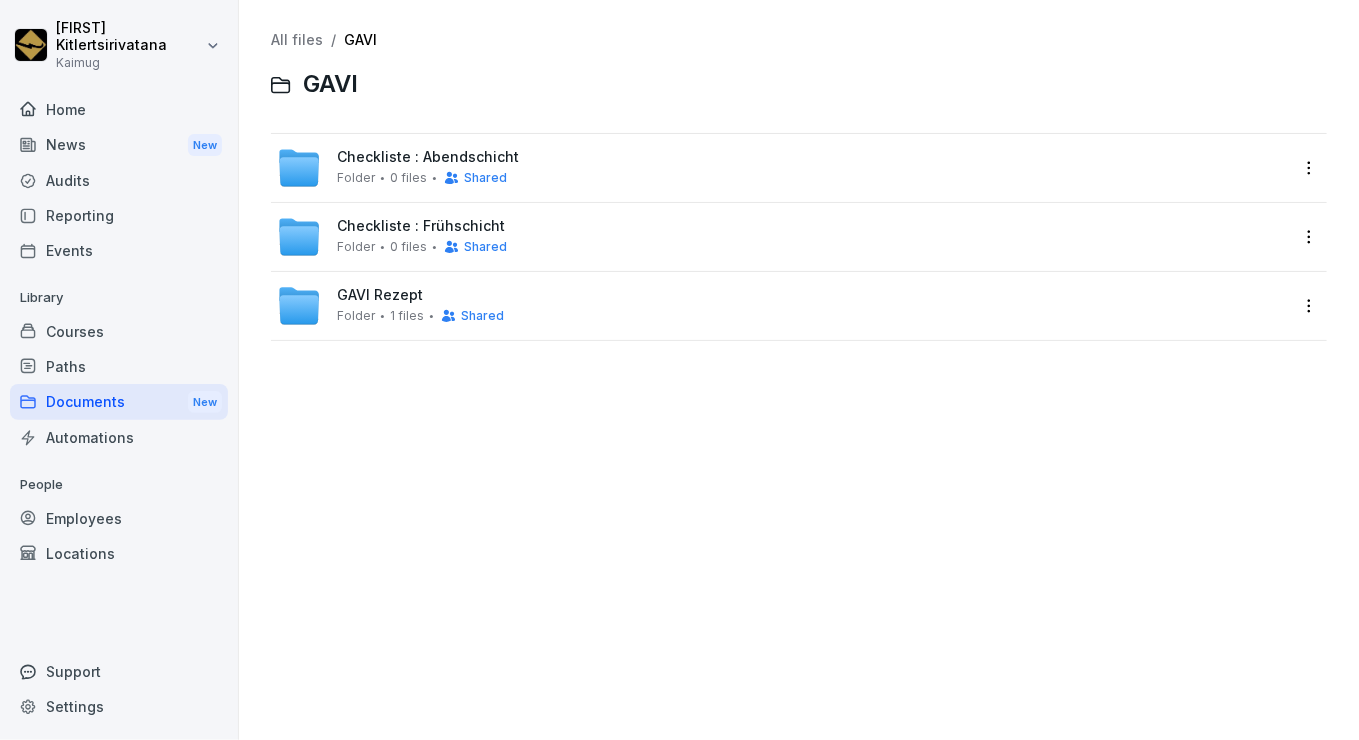click on "GAVI Rezept Folder 1 files Shared" at bounding box center [783, 306] 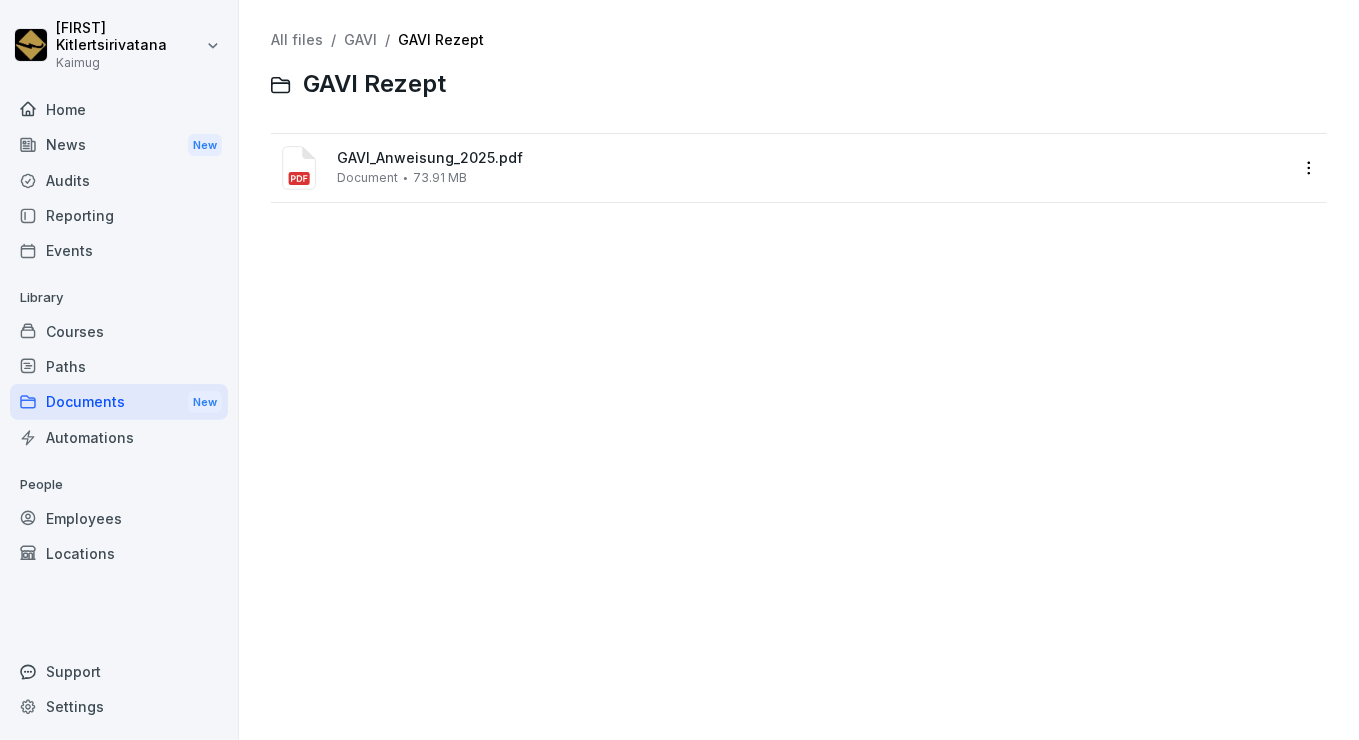 click on "GAVI_Anweisung_2025.pdf" at bounding box center (813, 158) 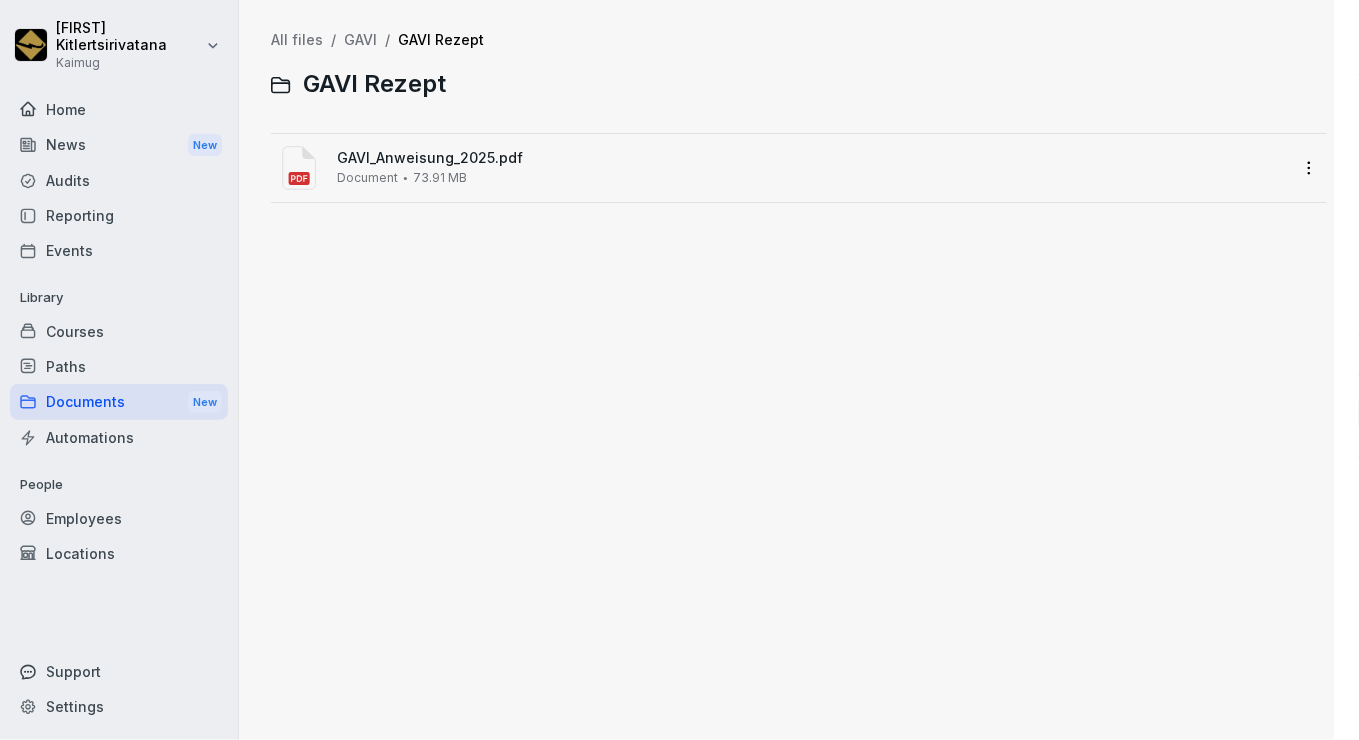 click at bounding box center (679, 370) 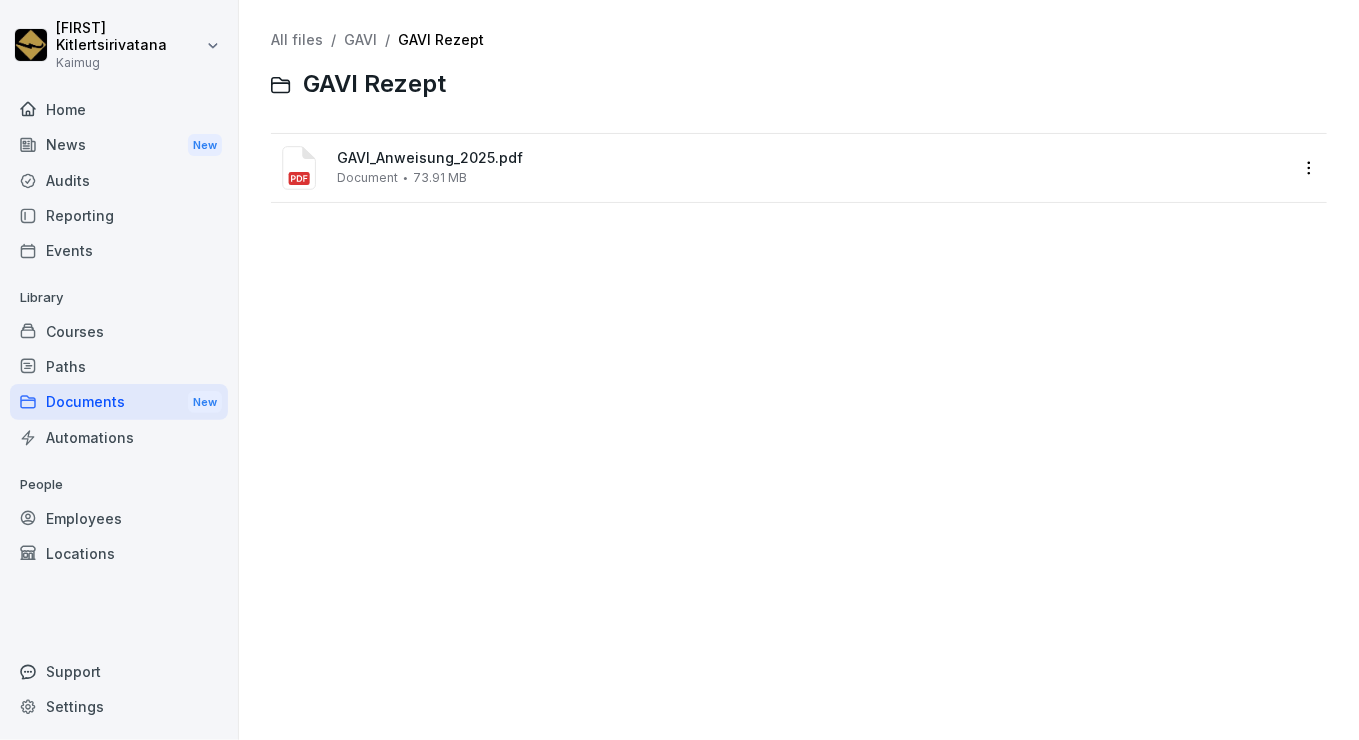 click on "GAVI_Anweisung_2025.pdf" at bounding box center [813, 158] 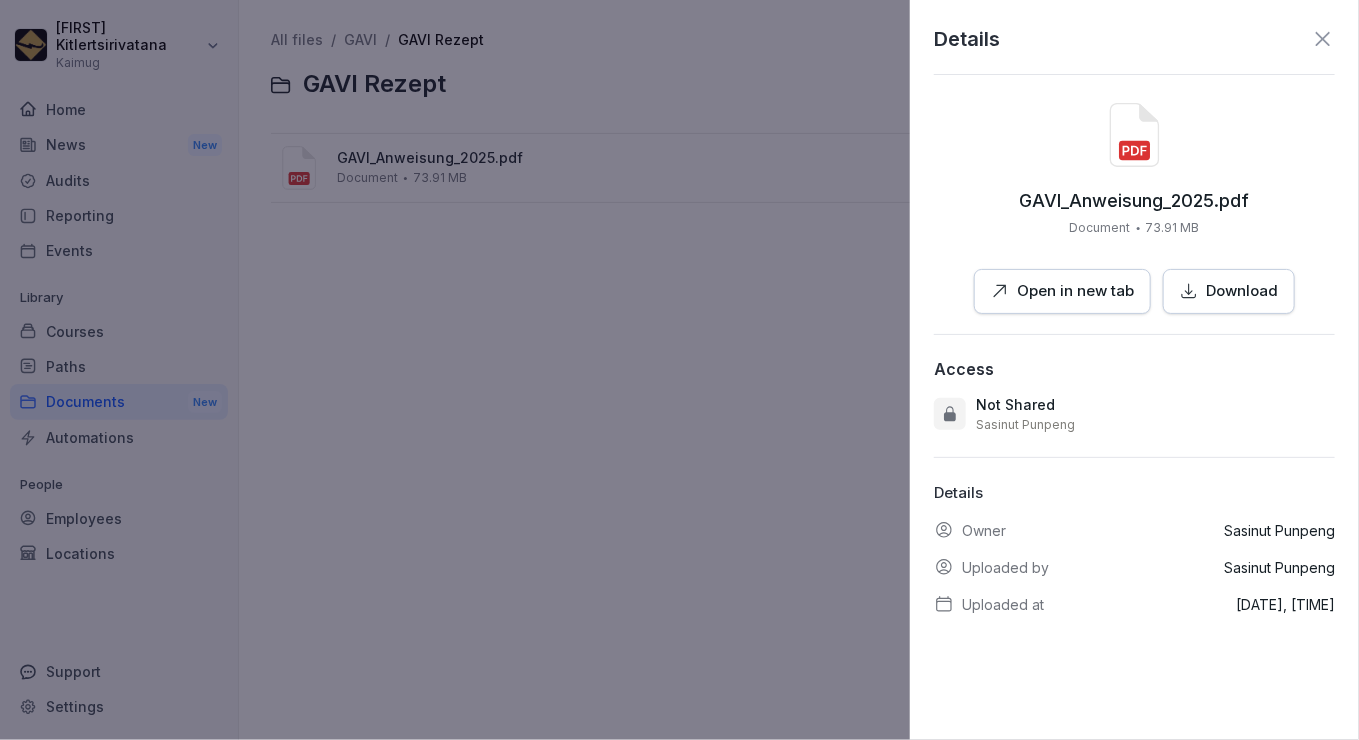 click on "Download" at bounding box center [1242, 291] 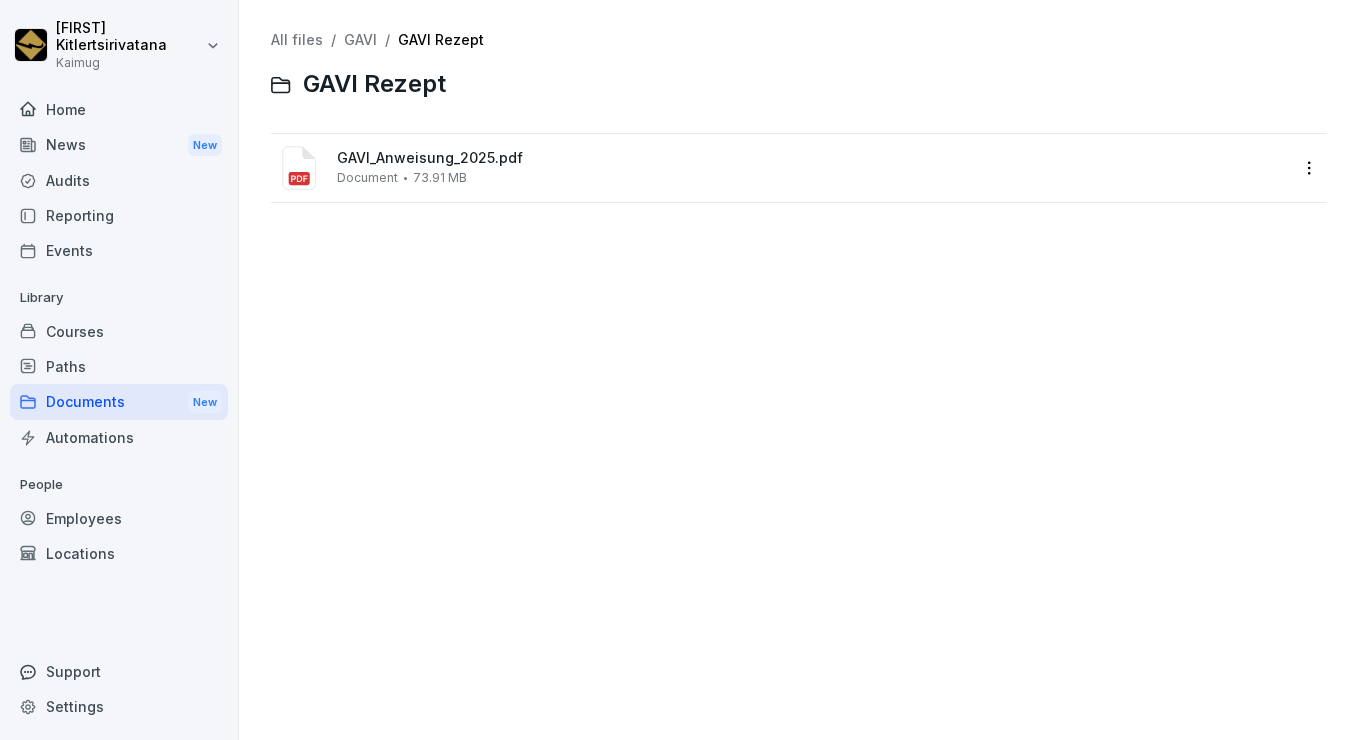 scroll, scrollTop: 0, scrollLeft: 0, axis: both 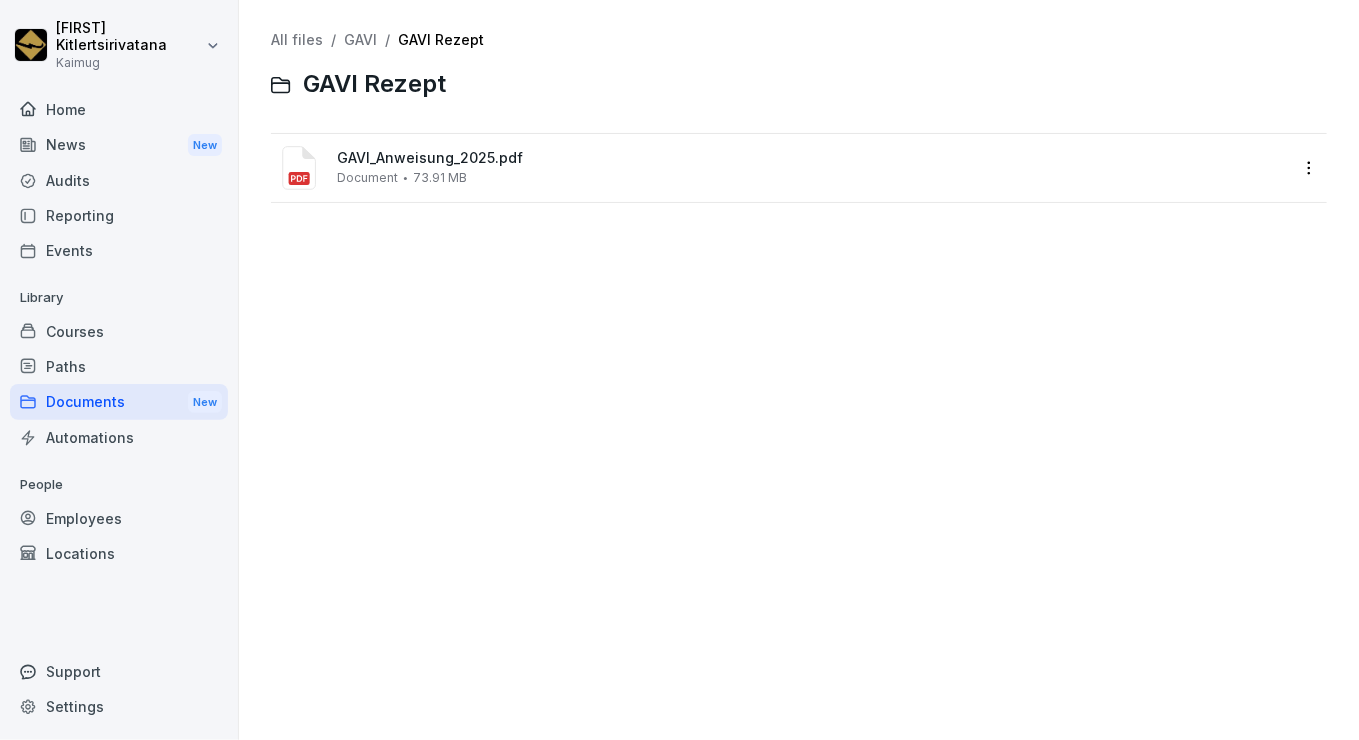click on "GAVI_Anweisung_2025.pdf" at bounding box center (813, 158) 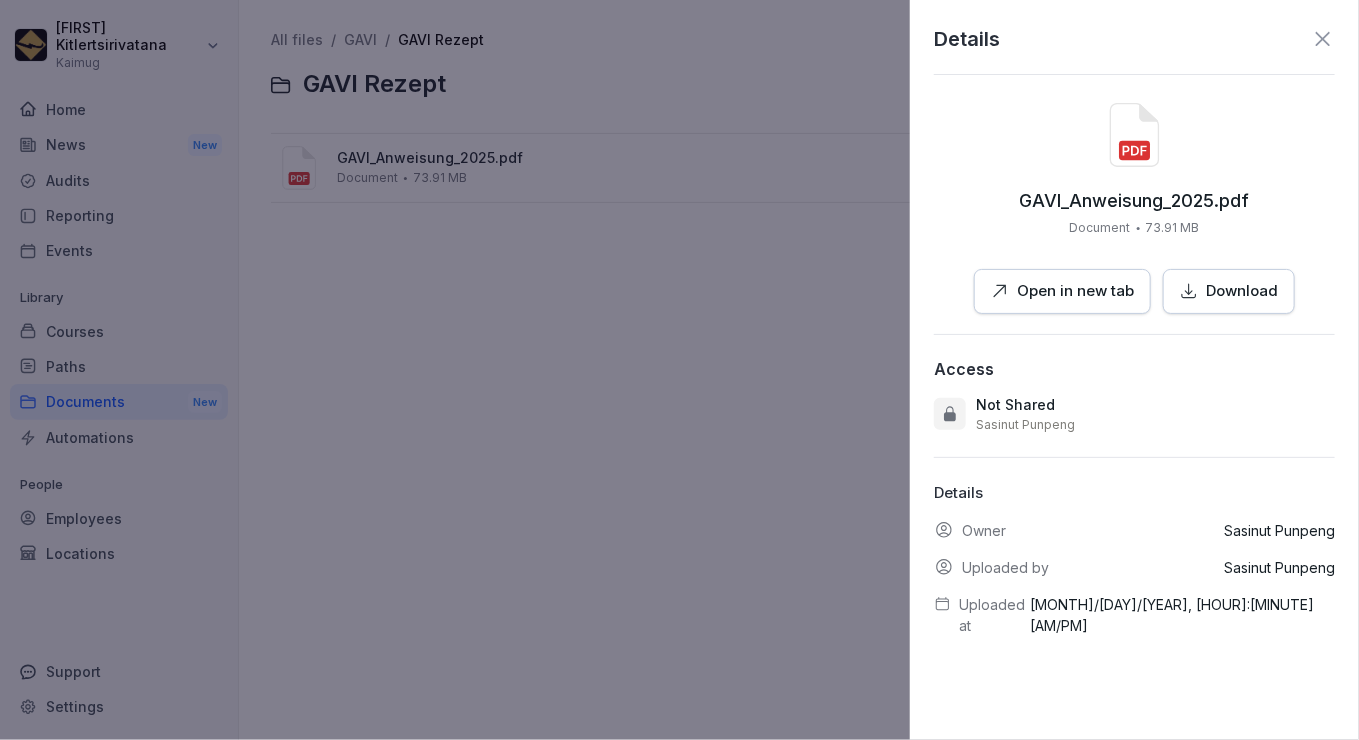 click on "Download" at bounding box center (1242, 291) 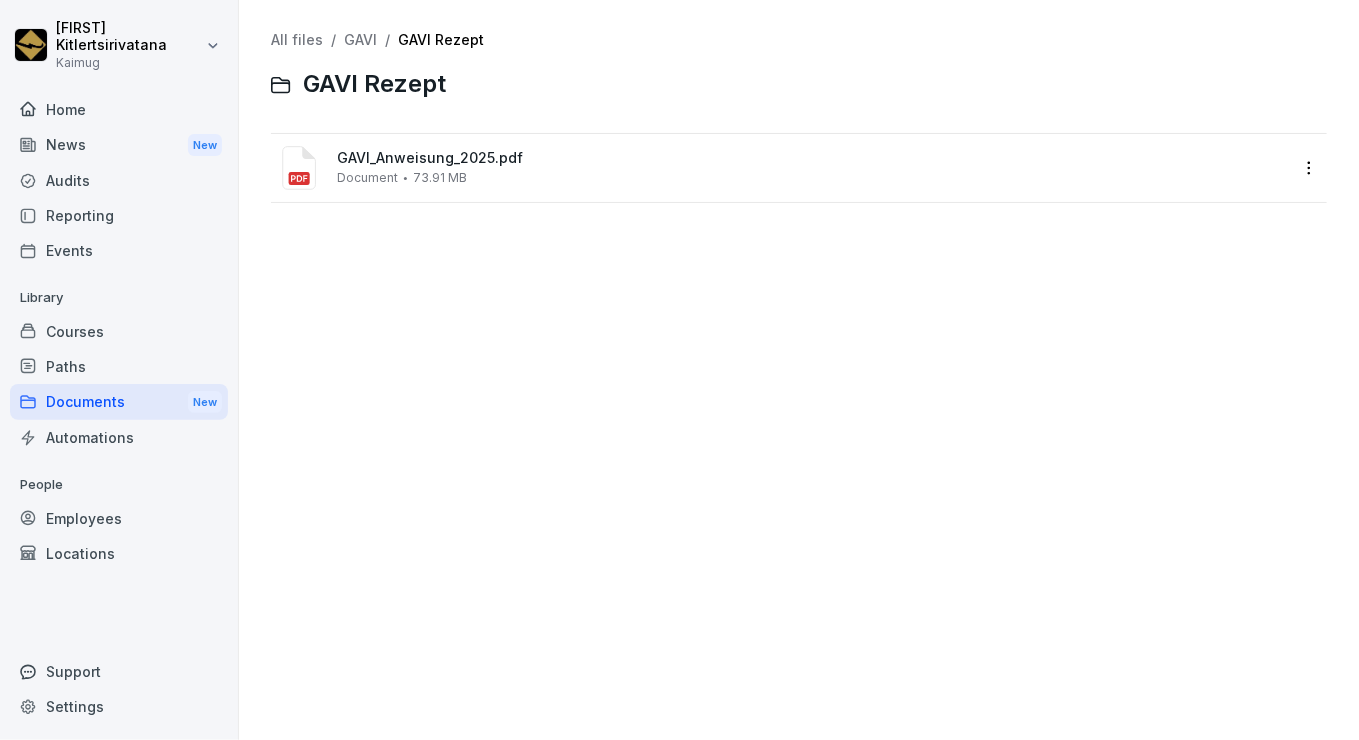 click on "Documents New" at bounding box center (119, 402) 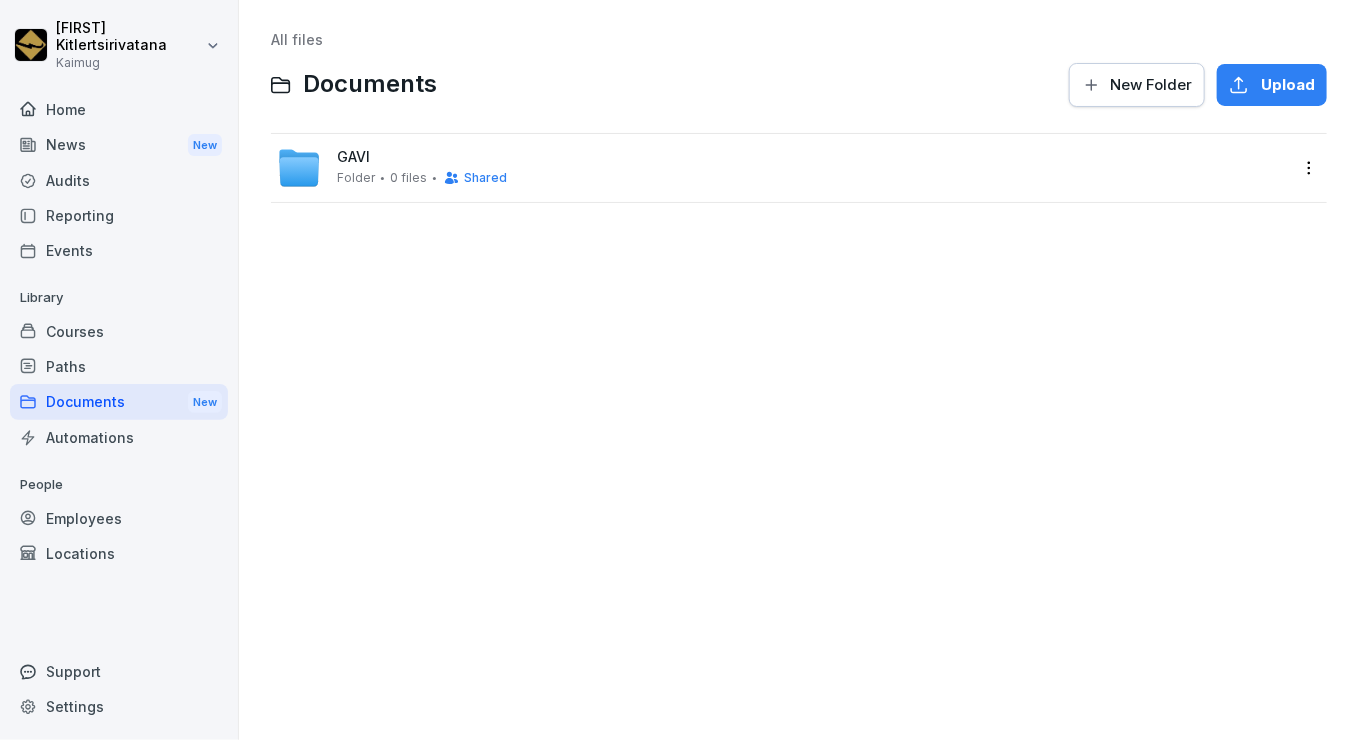 click on "Home" at bounding box center [119, 109] 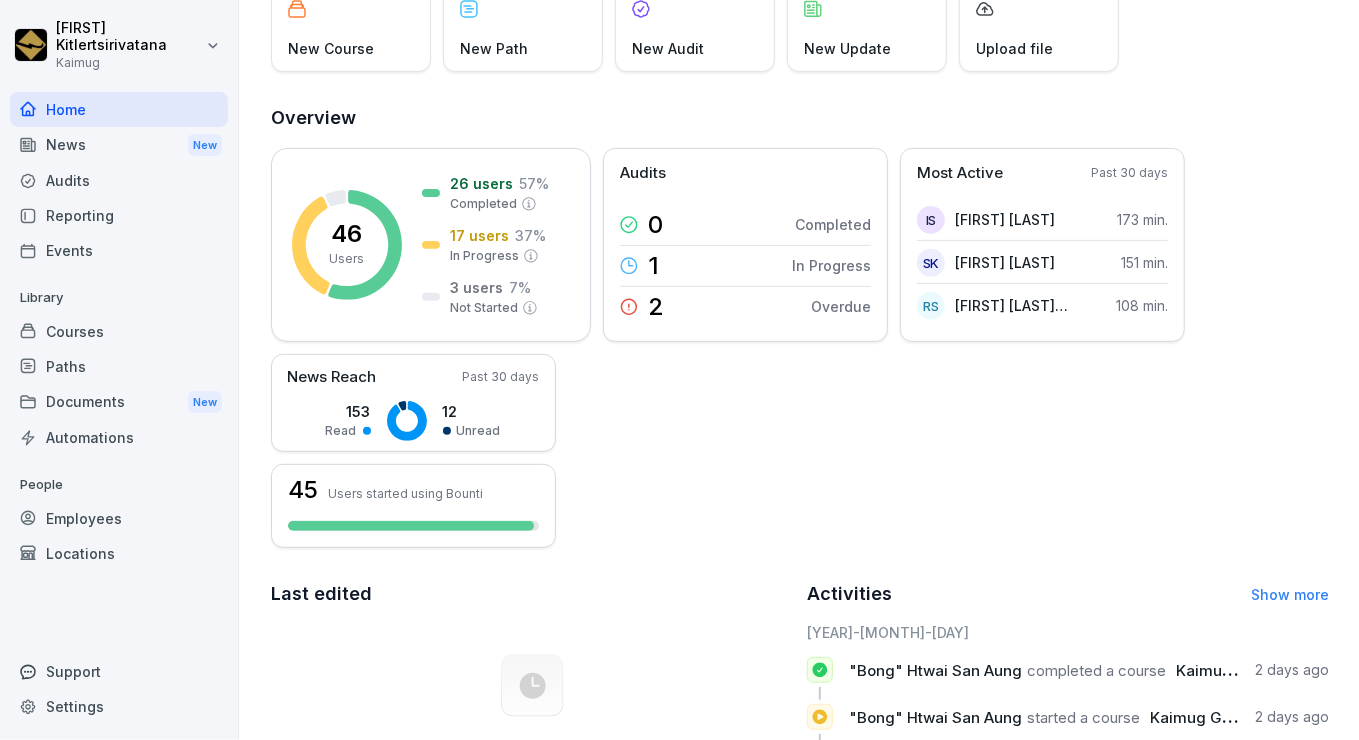 scroll, scrollTop: 0, scrollLeft: 0, axis: both 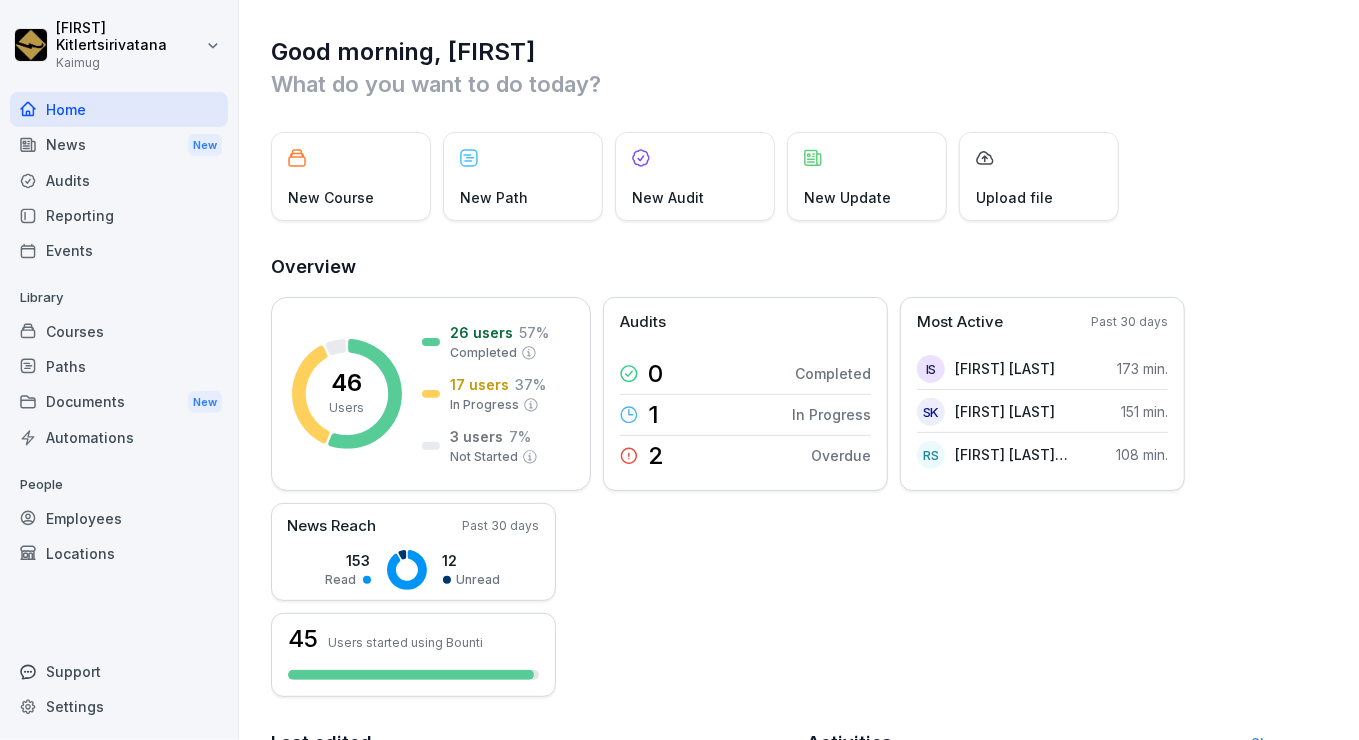 click on "Reporting" at bounding box center [119, 215] 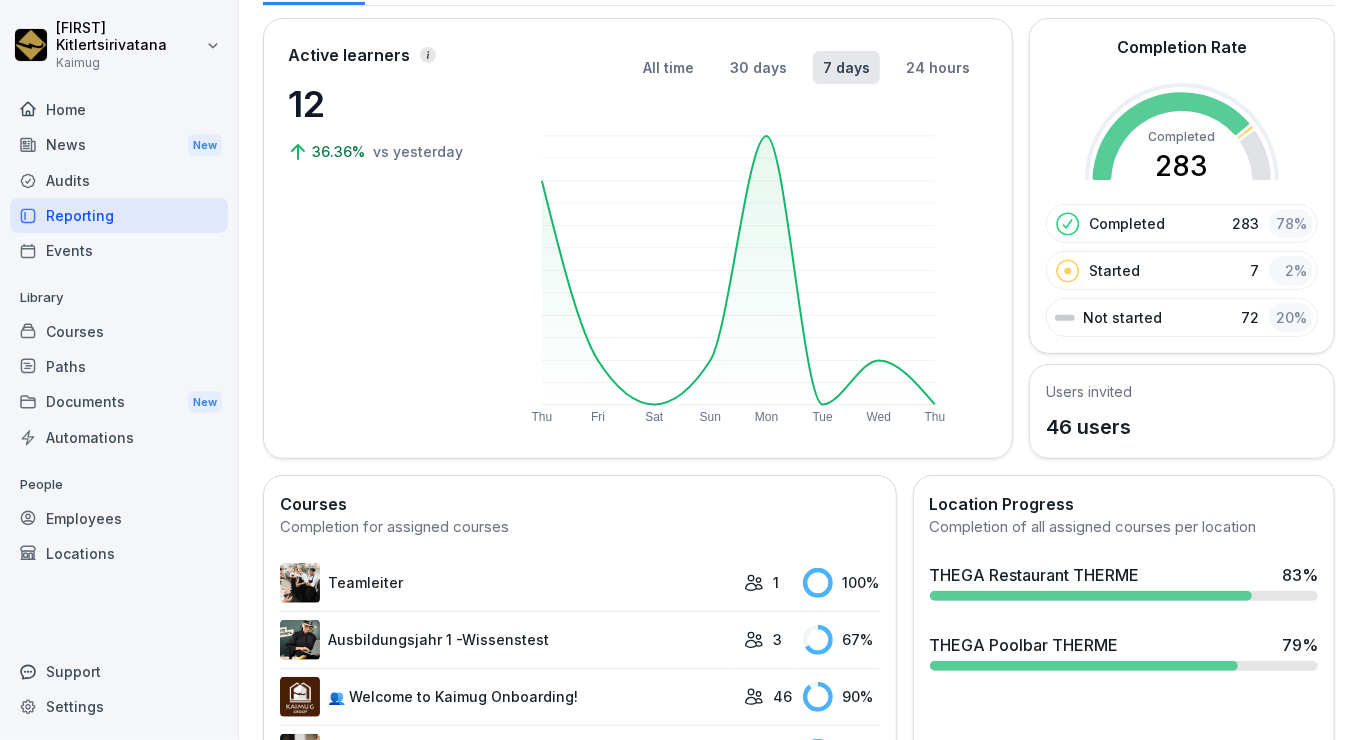 scroll, scrollTop: 0, scrollLeft: 0, axis: both 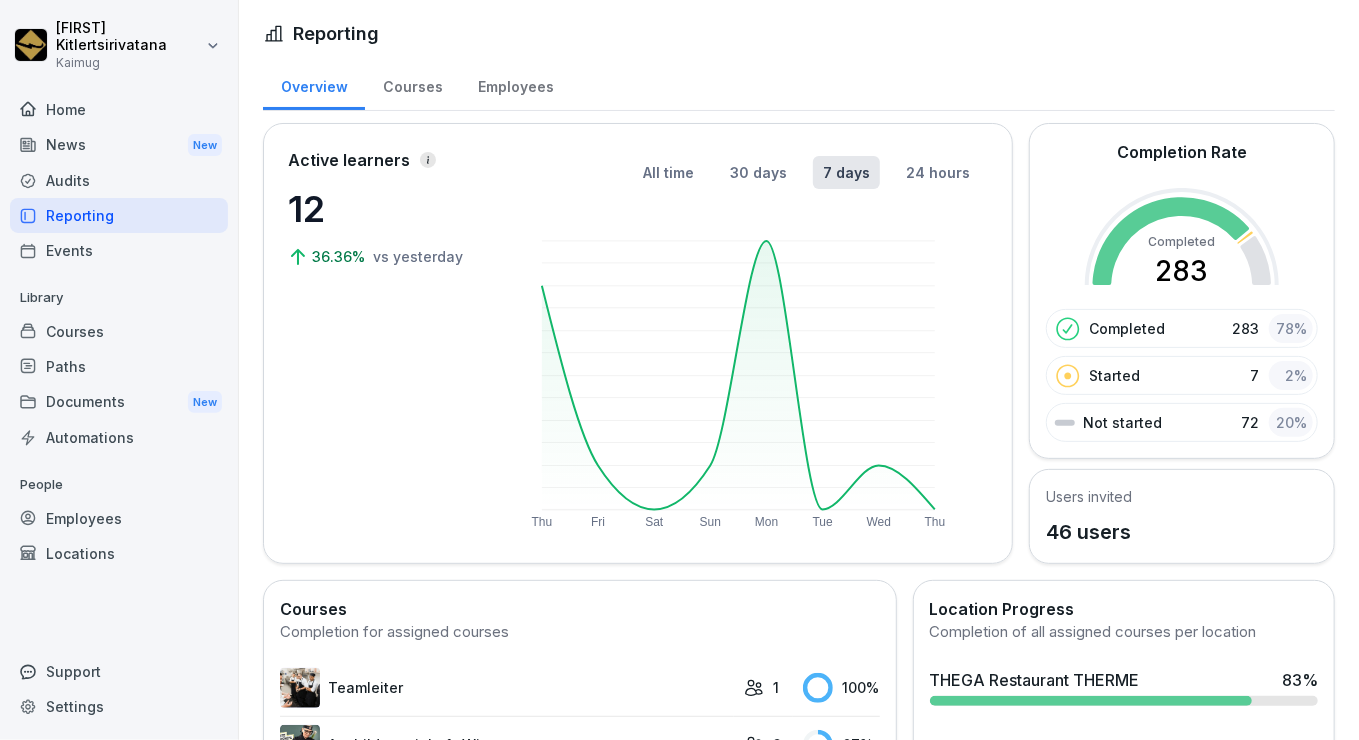 click on "Documents New" at bounding box center [119, 402] 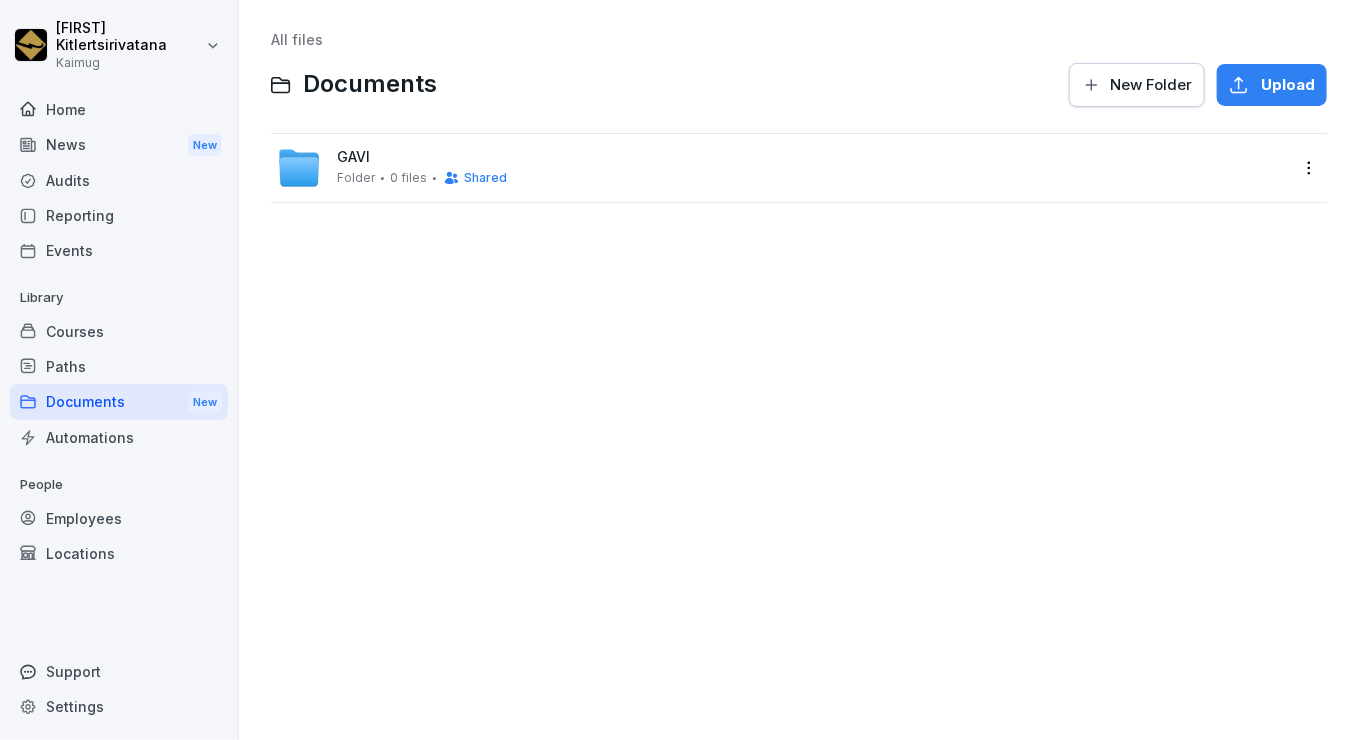 click on "GAVI" at bounding box center [353, 157] 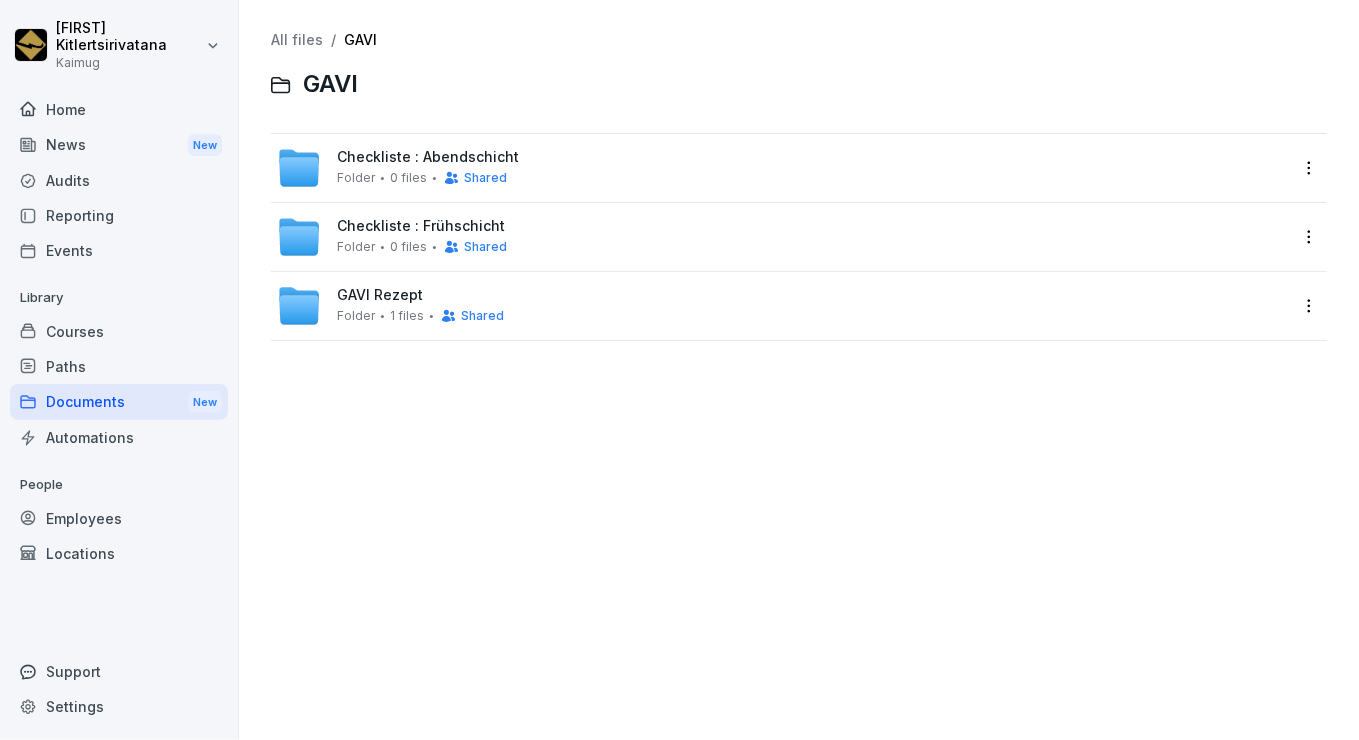 click on "Reporting" at bounding box center (119, 215) 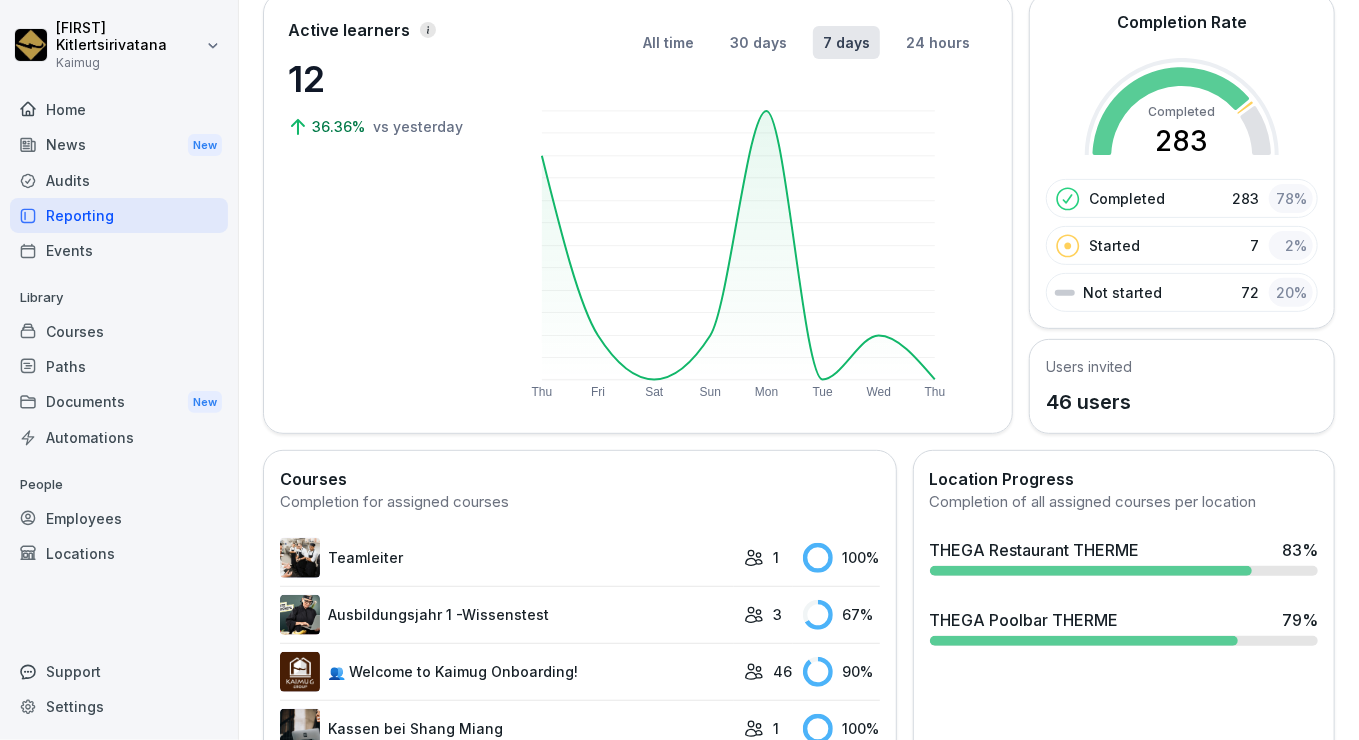 scroll, scrollTop: 0, scrollLeft: 0, axis: both 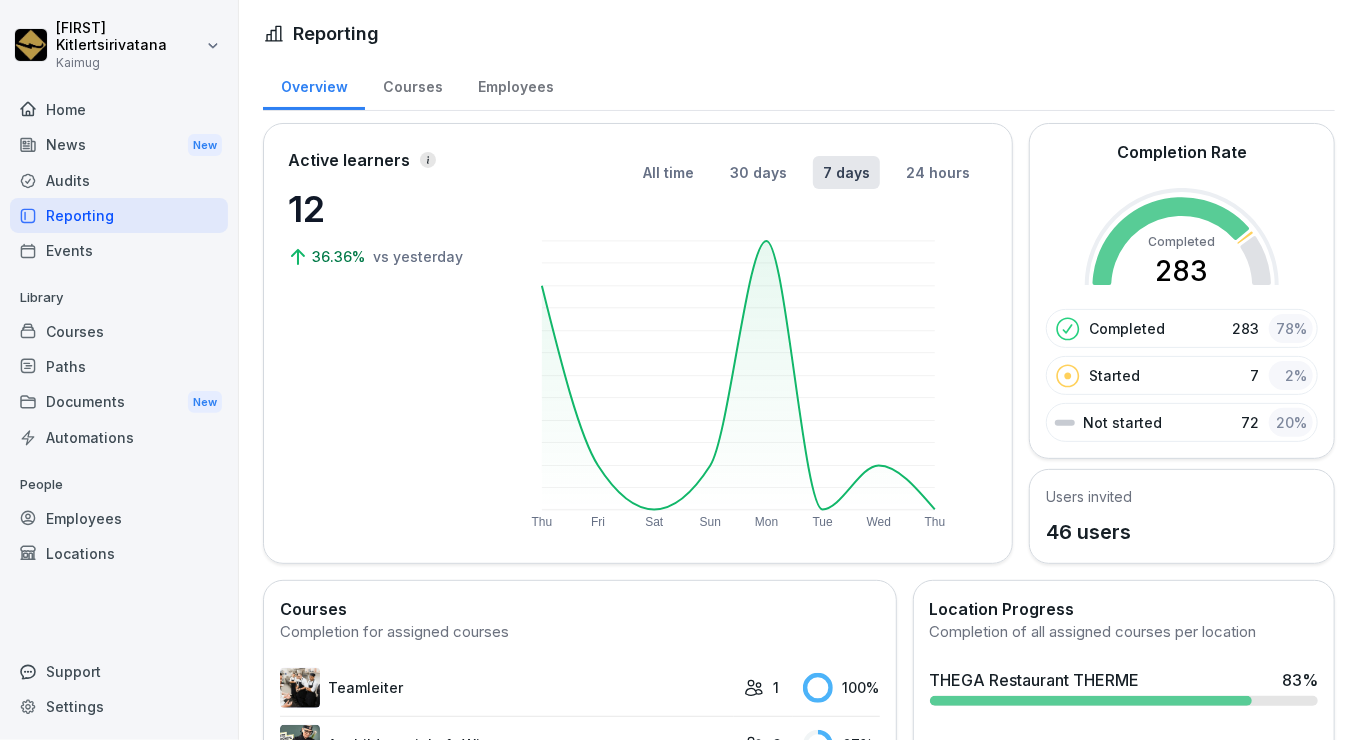 click on "Documents New" at bounding box center (119, 402) 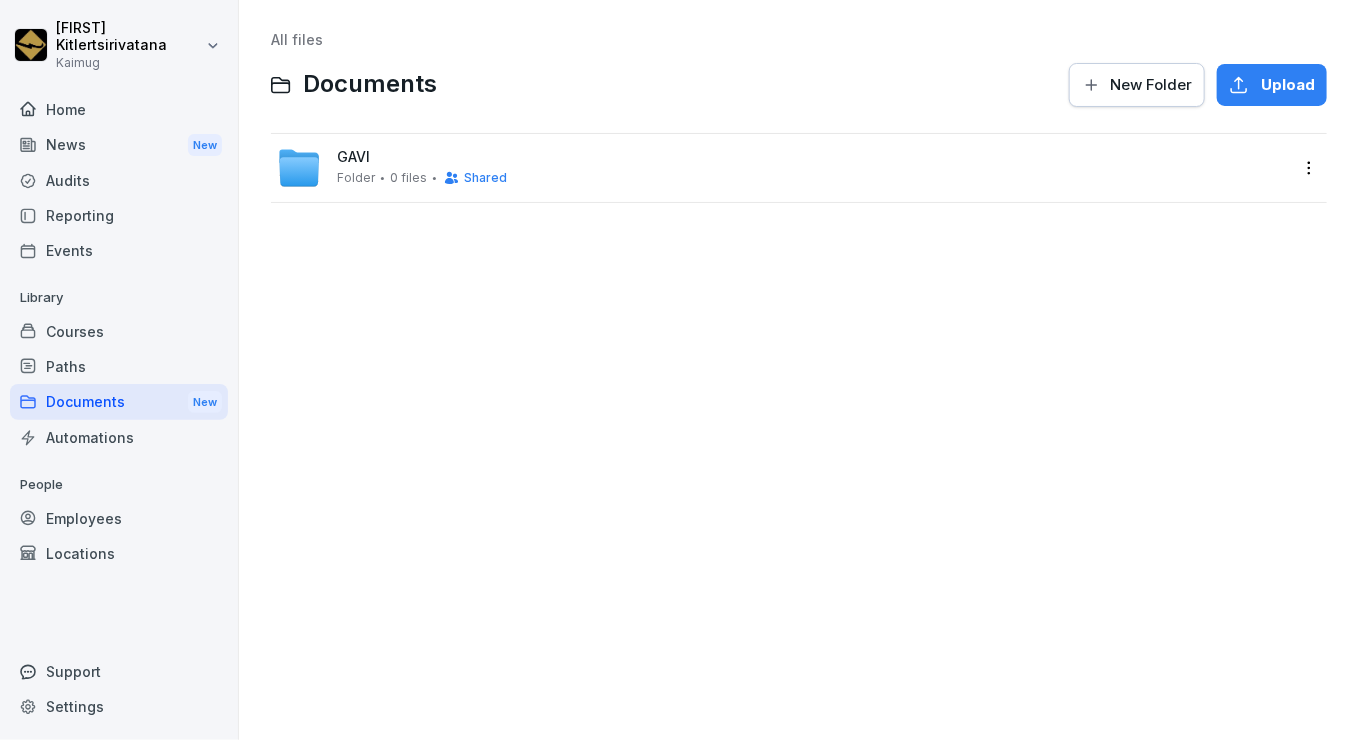 click on "Reporting" at bounding box center [119, 215] 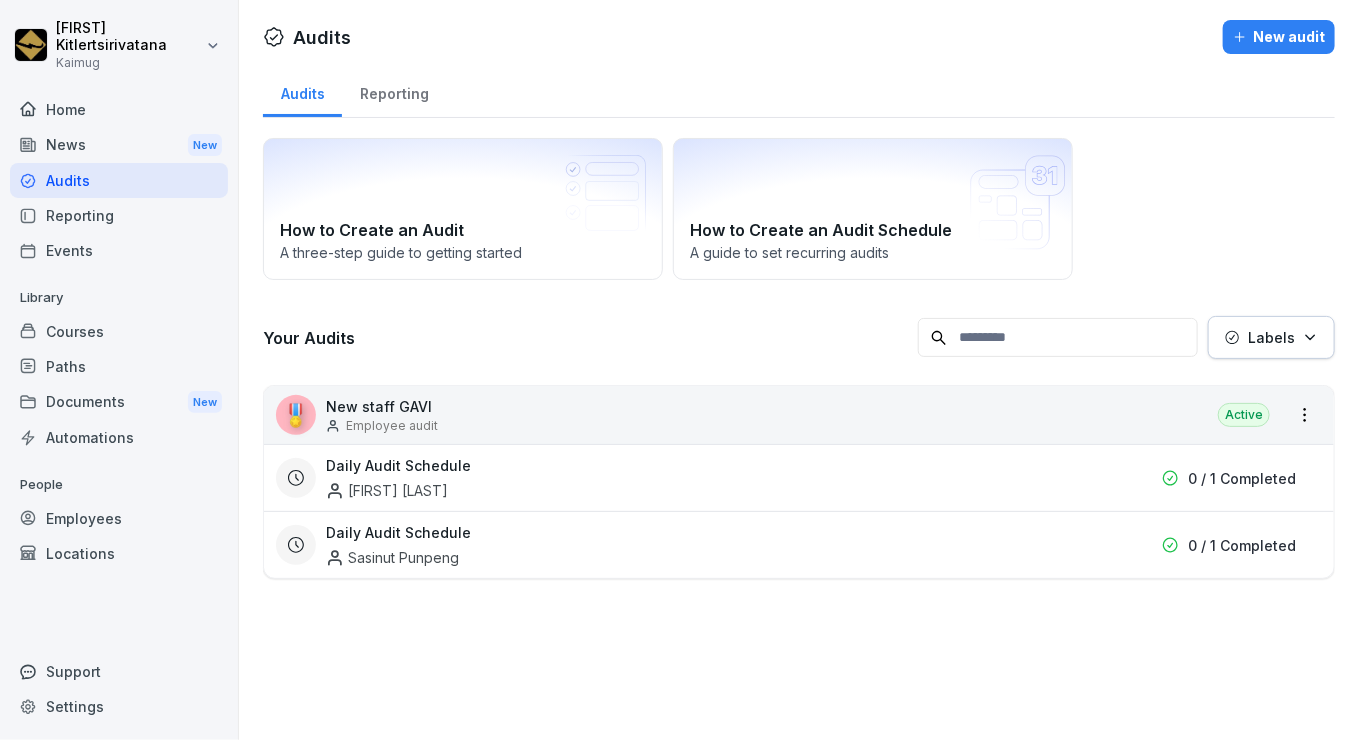 click on "Audits" at bounding box center (119, 180) 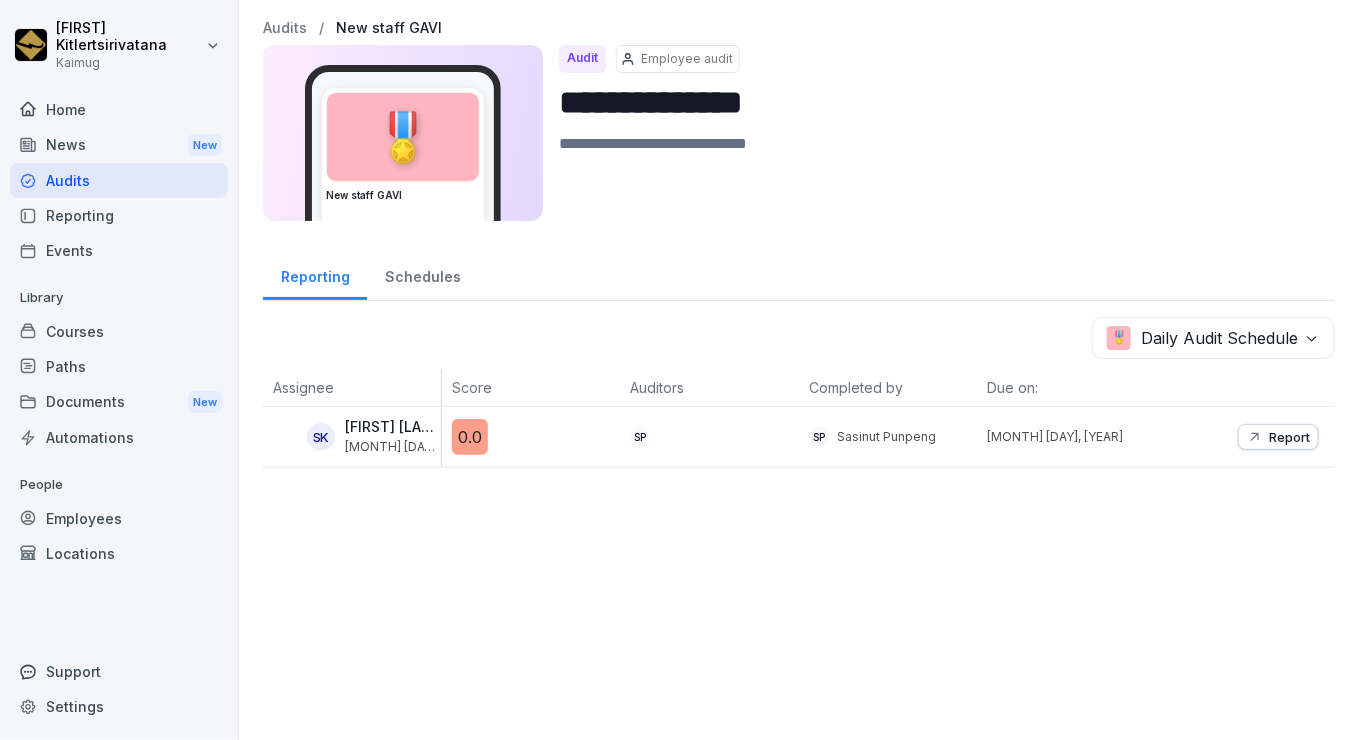 click on "Report" at bounding box center (1289, 437) 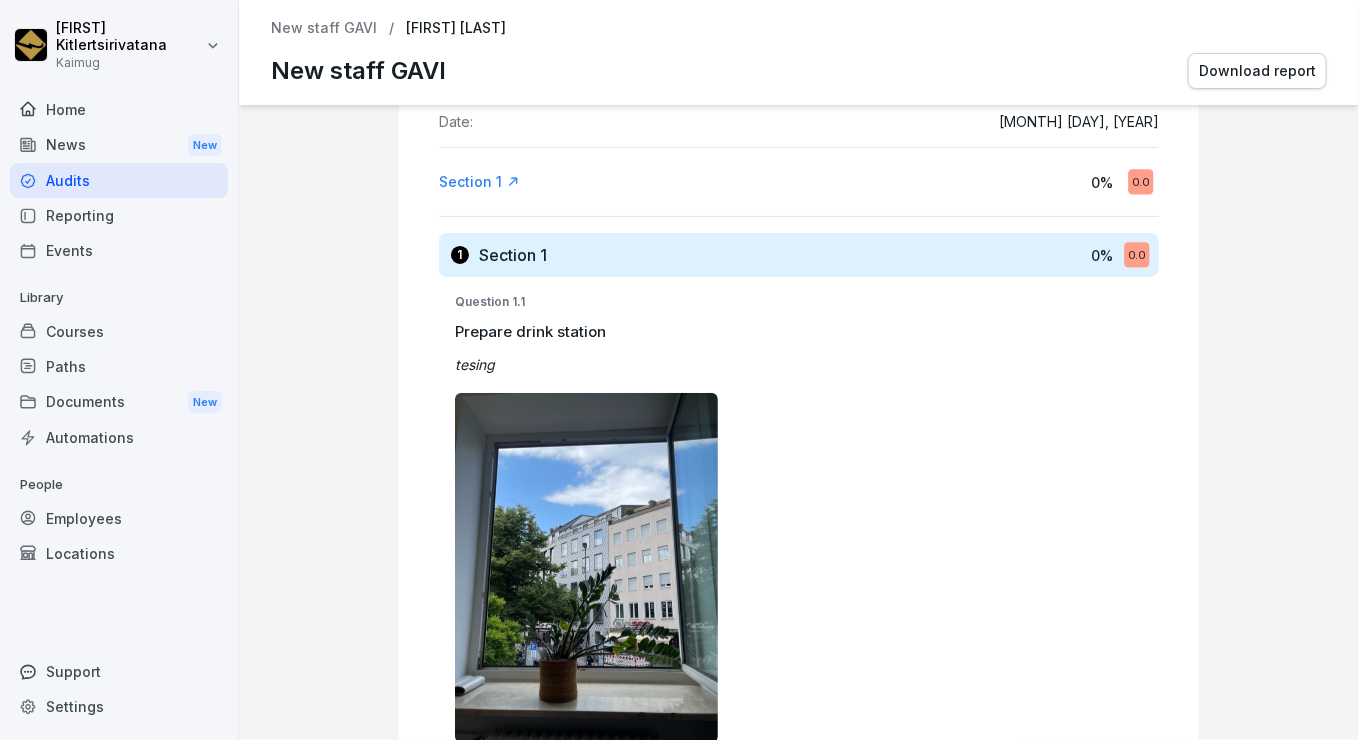 scroll, scrollTop: 0, scrollLeft: 0, axis: both 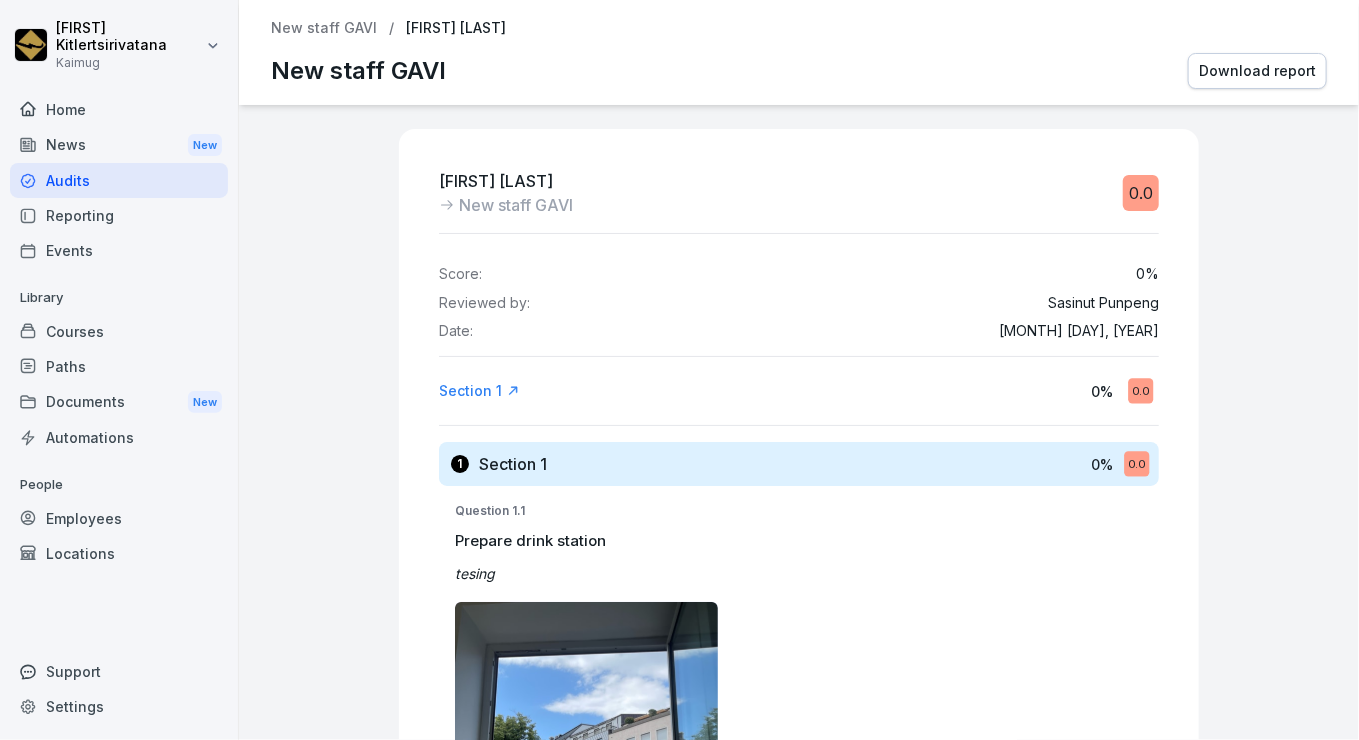 click on "Reporting" at bounding box center [119, 215] 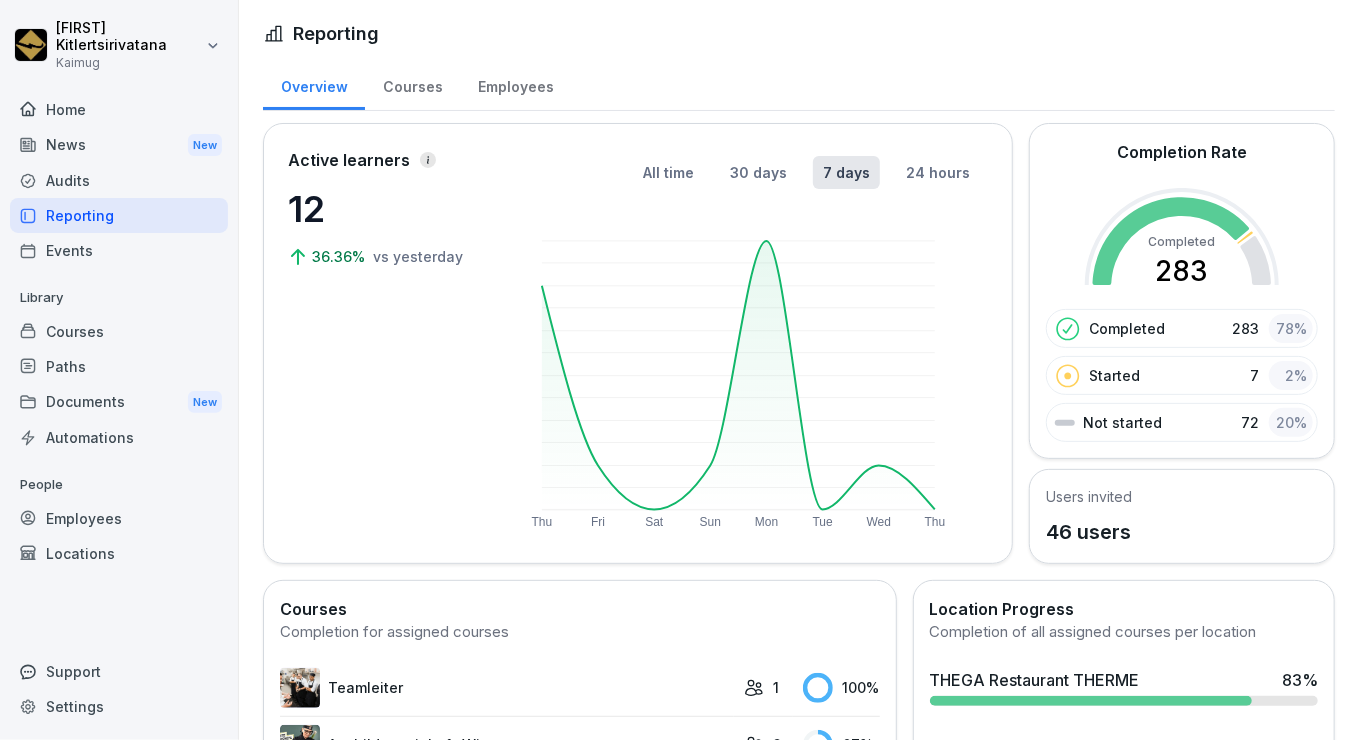 click on "Courses" at bounding box center (412, 84) 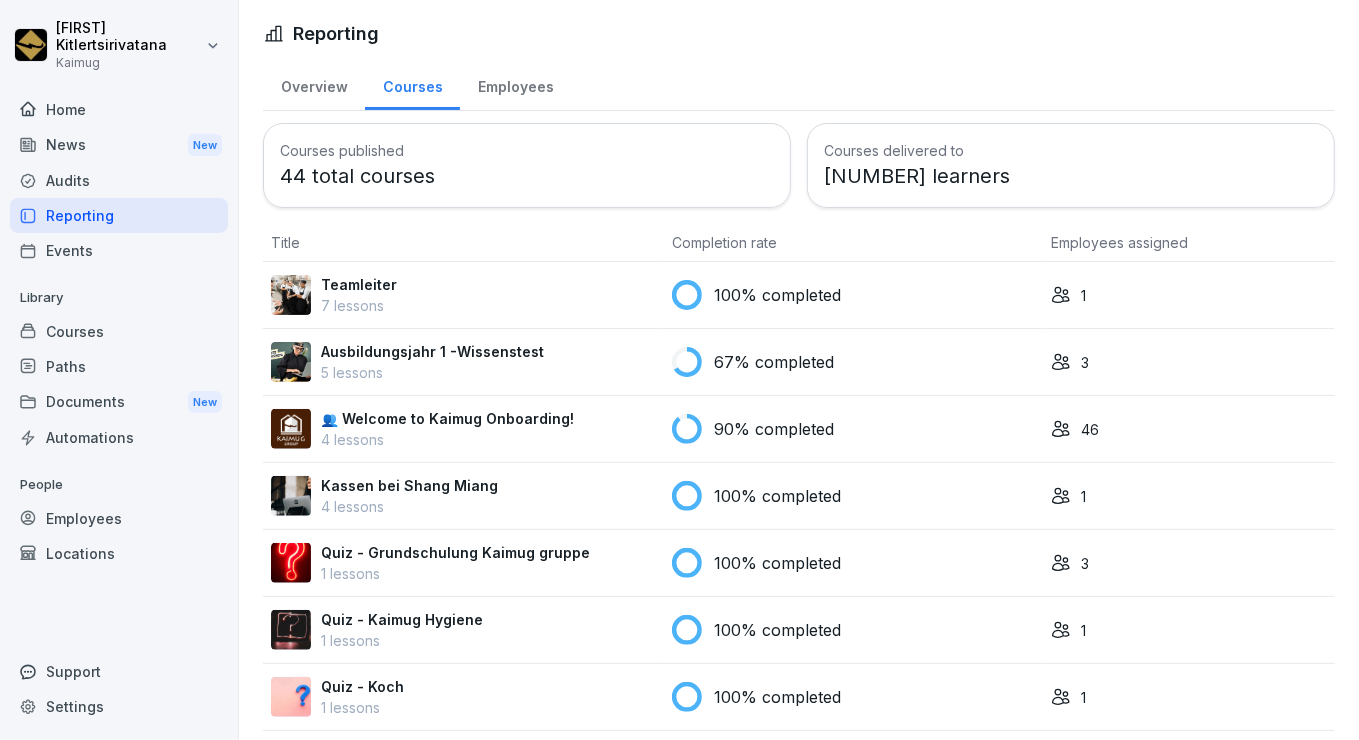 click on "Employees" at bounding box center (515, 84) 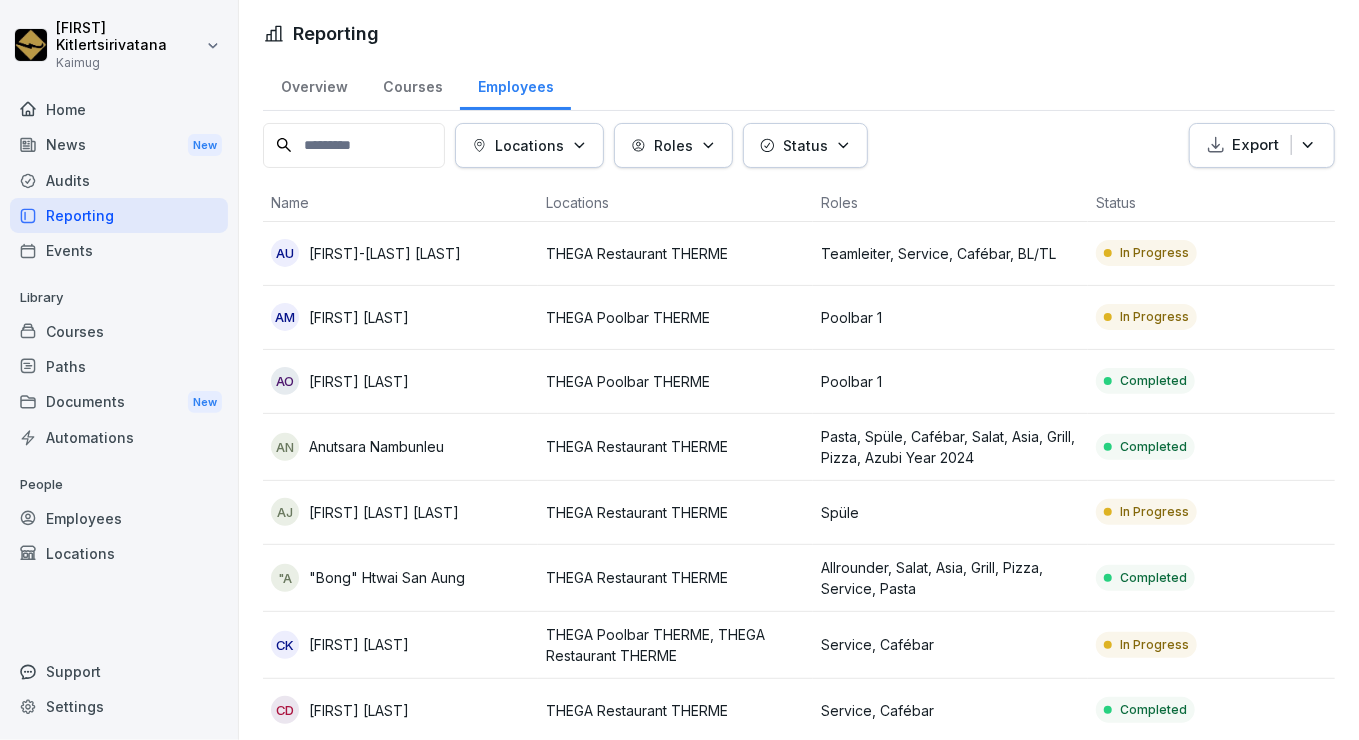 click on "Overview" at bounding box center (314, 84) 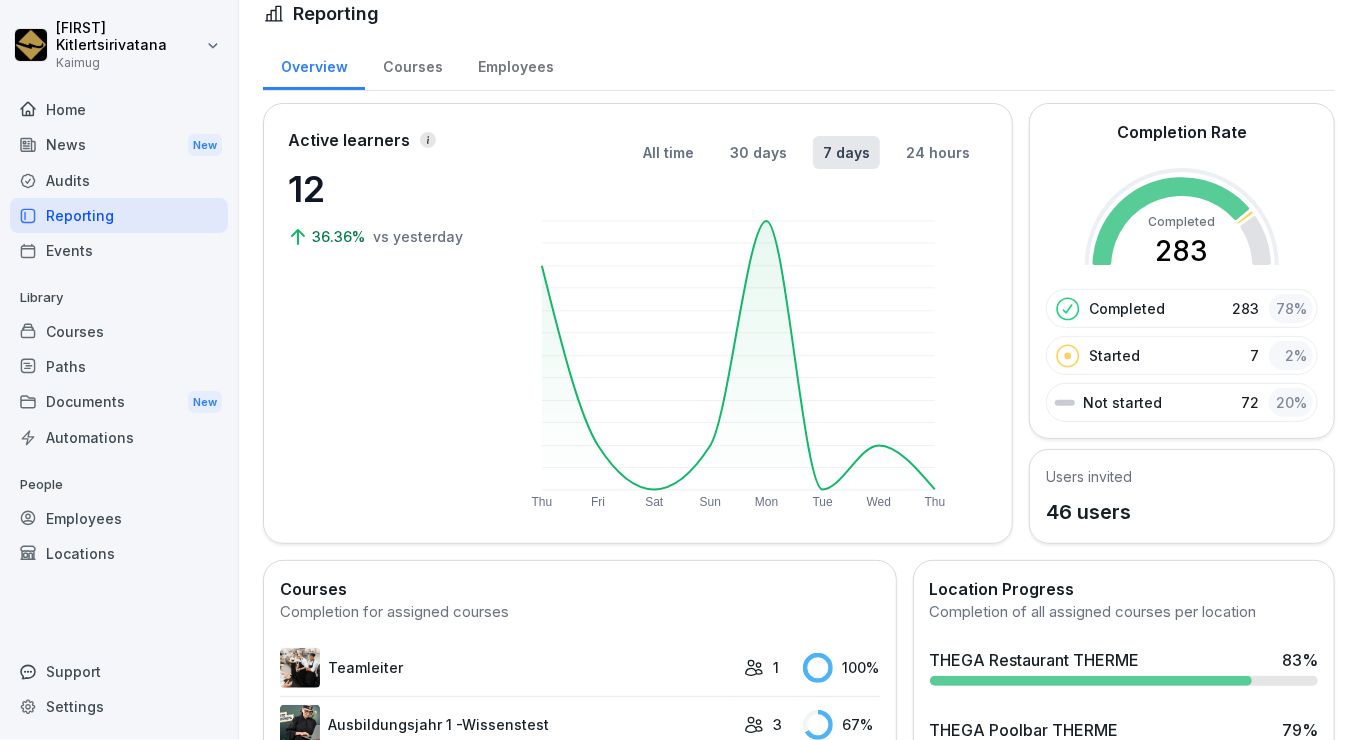 scroll, scrollTop: 0, scrollLeft: 0, axis: both 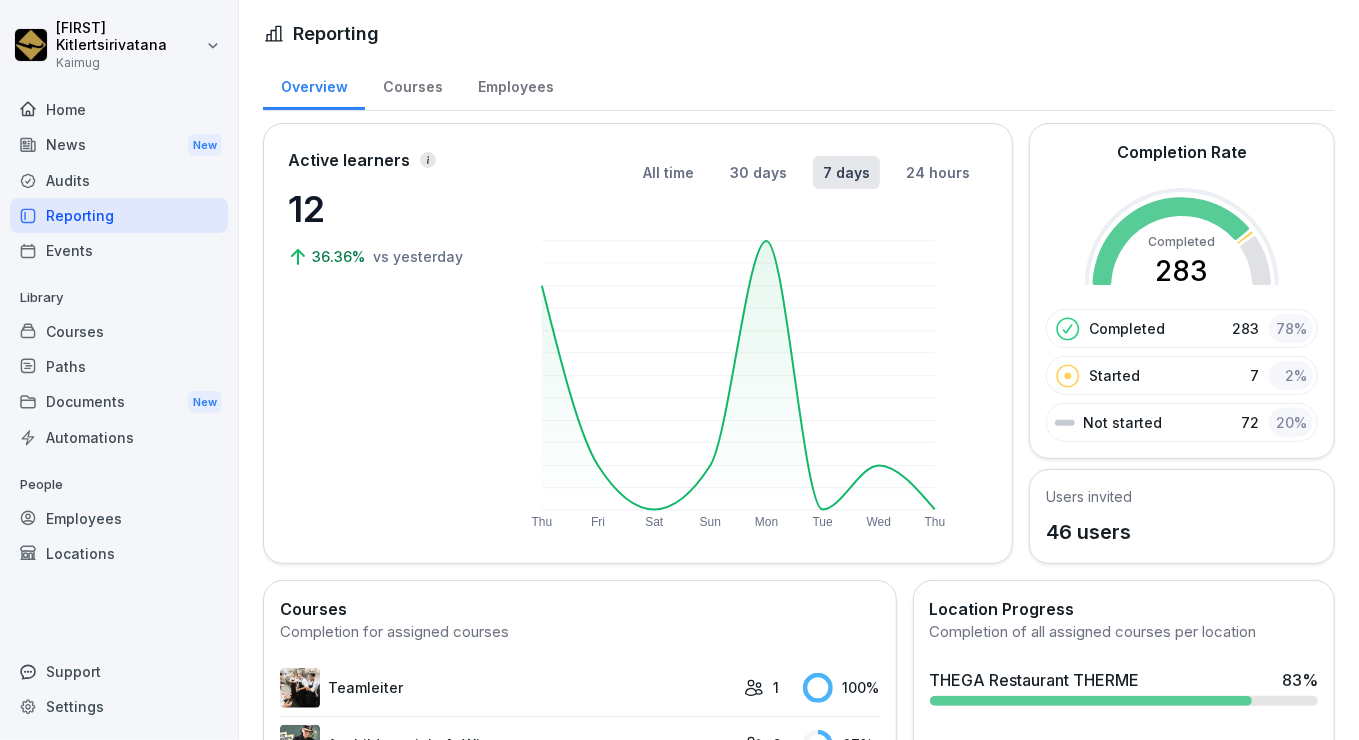 click on "Courses" at bounding box center (412, 84) 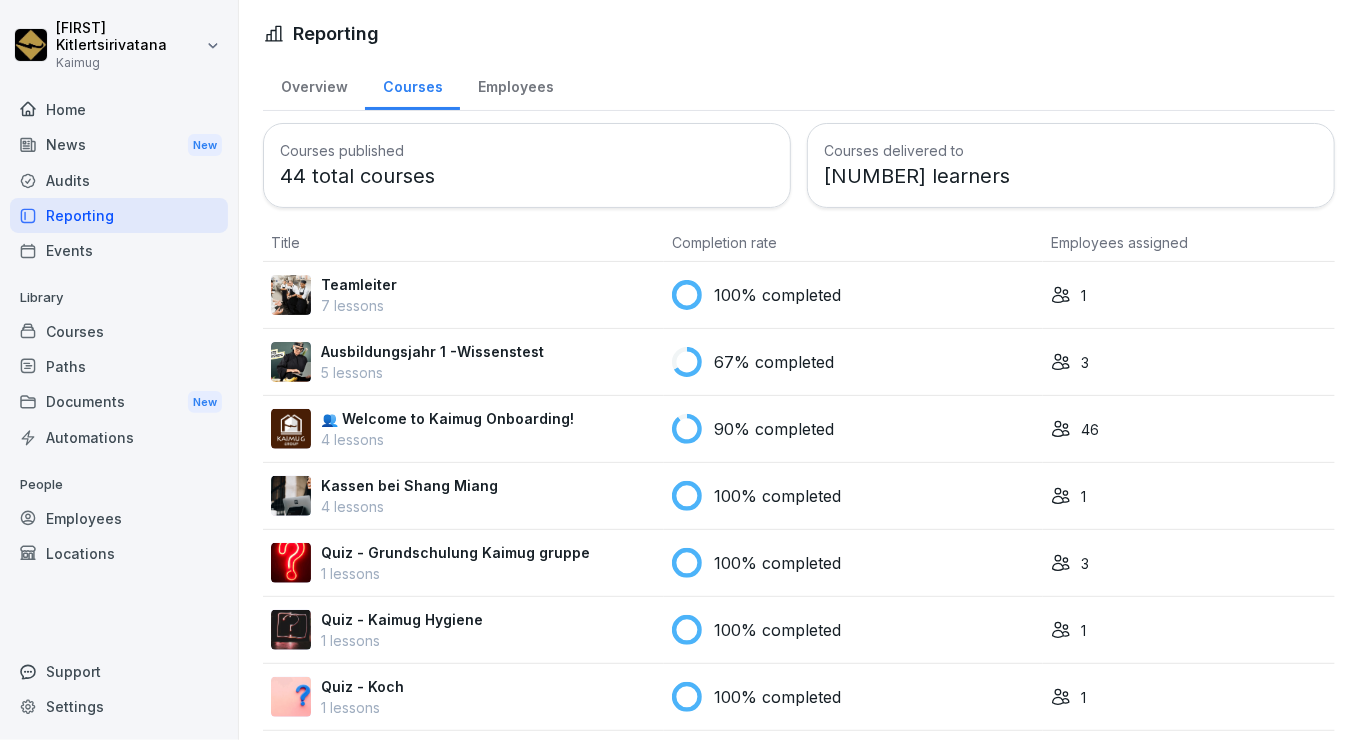 click on "Employees" at bounding box center (515, 84) 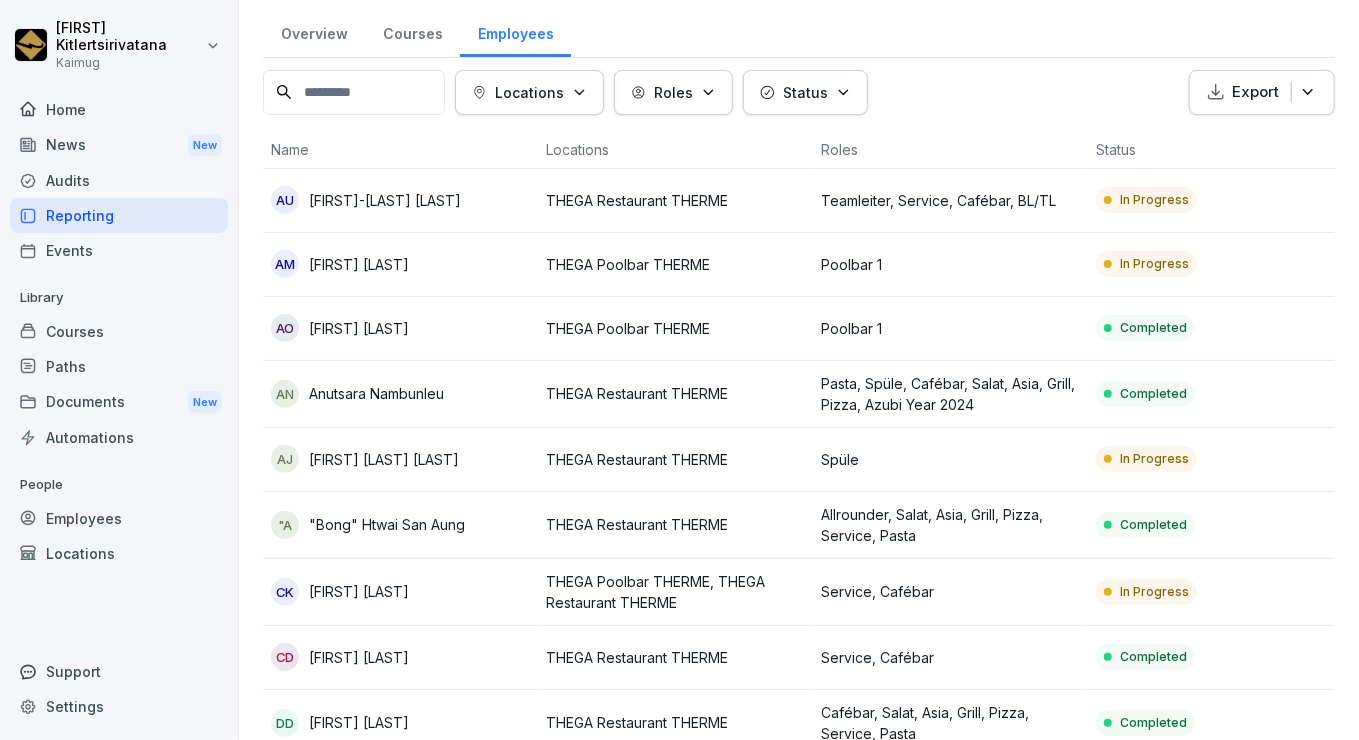 scroll, scrollTop: 0, scrollLeft: 0, axis: both 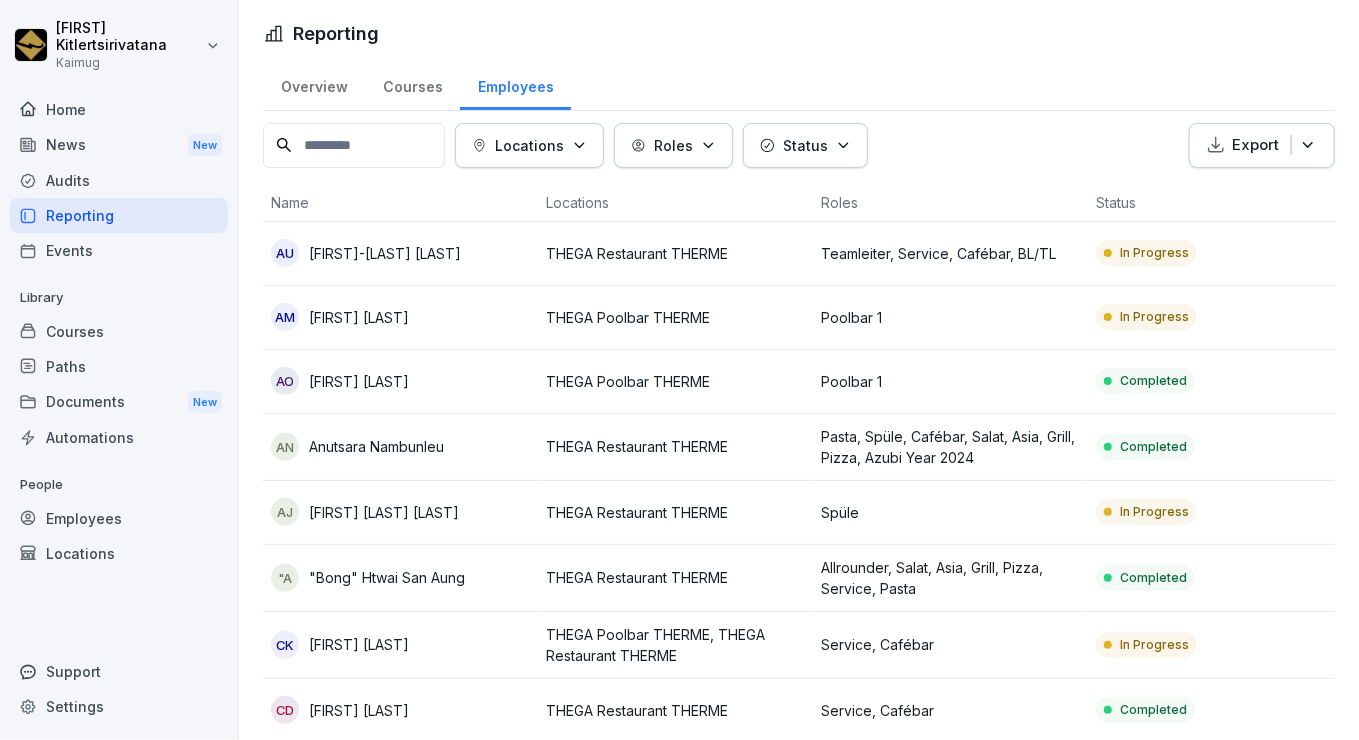 click 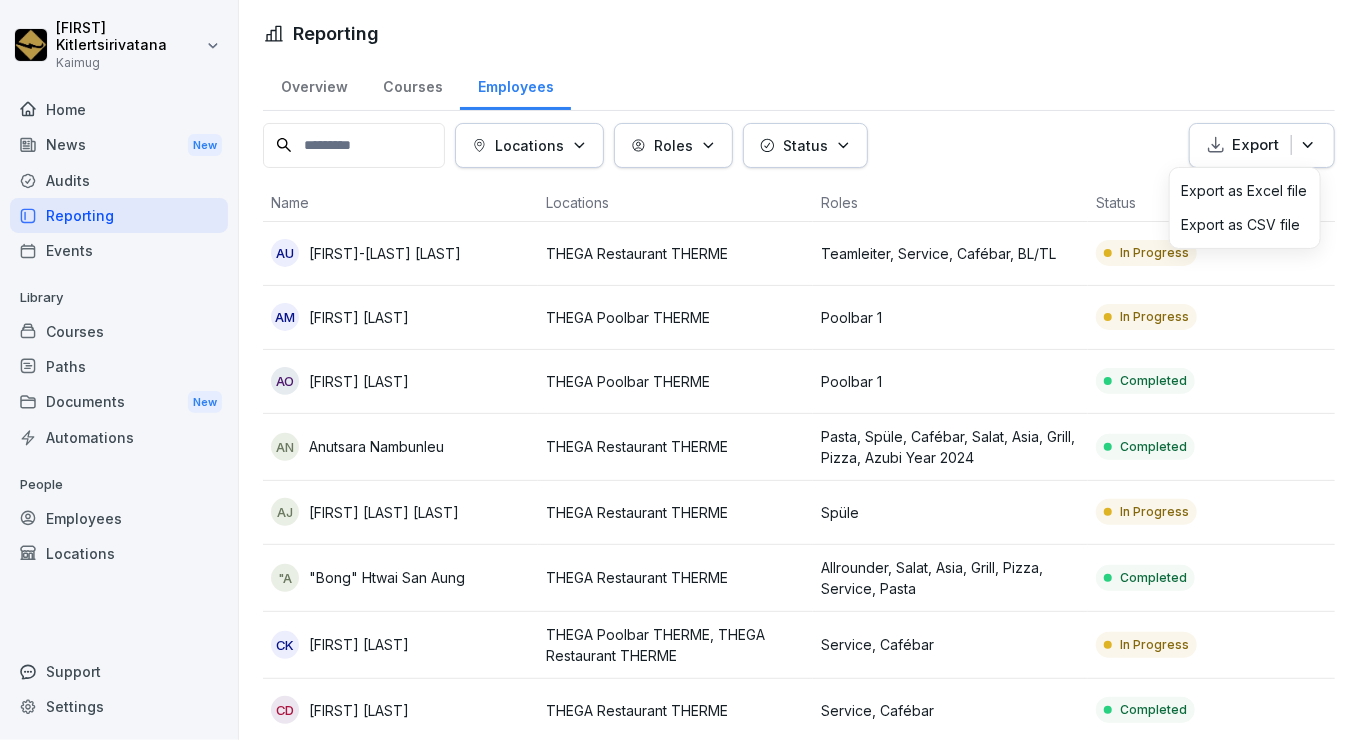 click on "Export as Excel file" at bounding box center (1245, 191) 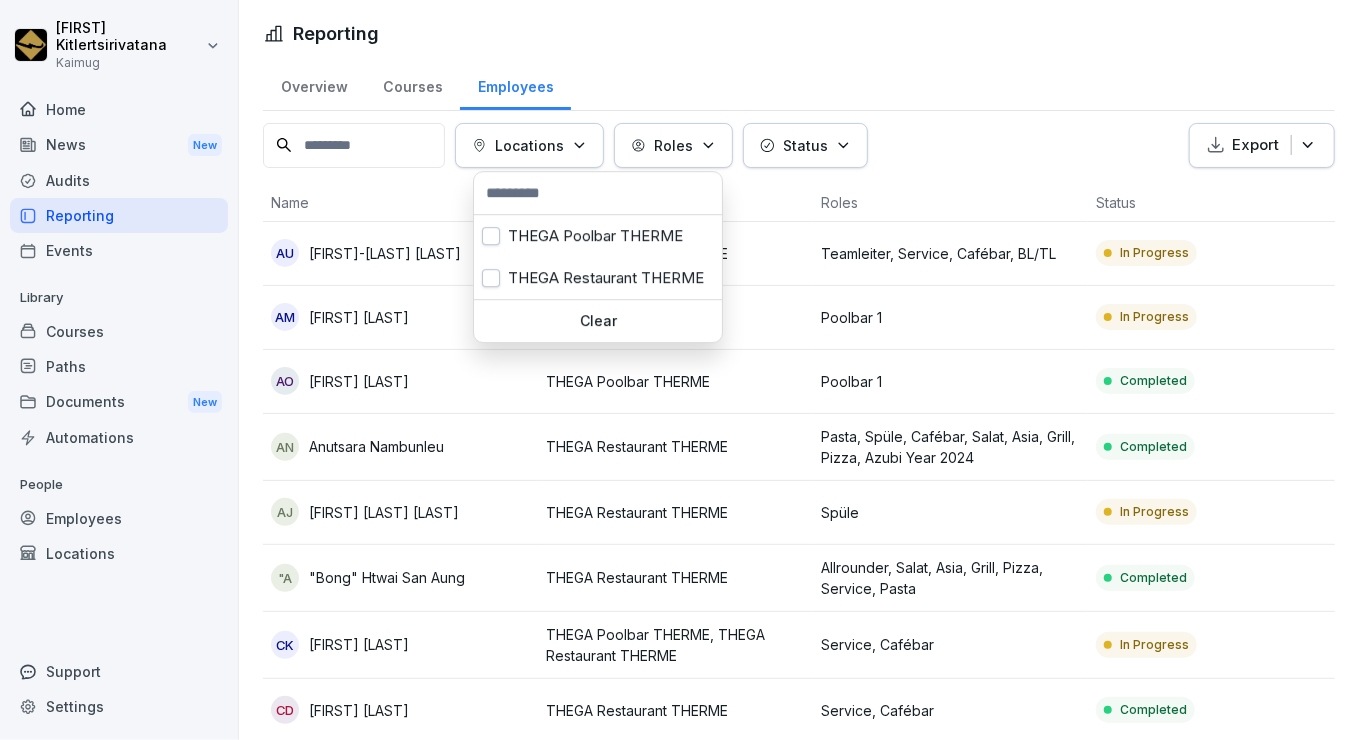 click on "Locations" at bounding box center [529, 145] 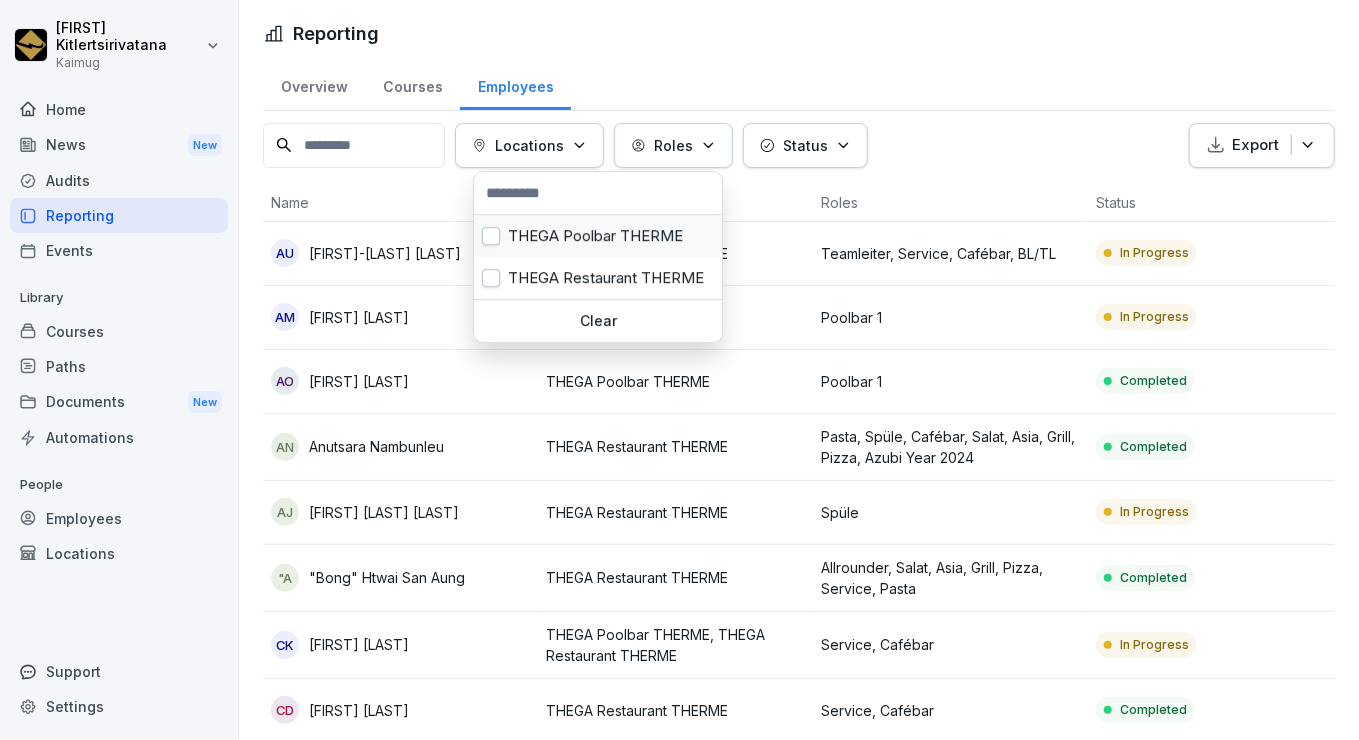 click at bounding box center (491, 236) 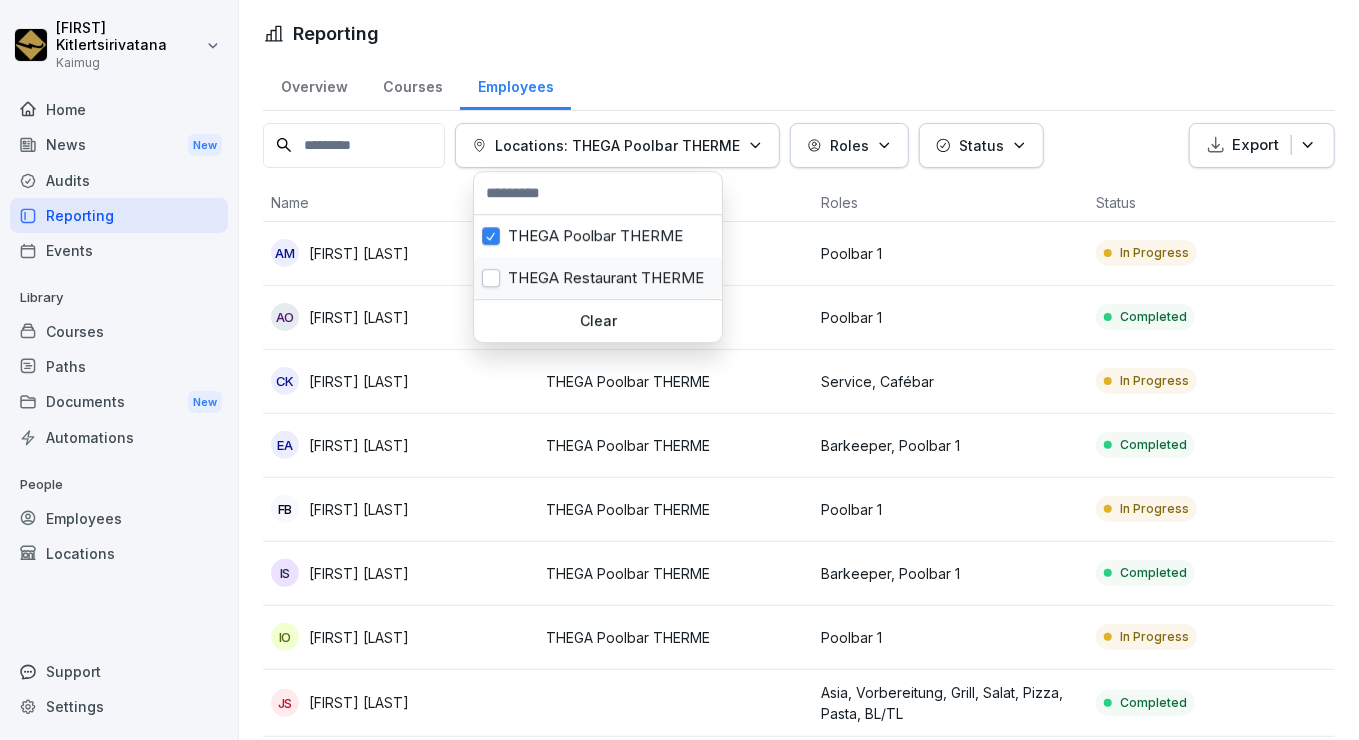 click at bounding box center [491, 278] 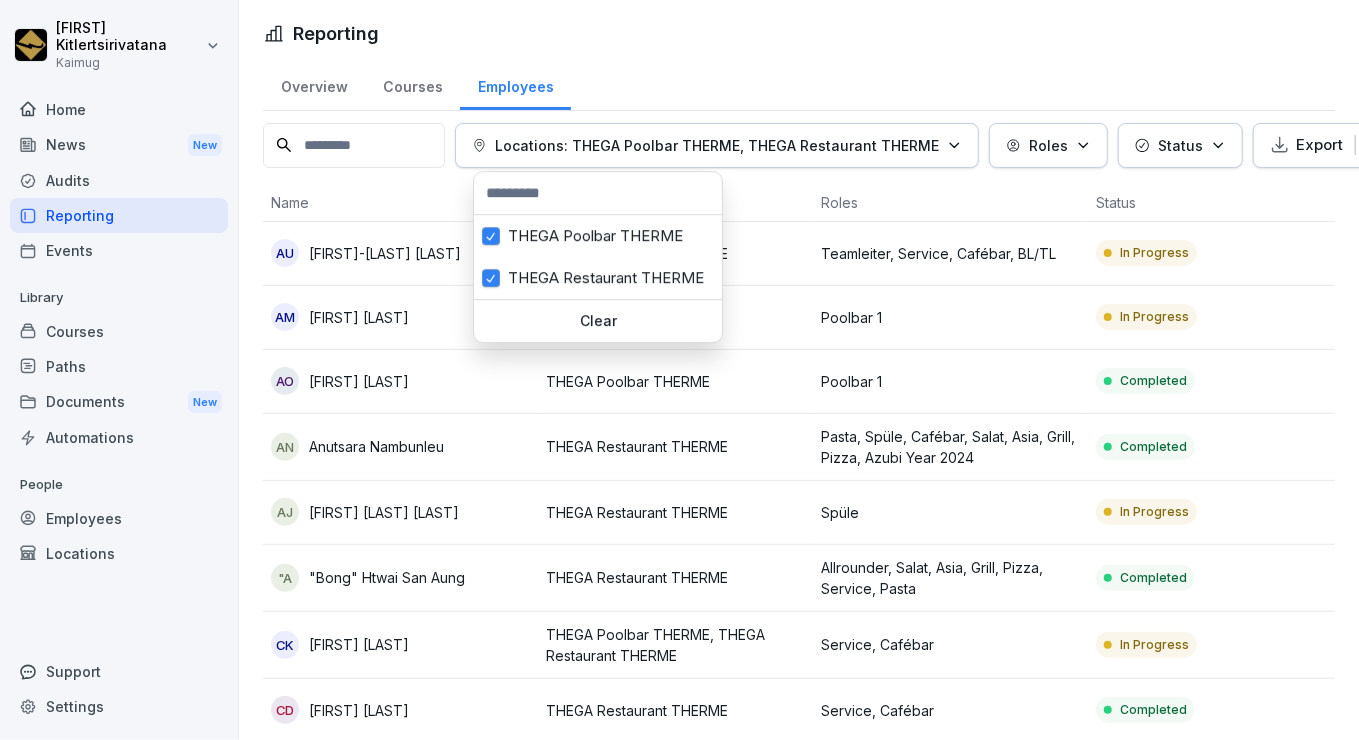 click on "Scott   Kitlertsirivatana Kaimug Home News New Audits Reporting Events Library Courses Paths Documents New Automations People Employees Locations Support Settings Reporting Overview Courses Employees Locations: THEGA Poolbar THERME, THEGA Restaurant THERME Roles Status Export Name Locations Roles Status Progress AU Adina-Ariana Urs THEGA Restaurant THERME Teamleiter, Service, Cafébar, BL/TL In Progress 42 % AM Alina Malajreu THEGA Poolbar THERME Poolbar 1 In Progress 40 % AO Anna Marie Obst THEGA Poolbar THERME Poolbar 1 Completed 100 % AN Anutsara Nambunleu THEGA Restaurant THERME Pasta, Spüle, Cafébar, Salat, Asia, Grill, Pizza, Azubi Year 2024 Completed 100 % AJ Ari Kareem Hama Jan THEGA Restaurant THERME Spüle In Progress 58 % "A "Bong" Htwai San Aung THEGA Restaurant THERME Allrounder, Salat, Asia, Grill, Pizza, Service, Pasta Completed 100 % CK Carina Küpper THEGA Poolbar THERME, THEGA Restaurant THERME Service, Cafébar In Progress 27 % CD Chiara Derissen THEGA Restaurant THERME Service, Cafébar" at bounding box center (679, 370) 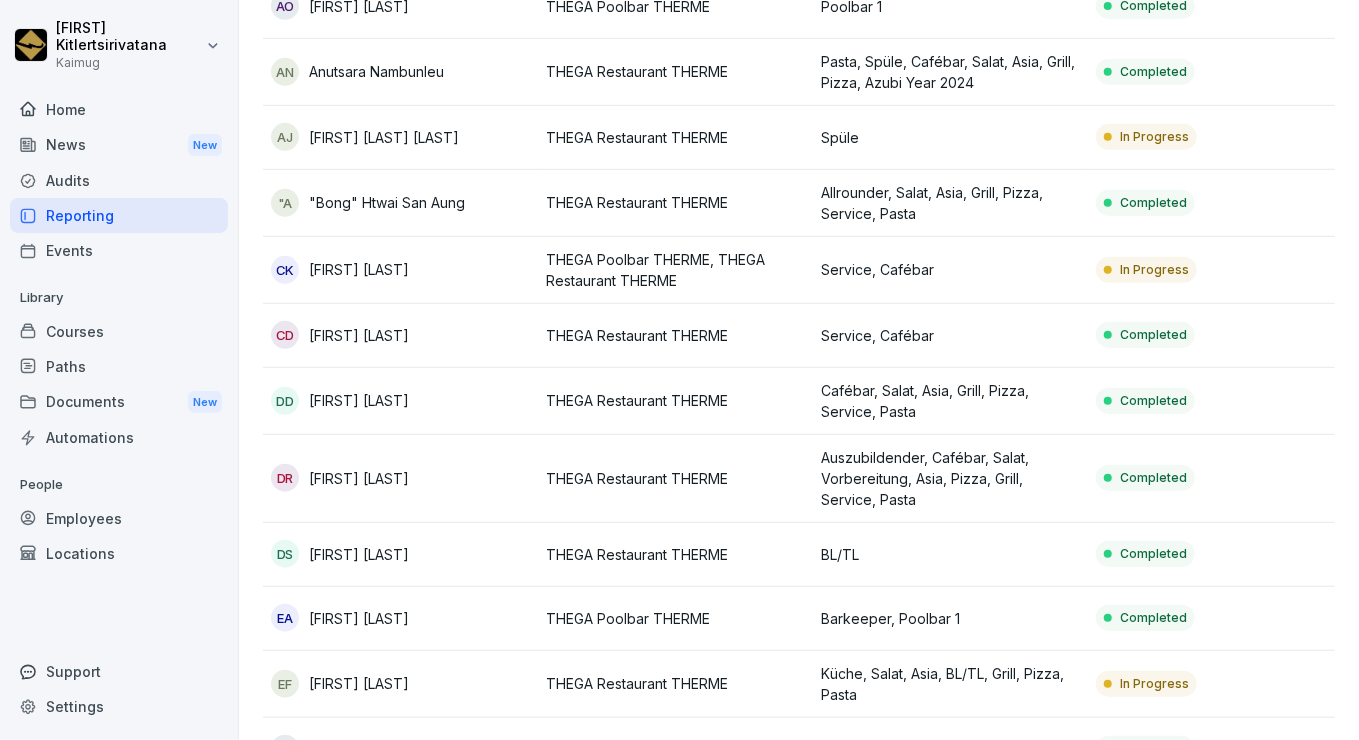 scroll, scrollTop: 0, scrollLeft: 0, axis: both 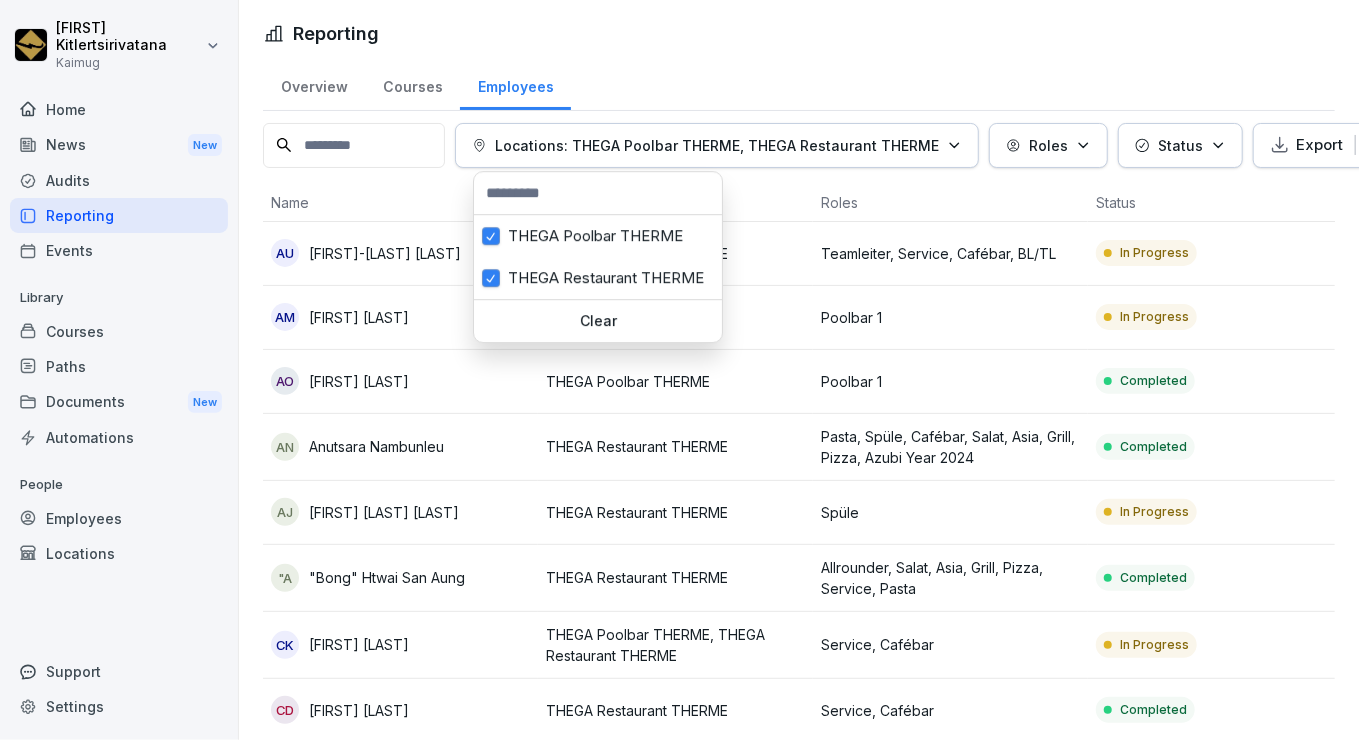 click on "Locations: THEGA Poolbar THERME, THEGA Restaurant THERME" at bounding box center [717, 145] 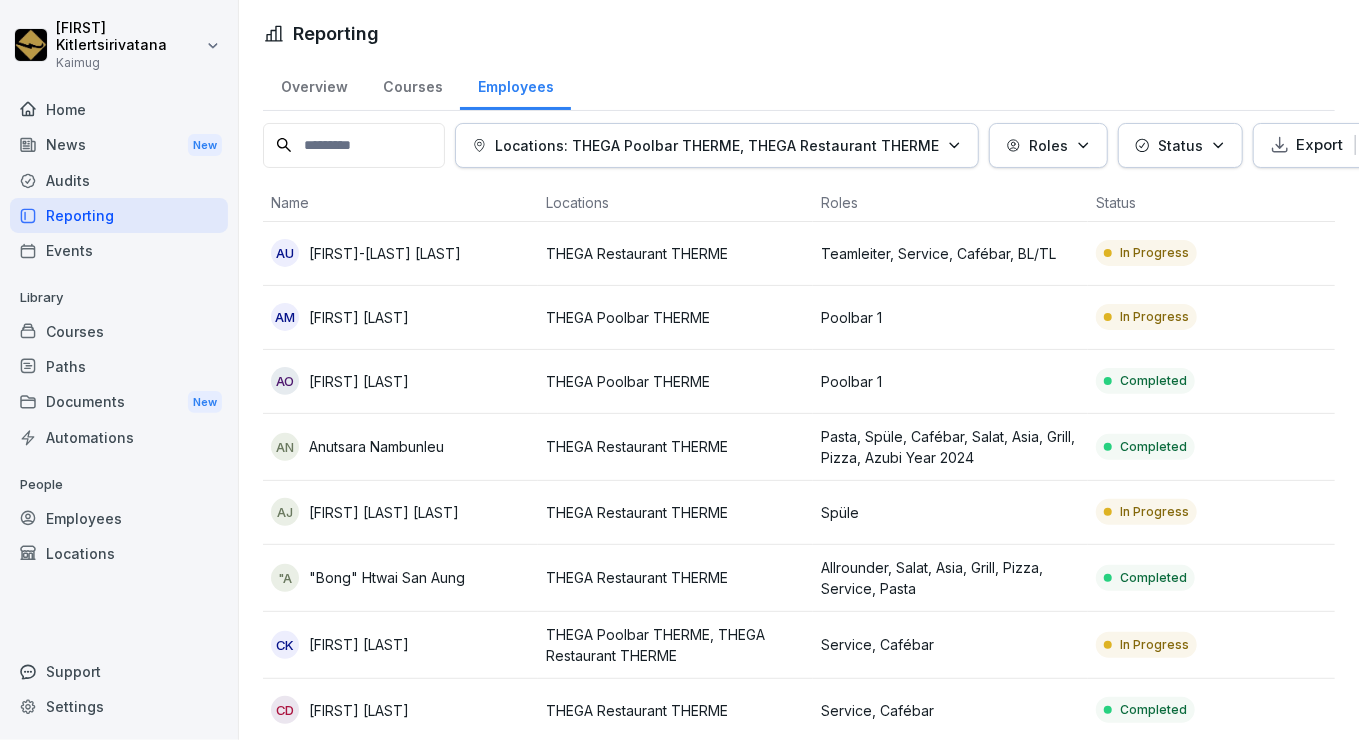 click on "Locations: THEGA Poolbar THERME, THEGA Restaurant THERME" at bounding box center [717, 145] 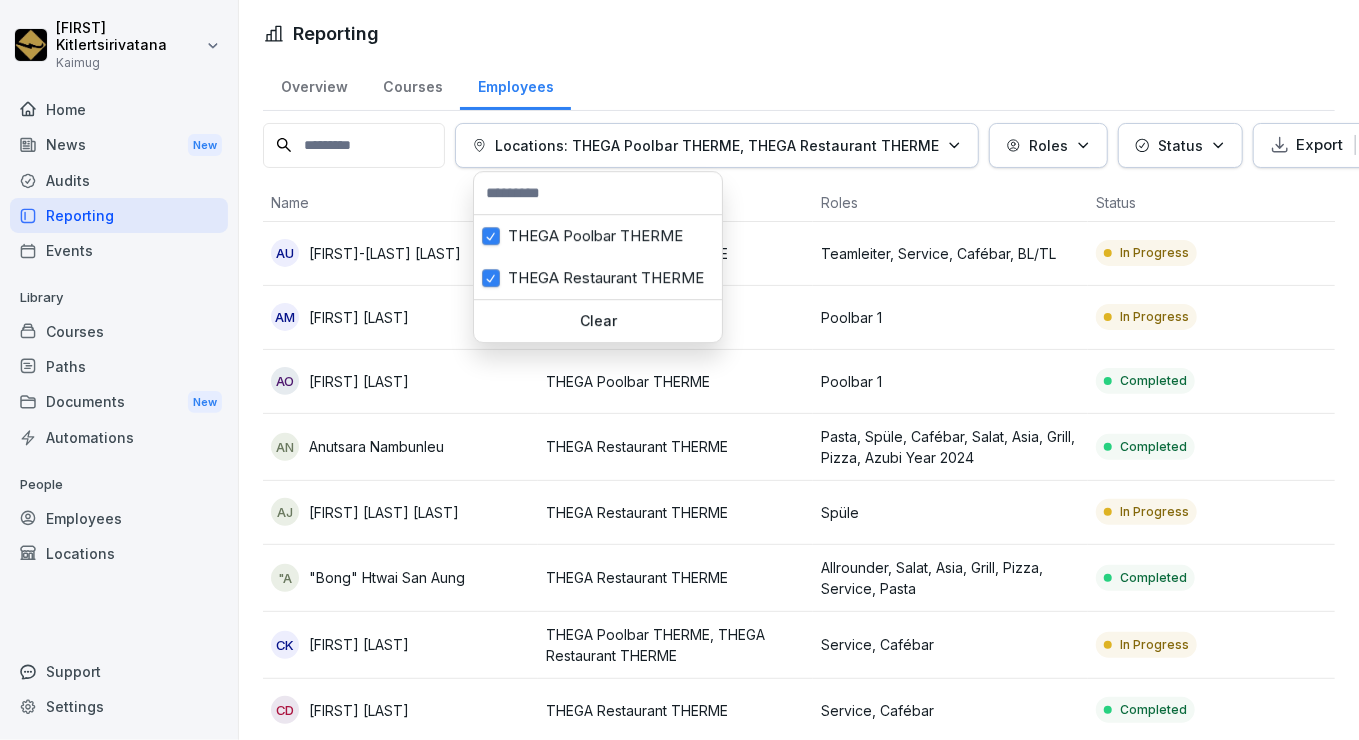 click on "Locations: THEGA Poolbar THERME, THEGA Restaurant THERME" at bounding box center (717, 145) 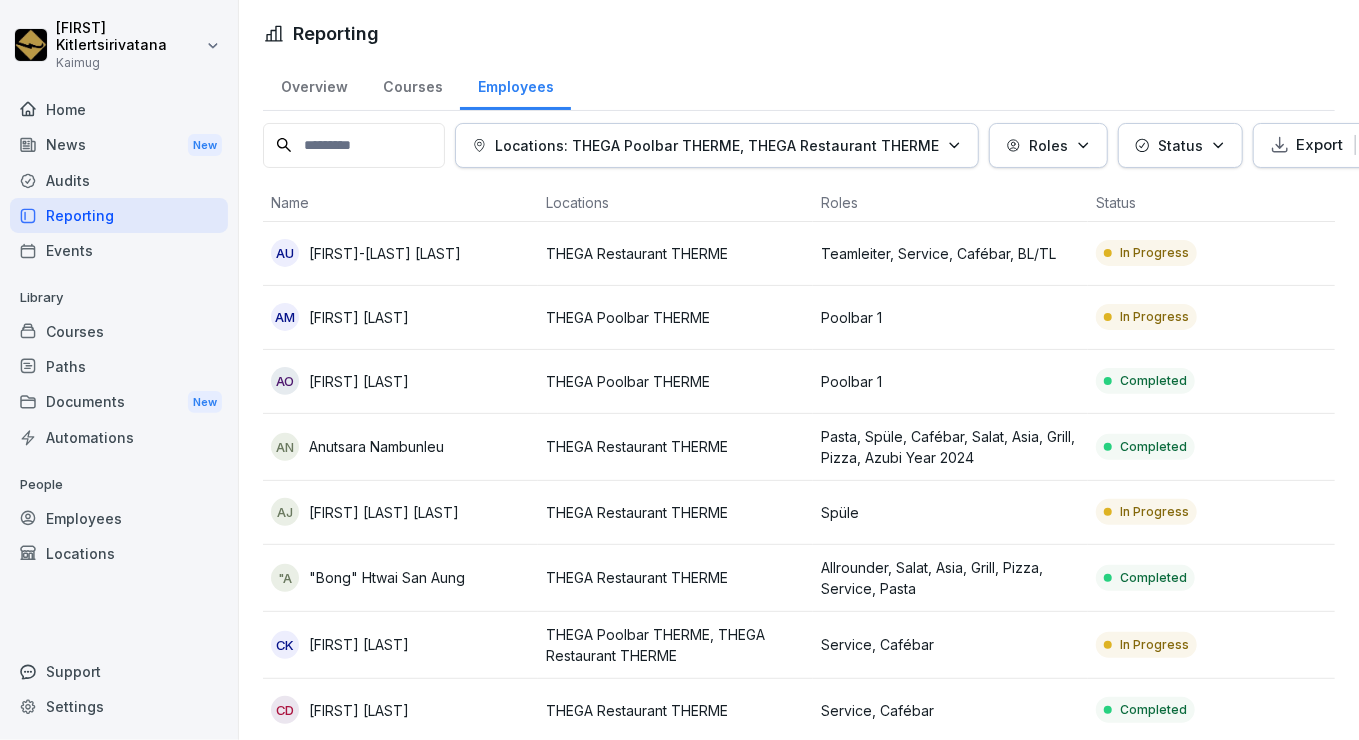 click on "Scott   Kitlertsirivatana Kaimug Home News New Audits Reporting Events Library Courses Paths Documents New Automations People Employees Locations Support Settings Reporting Overview Courses Employees Locations: THEGA Poolbar THERME, THEGA Restaurant THERME Roles Status Export Name Locations Roles Status Progress AU Adina-Ariana Urs THEGA Restaurant THERME Teamleiter, Service, Cafébar, BL/TL In Progress 42 % AM Alina Malajreu THEGA Poolbar THERME Poolbar 1 In Progress 40 % AO Anna Marie Obst THEGA Poolbar THERME Poolbar 1 Completed 100 % AN Anutsara Nambunleu THEGA Restaurant THERME Pasta, Spüle, Cafébar, Salat, Asia, Grill, Pizza, Azubi Year 2024 Completed 100 % AJ Ari Kareem Hama Jan THEGA Restaurant THERME Spüle In Progress 58 % "A "Bong" Htwai San Aung THEGA Restaurant THERME Allrounder, Salat, Asia, Grill, Pizza, Service, Pasta Completed 100 % CK Carina Küpper THEGA Poolbar THERME, THEGA Restaurant THERME Service, Cafébar In Progress 27 % CD Chiara Derissen THEGA Restaurant THERME Service, Cafébar" at bounding box center (679, 370) 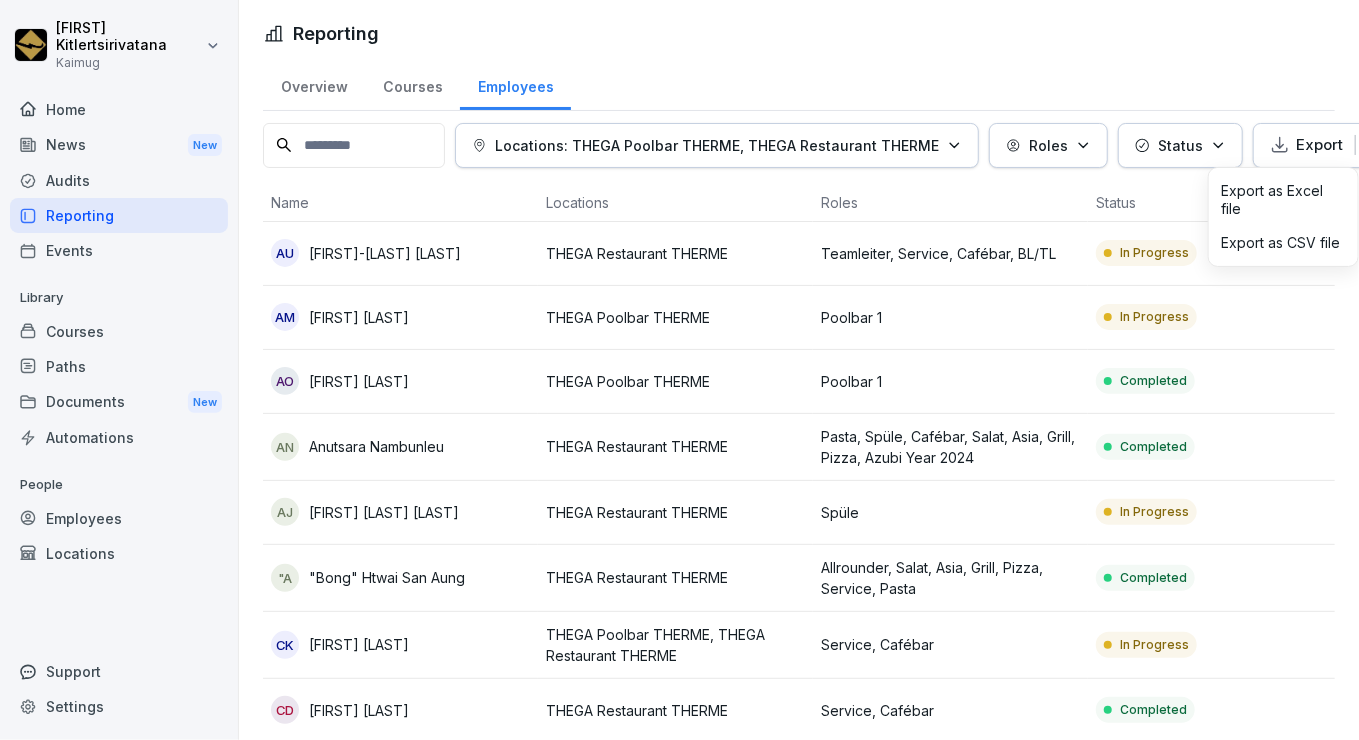 click on "Export as Excel file" at bounding box center [1283, 200] 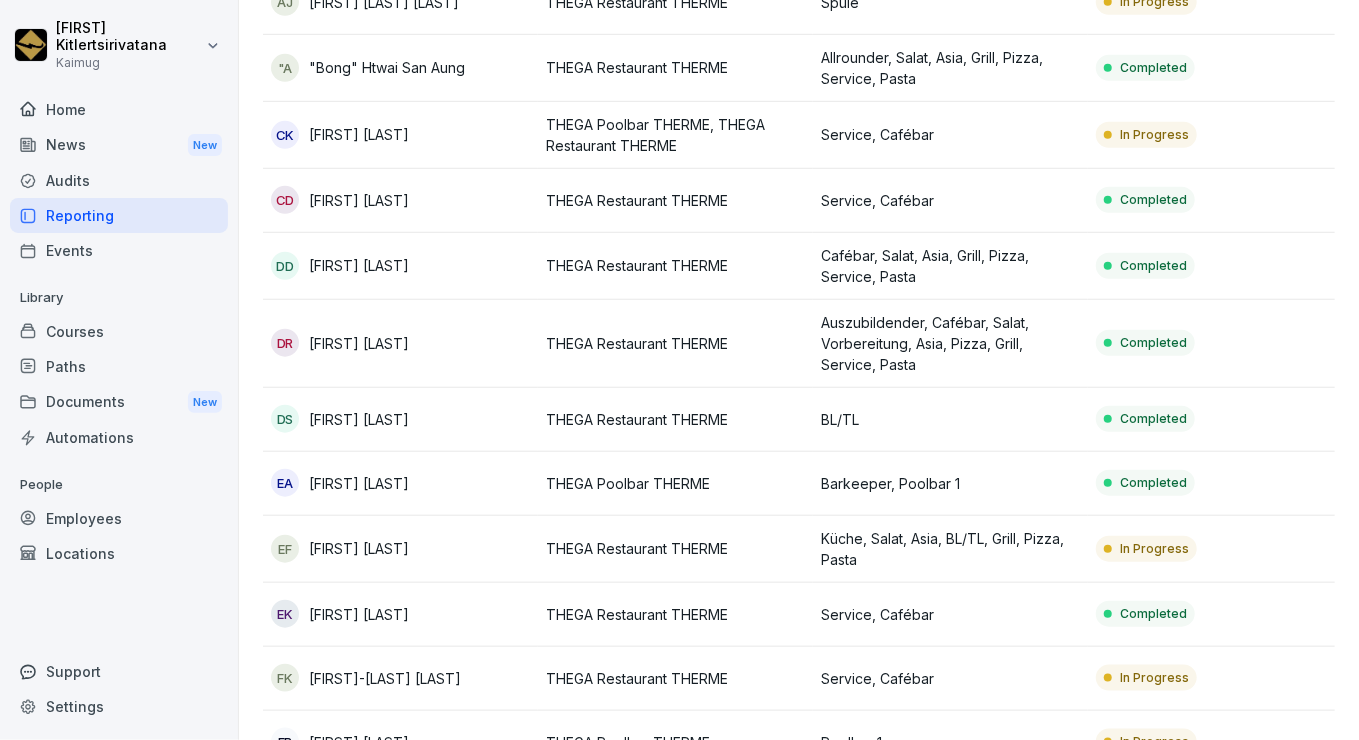 scroll, scrollTop: 0, scrollLeft: 0, axis: both 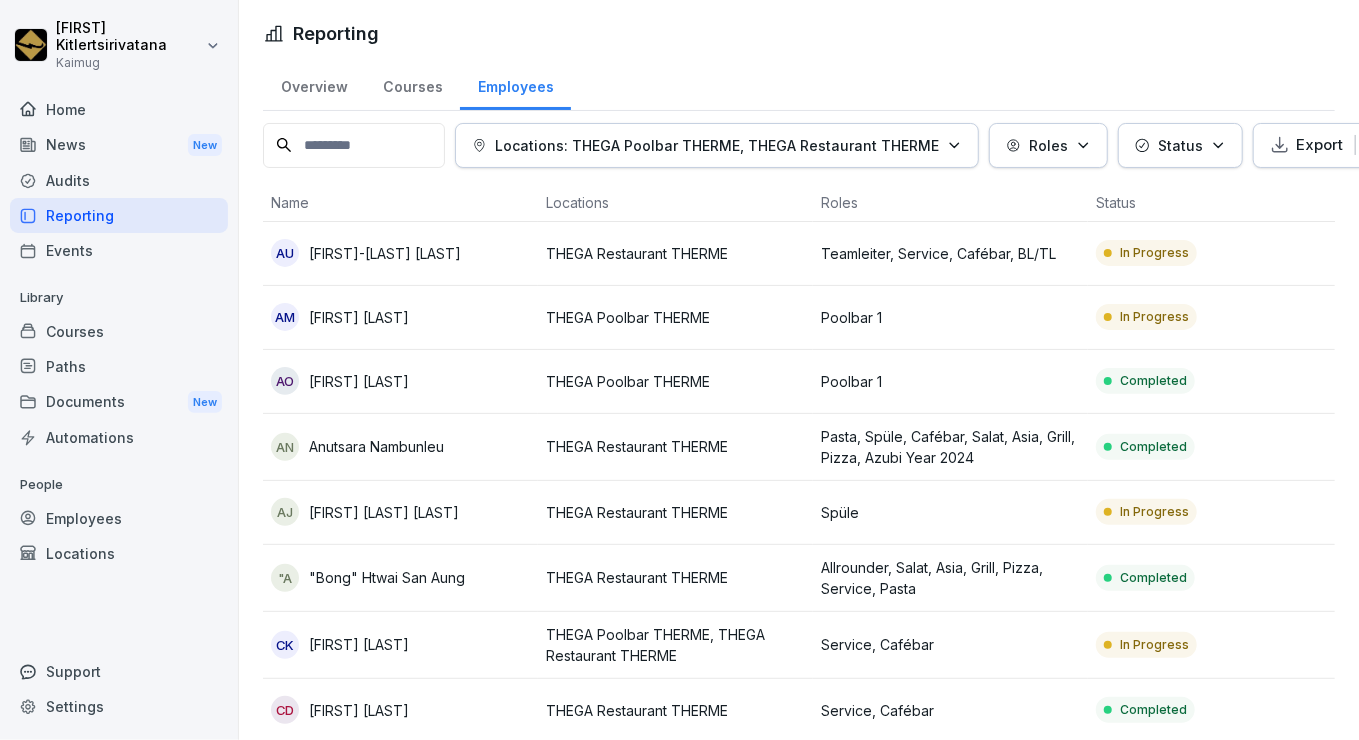 click on "Employees" at bounding box center [515, 84] 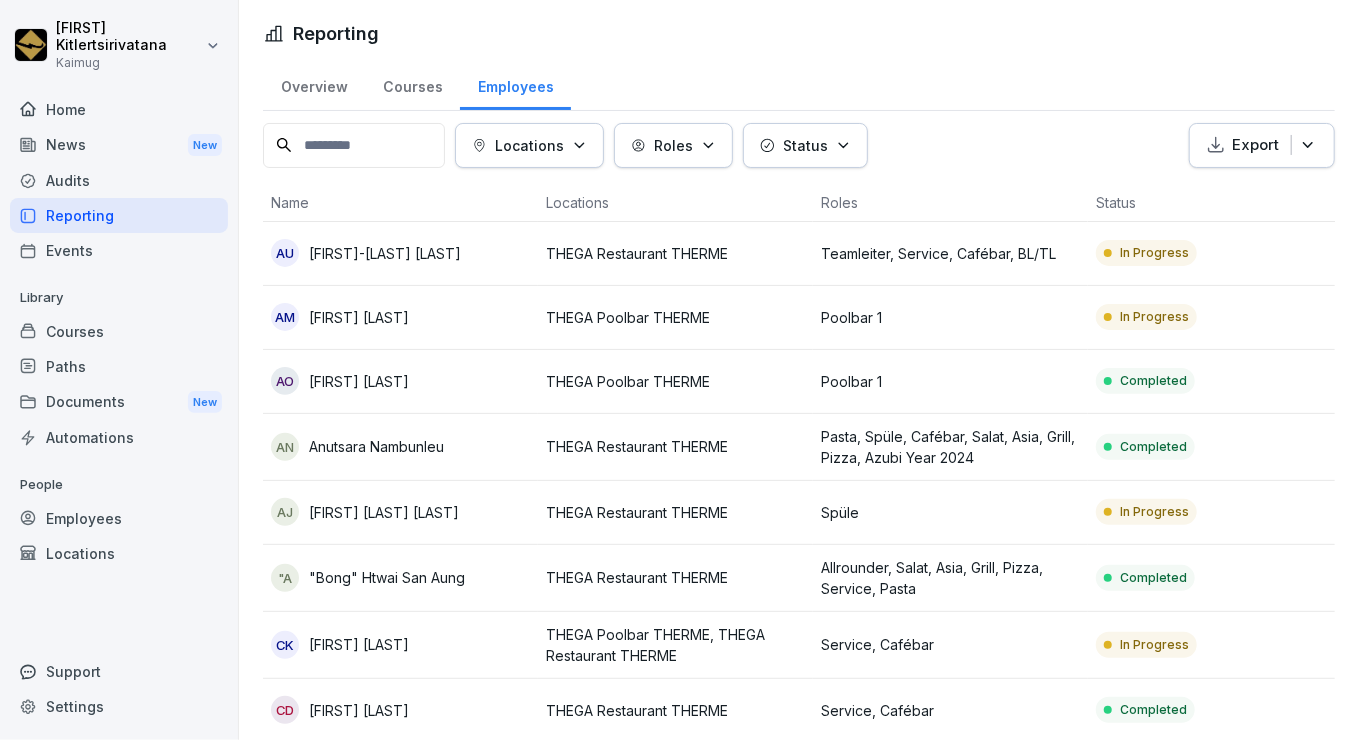 click on "Employees" at bounding box center (515, 84) 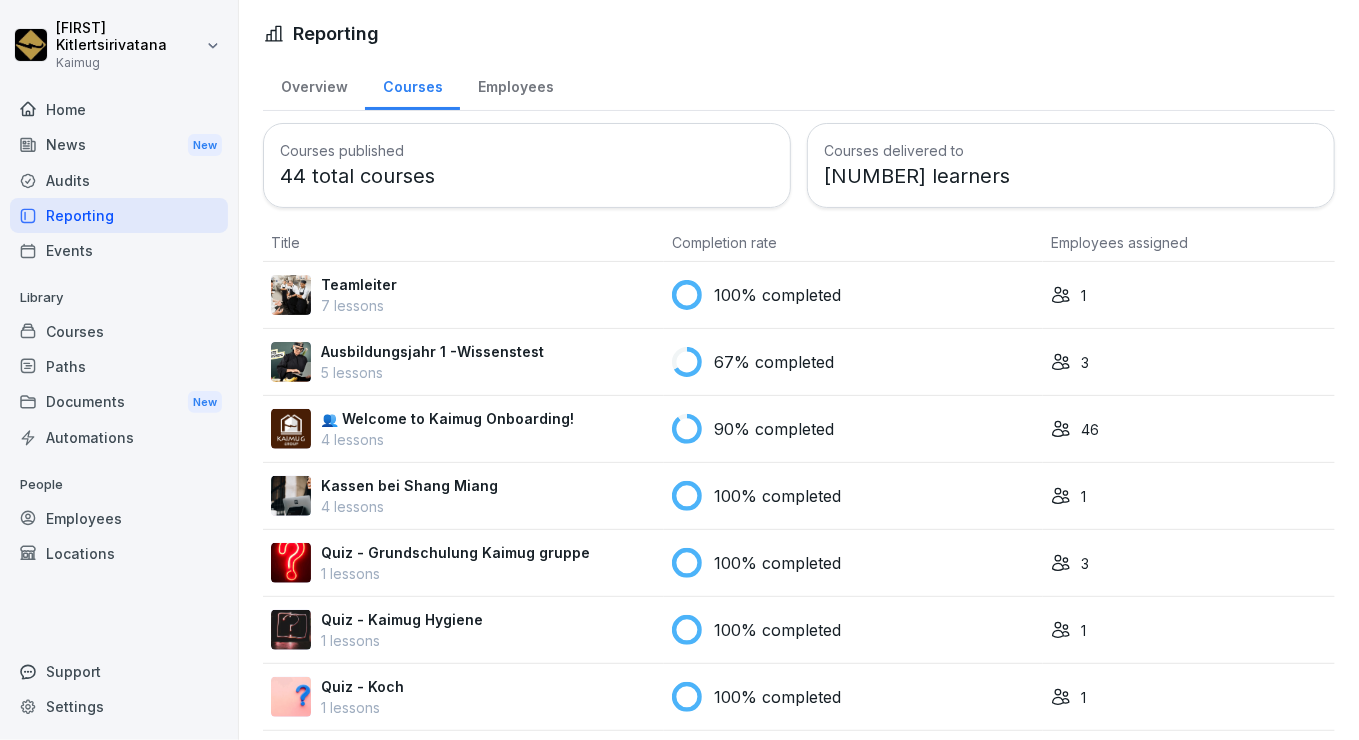 click on "Employees" at bounding box center (515, 84) 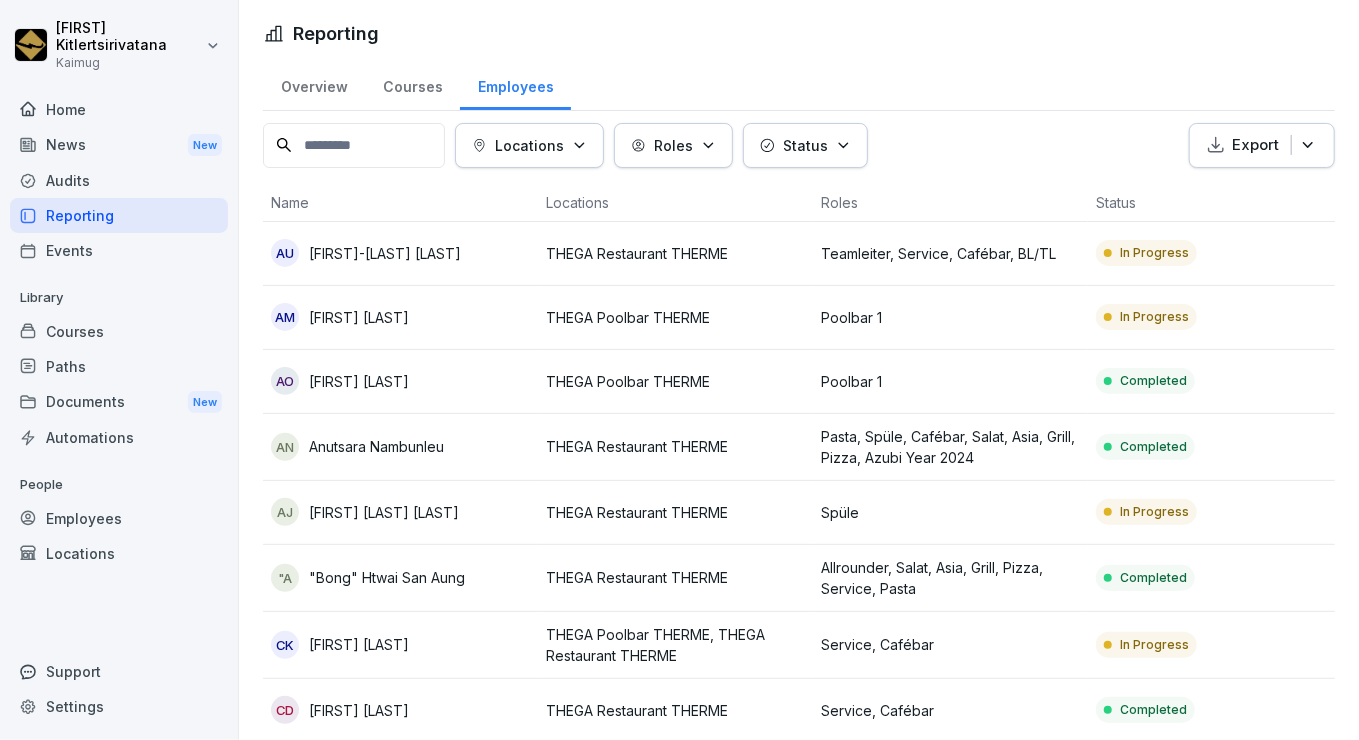 click 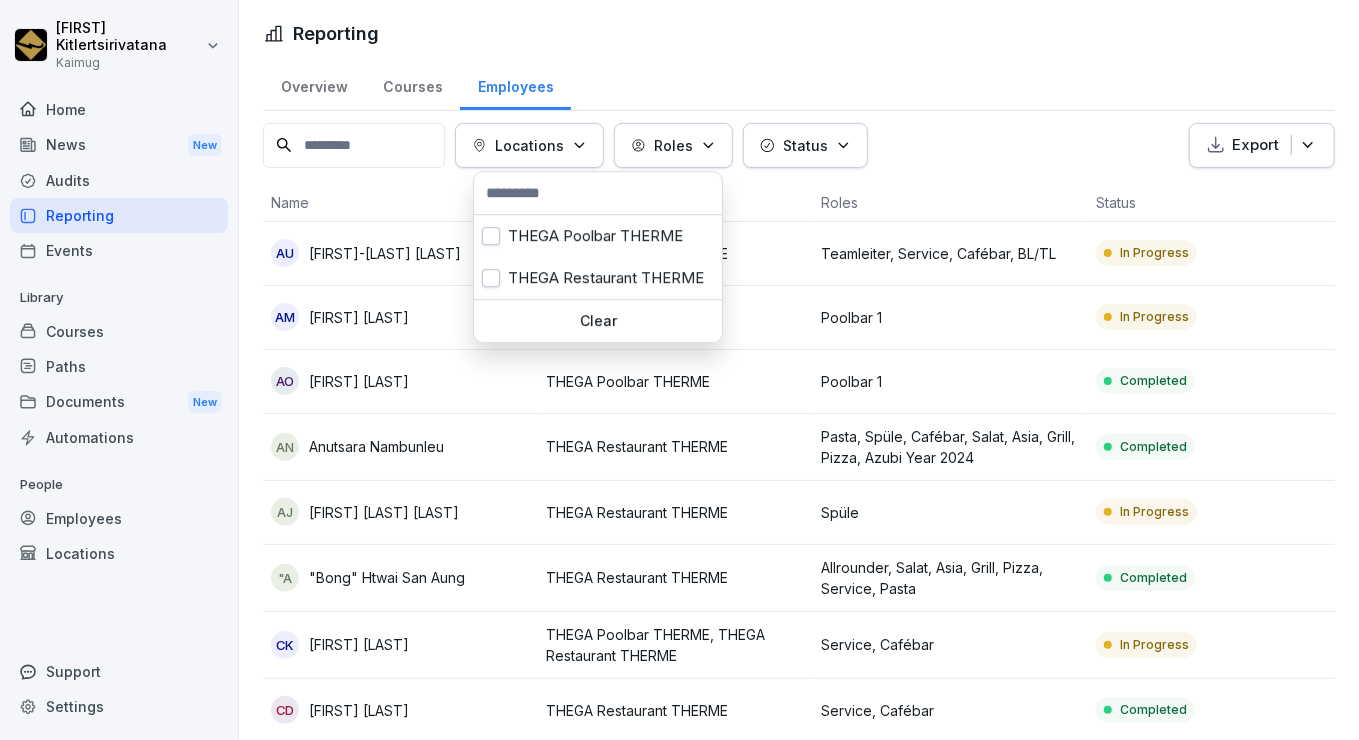 click on "[FIRST]   [LAST] Kaimug Home News New Audits Reporting Events Library Courses Paths Documents New Automations People Employees Locations Support Settings Reporting Overview Courses Employees Locations Roles Status Export Name Locations Roles Status Progress AU [FIRST] [LAST] THEGA Restaurant THERME Teamleiter, Service, Cafébar, BL/TL In Progress 42 % AM [FIRST] [LAST] THEGA Poolbar THERME Poolbar 1 In Progress 40 % AO [FIRST] [LAST] THEGA Poolbar THERME Poolbar 1 Completed 100 % AN [FIRST] [LAST] THEGA Restaurant THERME Pasta, Spüle, Cafébar, Salat, Asia, Grill, Pizza, Azubi Year 2024 Completed 100 % AJ [FIRST] [LAST] THEGA Restaurant THERME Spüle In Progress 58 % "A "Bong" [FIRST] [LAST] THEGA Restaurant THERME Allrounder, Salat, Asia, Grill, Pizza, Service, Pasta Completed 100 % CK [FIRST] [LAST] THEGA Poolbar THERME, THEGA Restaurant THERME Service, Cafébar In Progress 27 % CD [FIRST] [LAST] THEGA Restaurant THERME Service, Cafébar Completed 100 % DD [FIRST] [LAST] Completed 100 %" at bounding box center (679, 370) 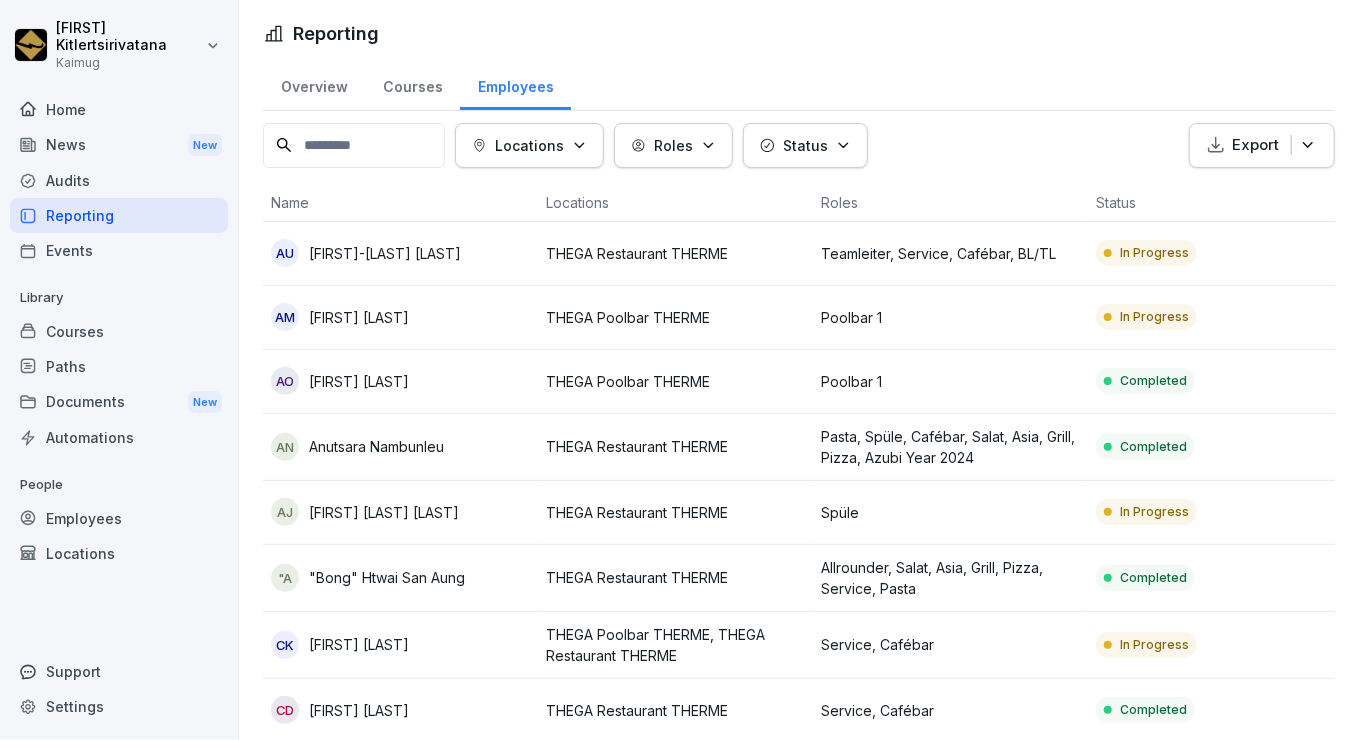 click 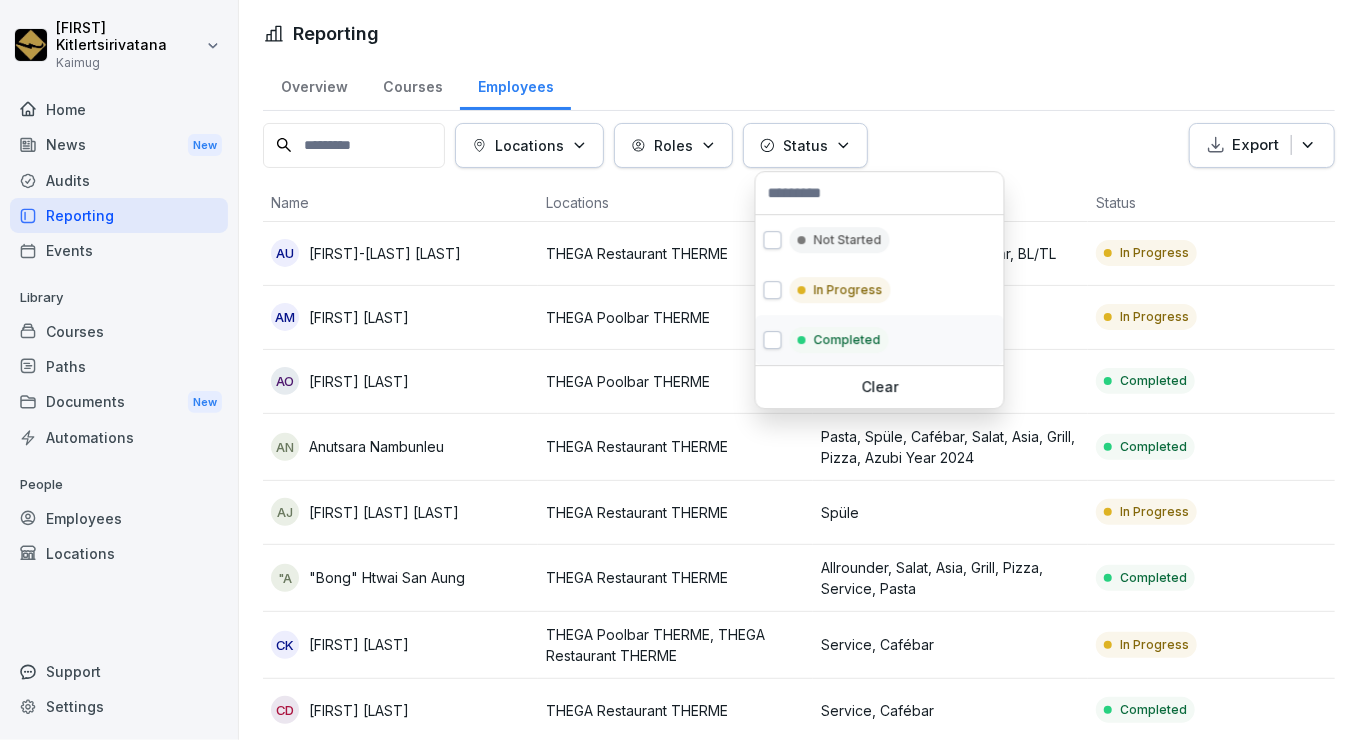click at bounding box center [773, 340] 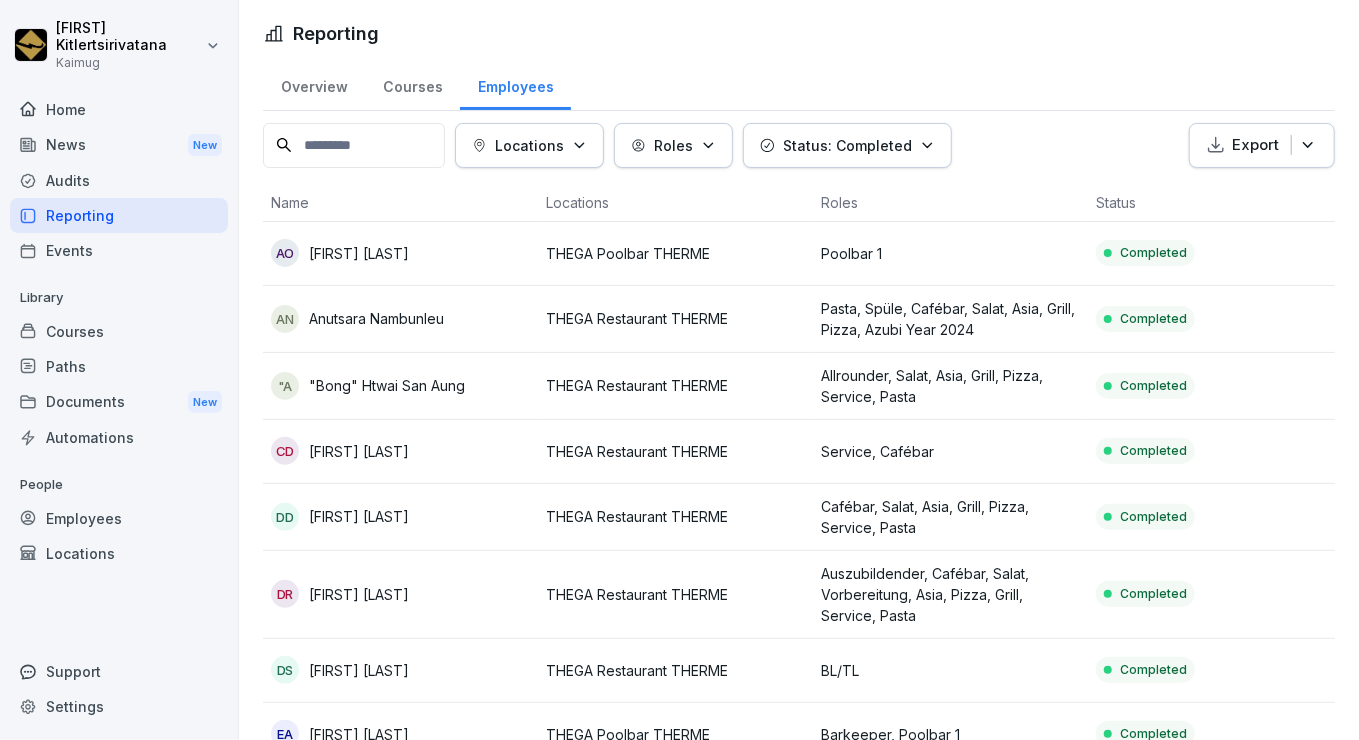 click on "7 total courses" at bounding box center [679, 370] 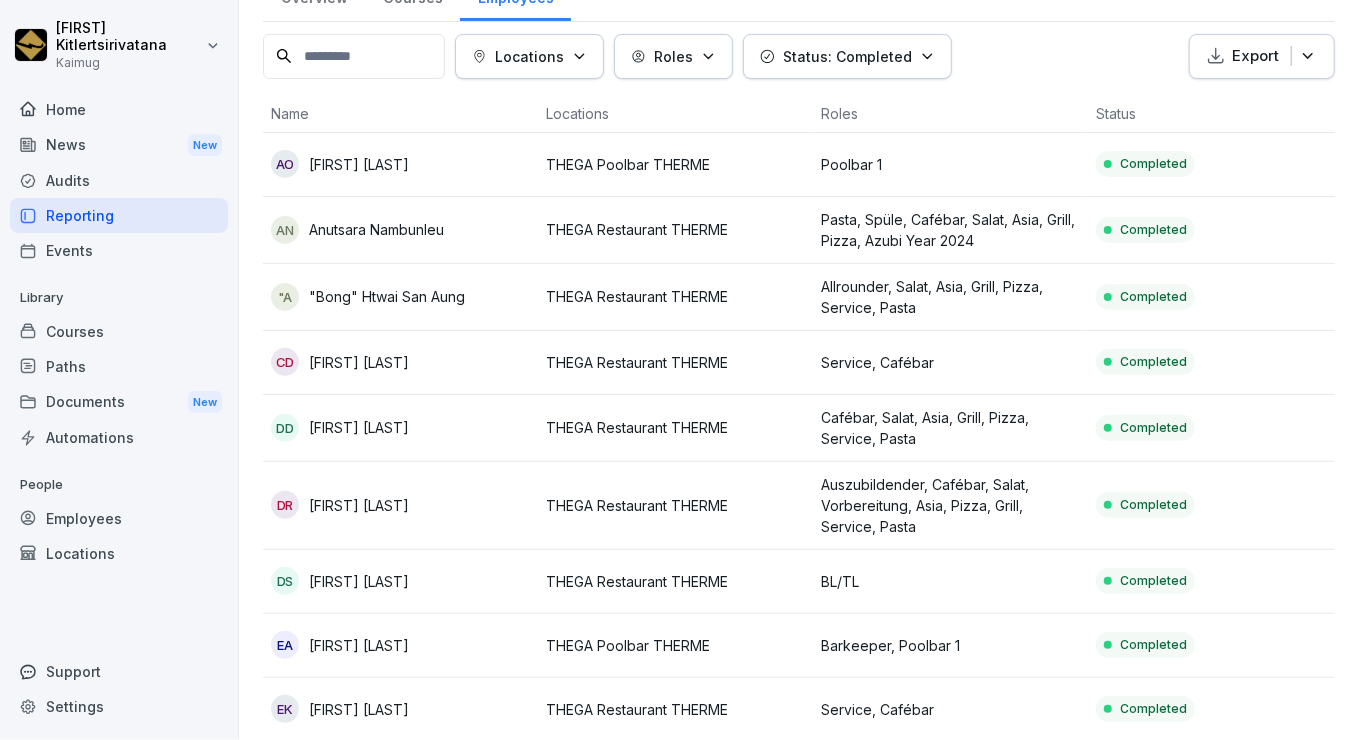 scroll, scrollTop: 0, scrollLeft: 0, axis: both 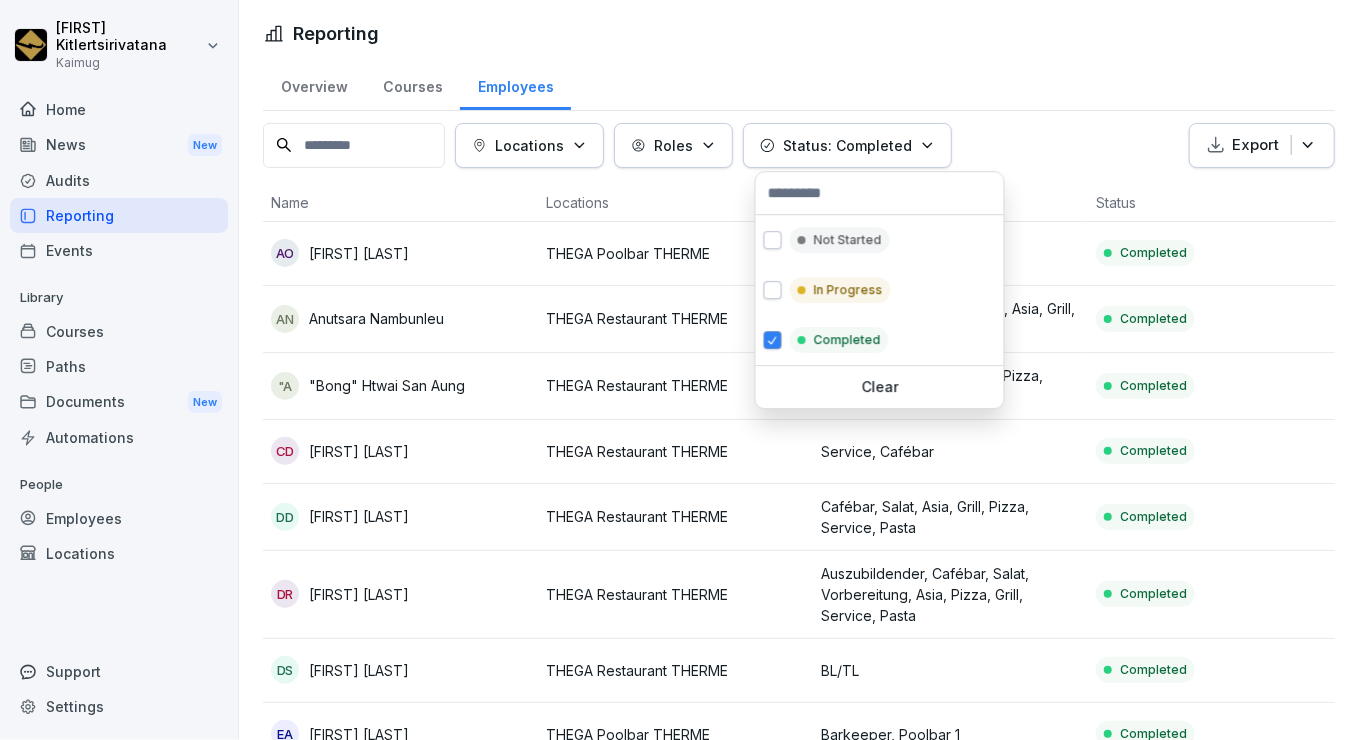click on "Status: Completed" at bounding box center (847, 145) 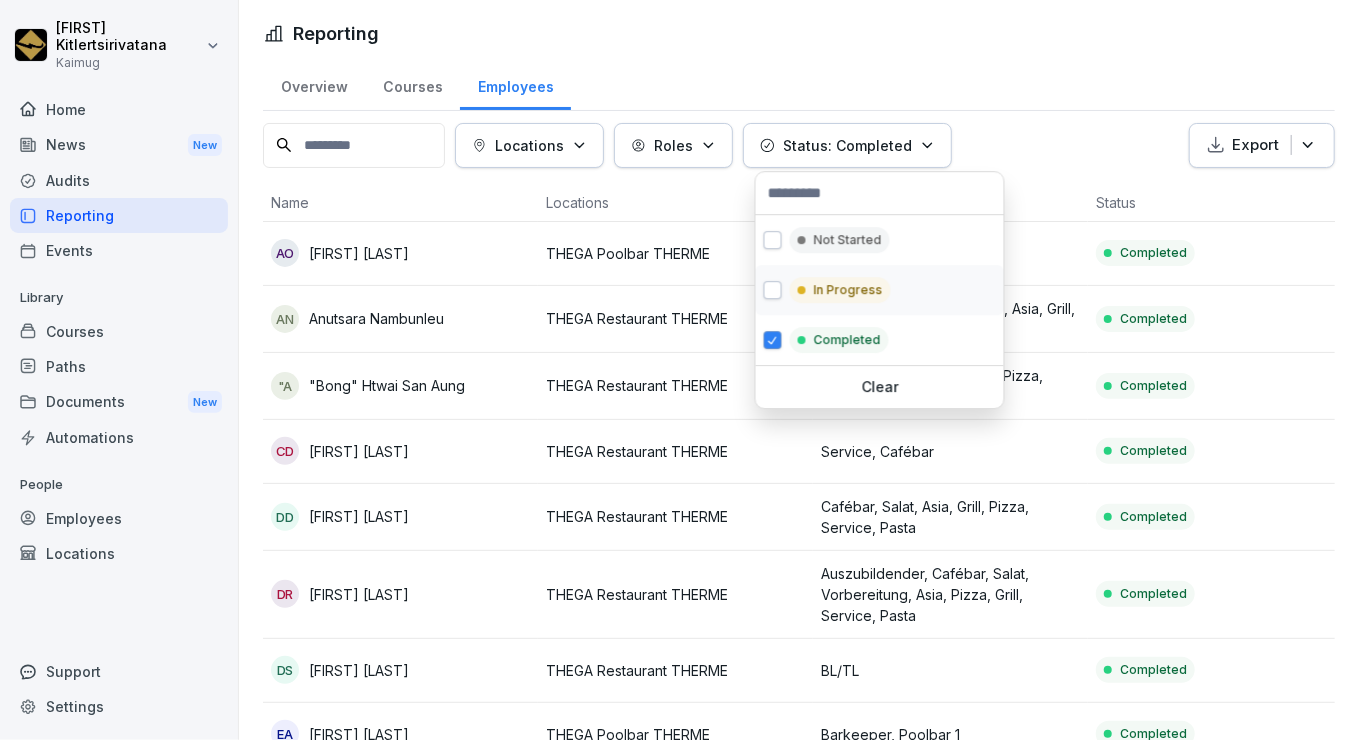 click at bounding box center [773, 290] 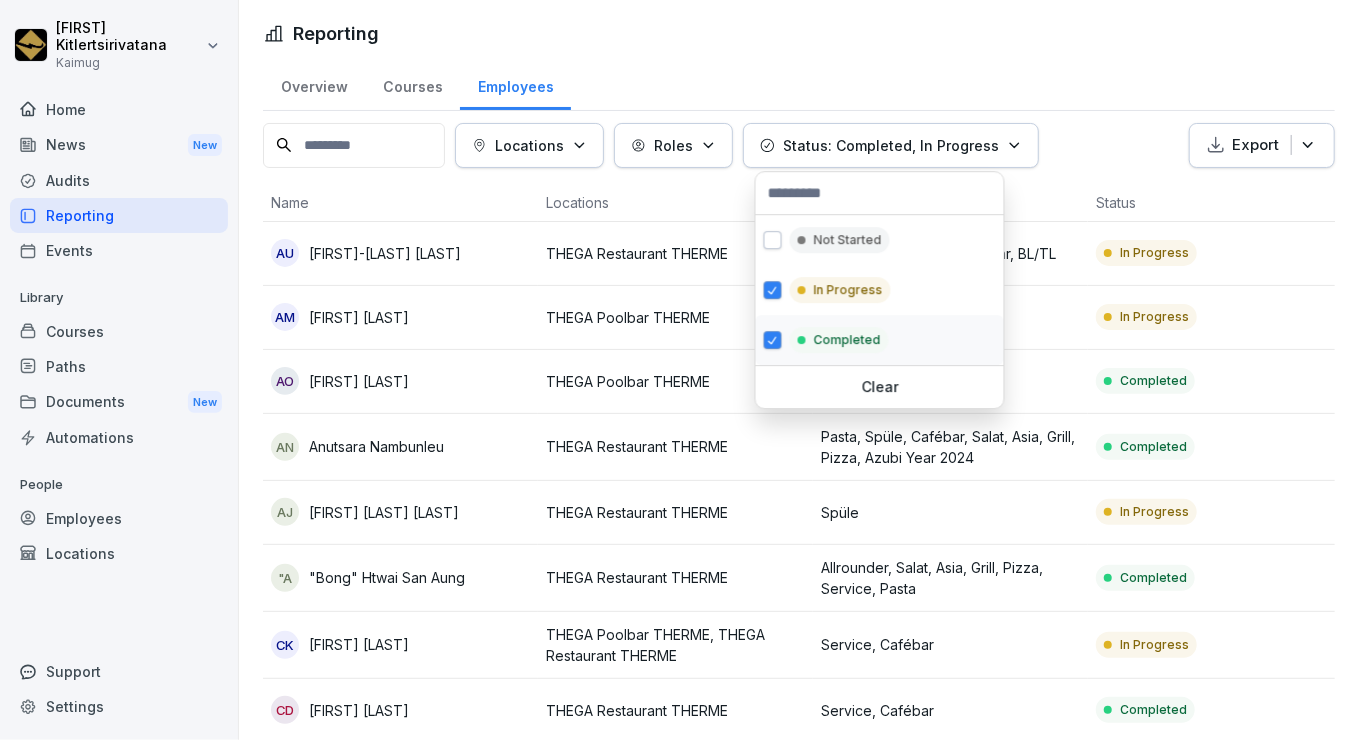 click at bounding box center (773, 340) 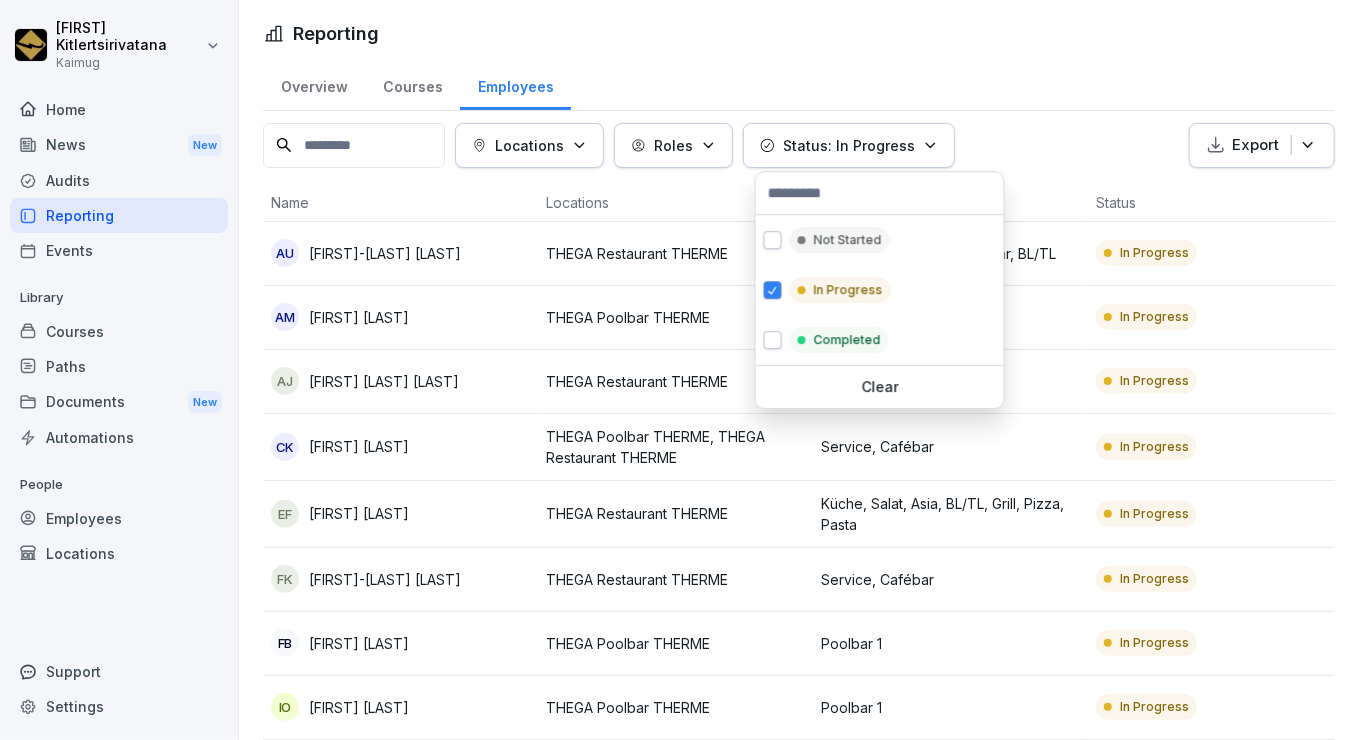 click on "[FIRST]   [LAST] Kaimug Home News New Audits Reporting Events Library Courses Paths Documents New Automations People Employees Locations Support Settings Reporting Overview Courses Employees Locations Roles Status: In Progress Export Name Locations Roles Status Progress AU [FIRST] [LAST] THEGA Restaurant THERME Teamleiter, Service, Cafébar, BL/TL In Progress 42 % AM [FIRST] [LAST] THEGA Poolbar THERME Poolbar 1 In Progress 40 % AJ [FIRST] [LAST] THEGA Restaurant THERME Spüle In Progress 58 % CK [FIRST] [LAST] THEGA Poolbar THERME, THEGA Restaurant THERME Service, Cafébar In Progress 27 % EF [FIRST] [LAST] THEGA Restaurant THERME Küche, Salat, Asia, BL/TL, Grill, Pizza, Pasta In Progress 98 % FK [FIRST] [LAST] THEGA Restaurant THERME Service, Cafébar In Progress 40 % FB [FIRST] [LAST] THEGA Poolbar THERME Poolbar 1 In Progress 40 % IO [FIRST] [LAST] THEGA Poolbar THERME Poolbar 1 In Progress 81 % LÜ [FIRST] [LAST] THEGA Poolbar THERME Poolbar 1 In Progress 3 % LK [FIRST] [LAST] Poolbar 1 40 %" at bounding box center [679, 370] 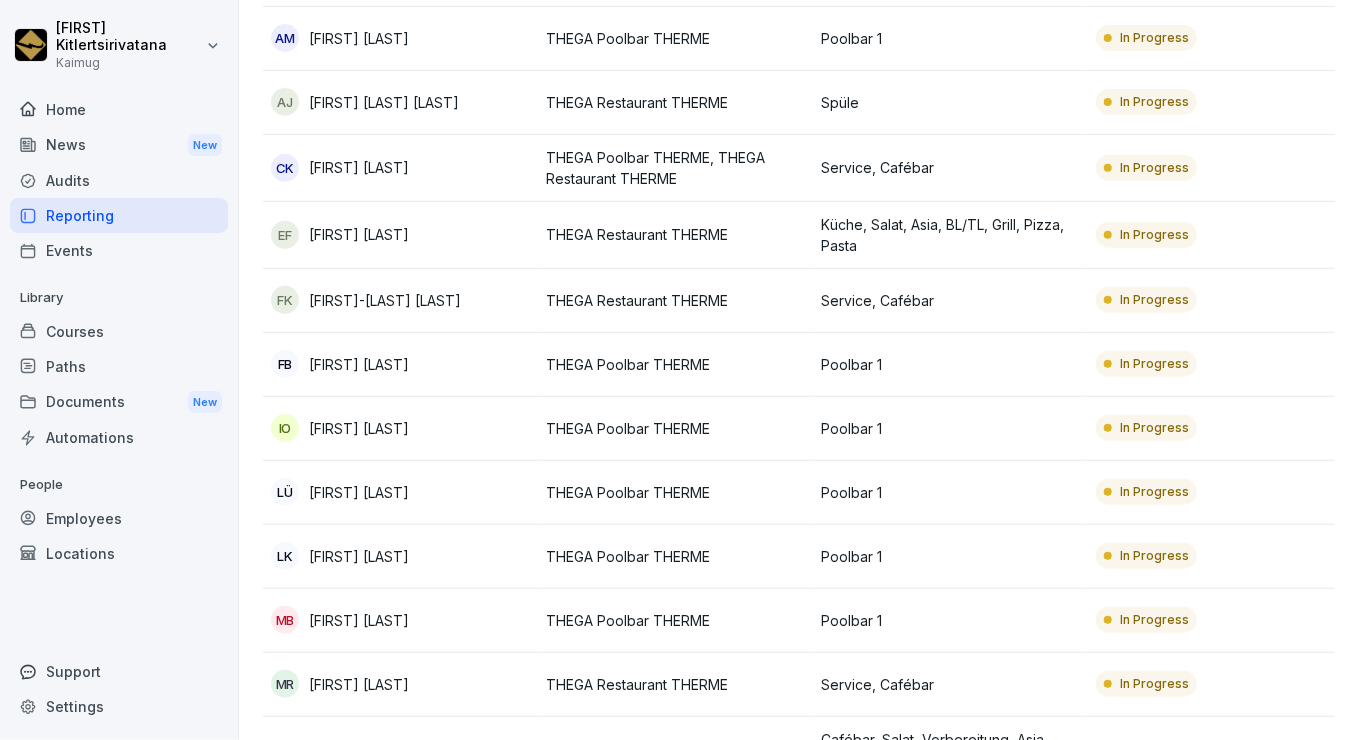 scroll, scrollTop: 500, scrollLeft: 0, axis: vertical 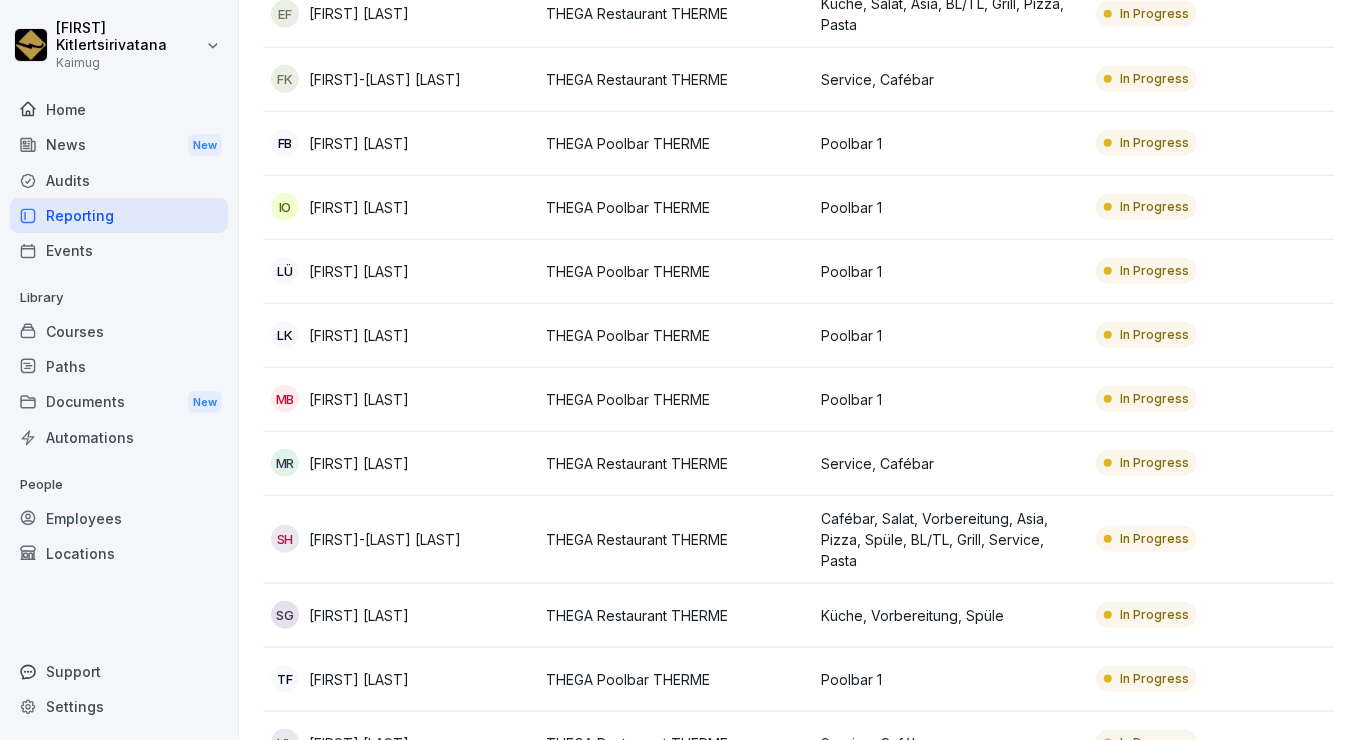 type 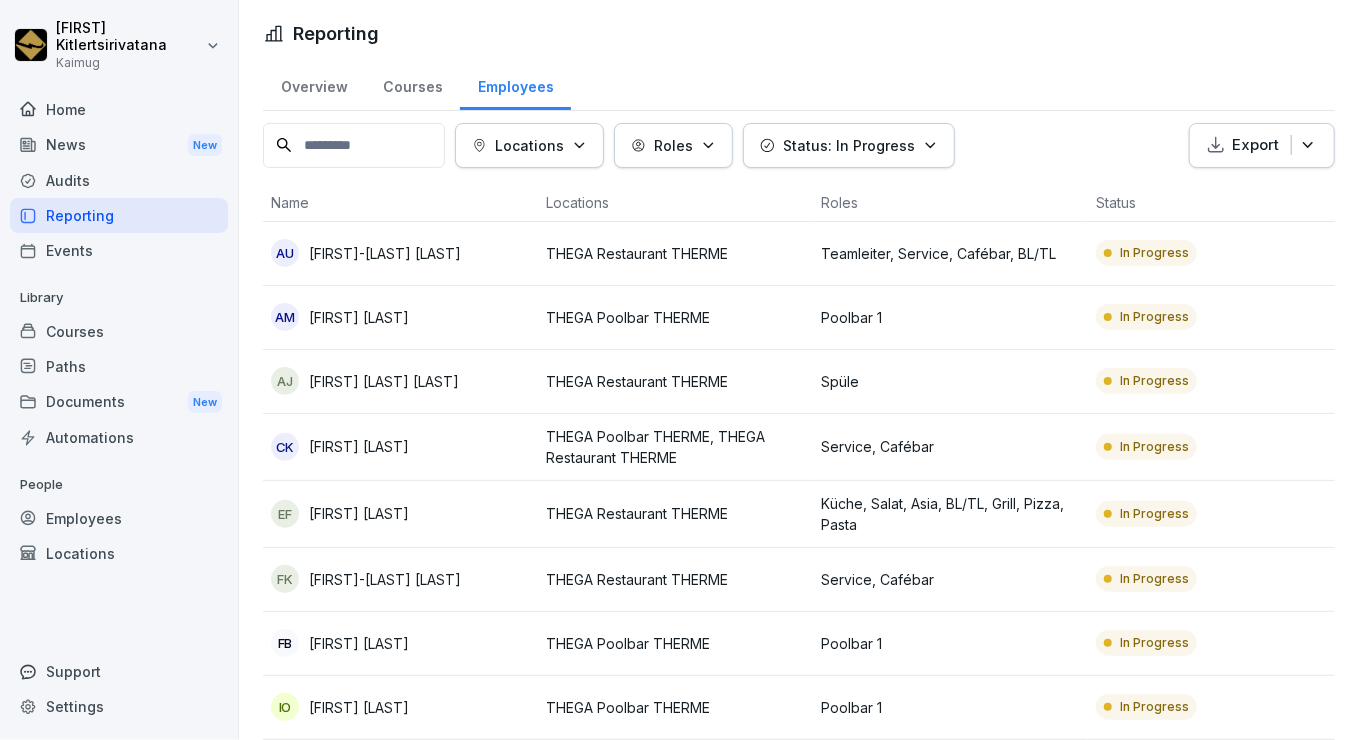 click on "Status: In Progress" at bounding box center [849, 145] 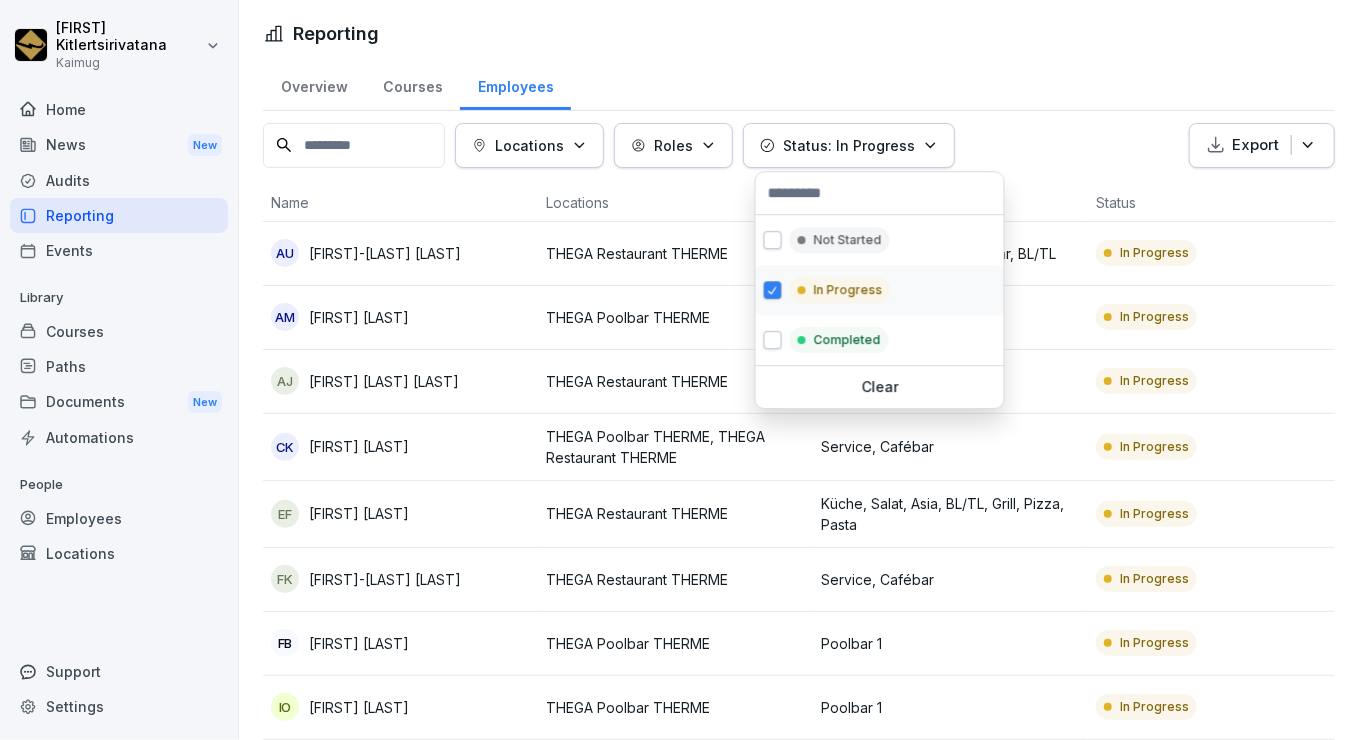 click at bounding box center [773, 290] 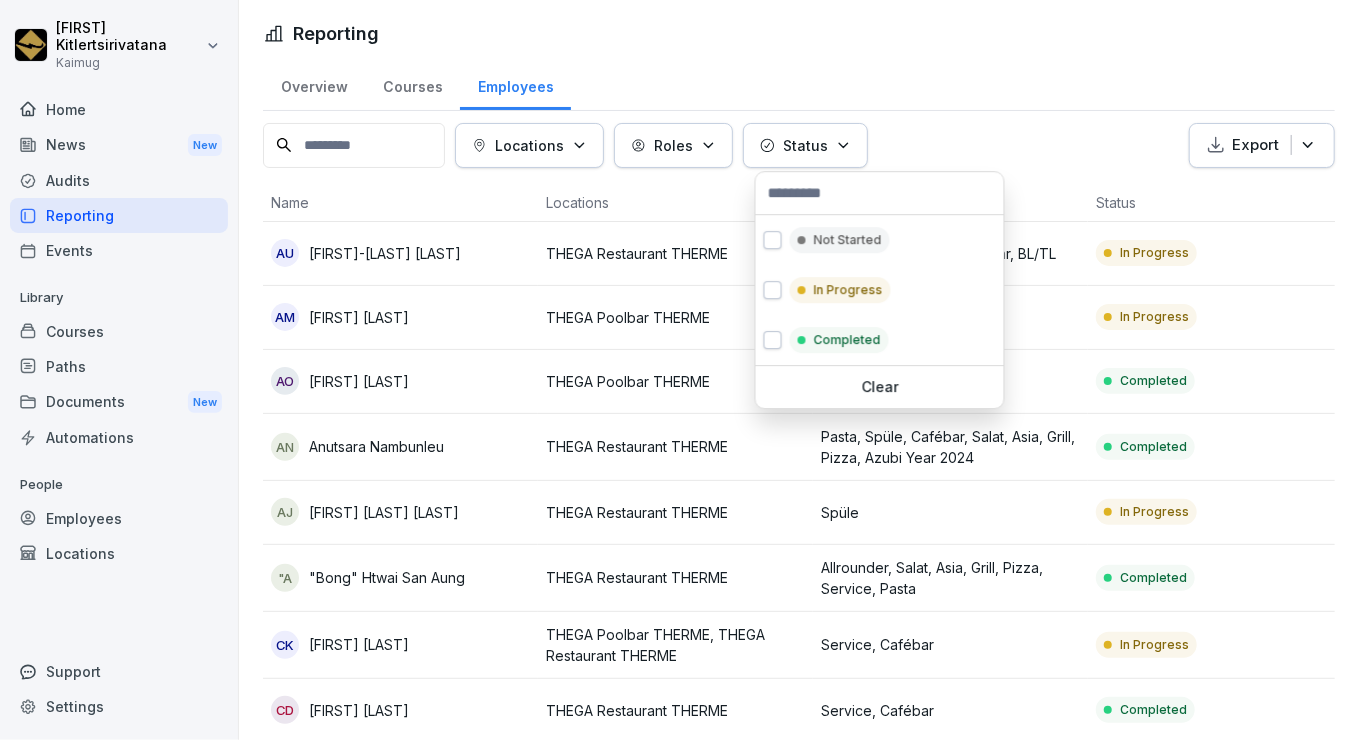 click on "[FIRST]   [LAST] Kaimug Home News New Audits Reporting Events Library Courses Paths Documents New Automations People Employees Locations Support Settings Reporting Overview Courses Employees Locations Roles Status Export Name Locations Roles Status Progress AU [FIRST] [LAST] THEGA Restaurant THERME Teamleiter, Service, Cafébar, BL/TL In Progress 42 % AM [FIRST] [LAST] THEGA Poolbar THERME Poolbar 1 In Progress 40 % AO [FIRST] [LAST] THEGA Poolbar THERME Poolbar 1 Completed 100 % AN [FIRST] [LAST] THEGA Restaurant THERME Pasta, Spüle, Cafébar, Salat, Asia, Grill, Pizza, Azubi Year 2024 Completed 100 % AJ [FIRST] [LAST] THEGA Restaurant THERME Spüle In Progress 58 % "A "Bong" [FIRST] [LAST] THEGA Restaurant THERME Allrounder, Salat, Asia, Grill, Pizza, Service, Pasta Completed 100 % CK [FIRST] [LAST] THEGA Poolbar THERME, THEGA Restaurant THERME Service, Cafébar In Progress 27 % CD [FIRST] [LAST] THEGA Restaurant THERME Service, Cafébar Completed 100 % DD [FIRST] [LAST] Completed 100 %" at bounding box center (679, 370) 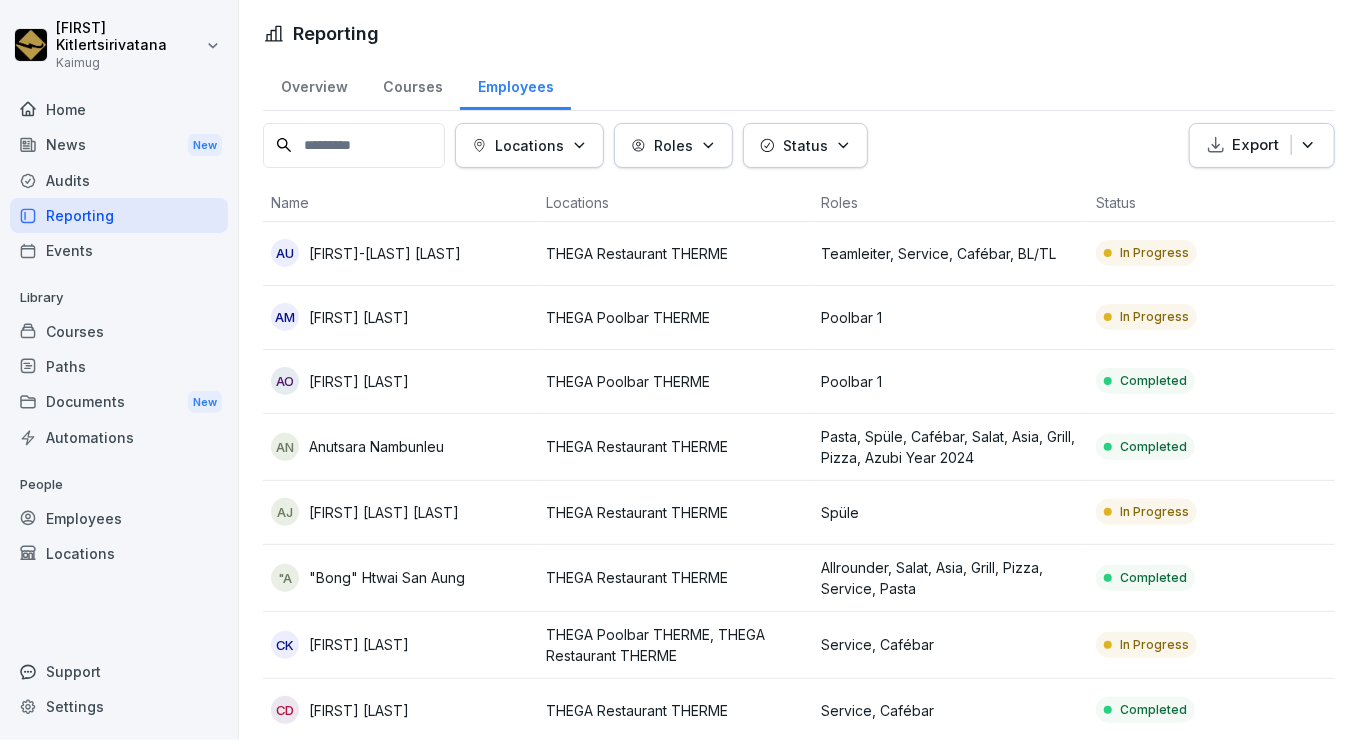 click on "Locations" at bounding box center (529, 145) 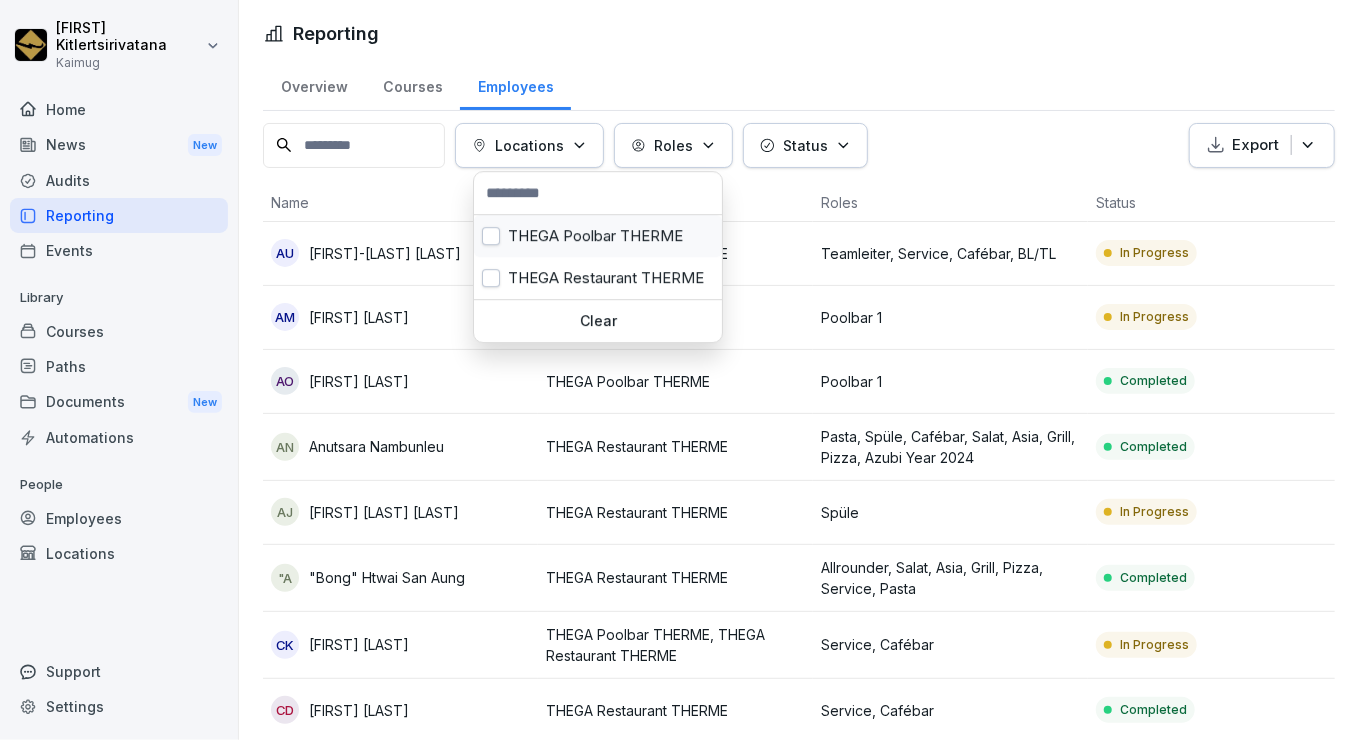 click at bounding box center [491, 236] 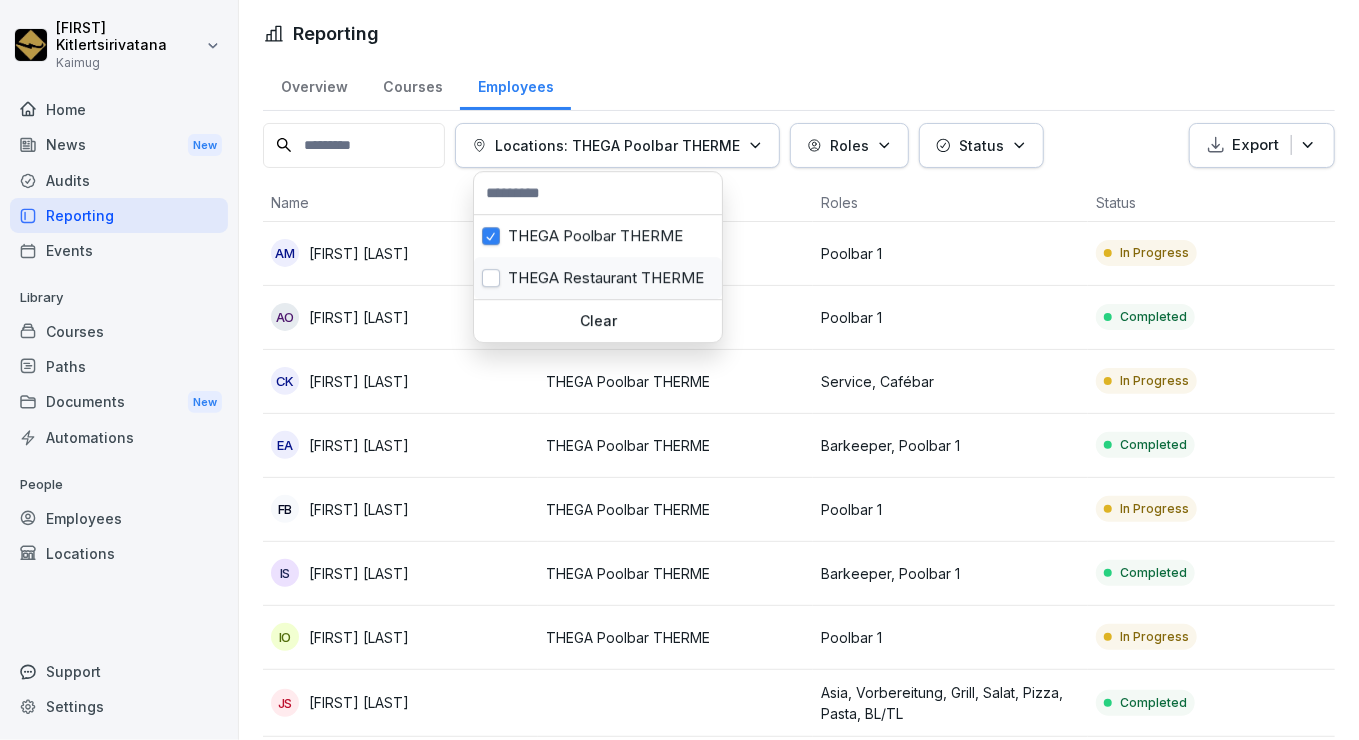 click at bounding box center [491, 278] 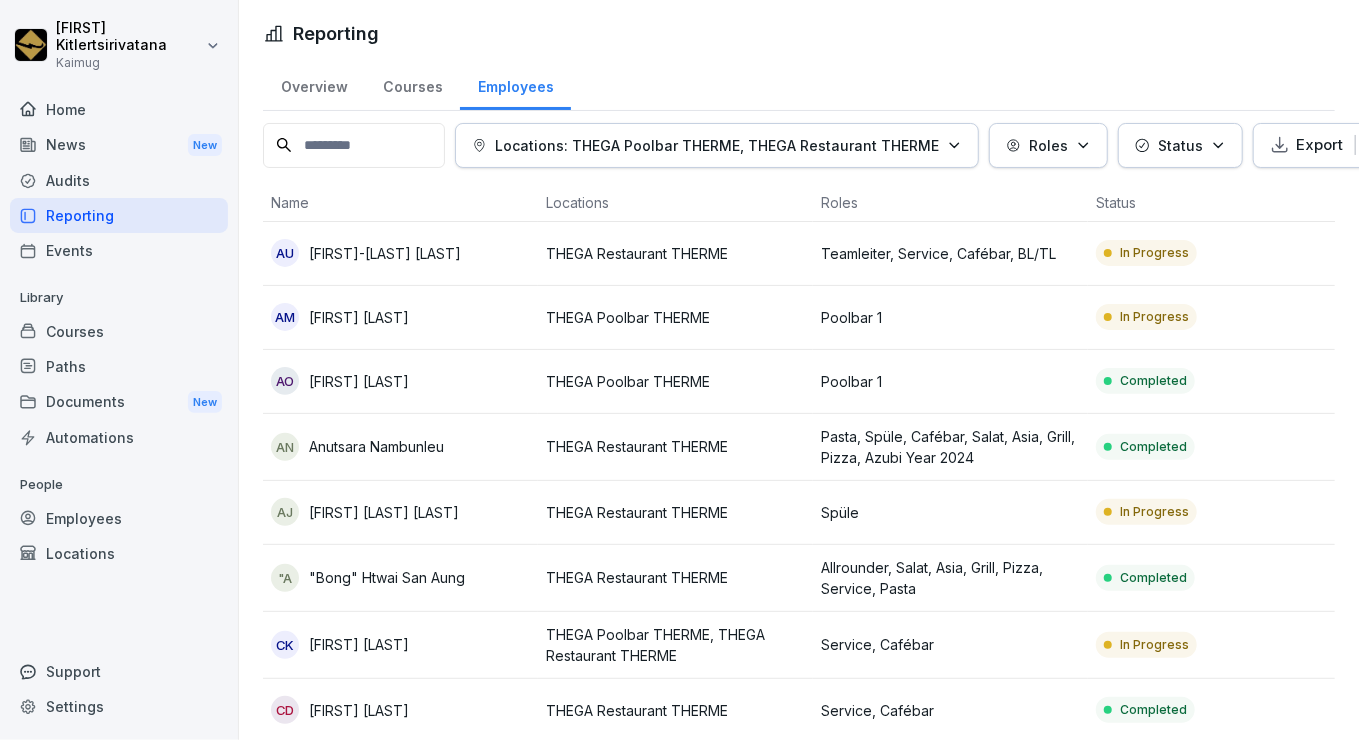 click on "Scott   Kitlertsirivatana Kaimug Home News New Audits Reporting Events Library Courses Paths Documents New Automations People Employees Locations Support Settings Reporting Overview Courses Employees Locations: THEGA Poolbar THERME, THEGA Restaurant THERME Roles Status Export Name Locations Roles Status Progress AU Adina-Ariana Urs THEGA Restaurant THERME Teamleiter, Service, Cafébar, BL/TL In Progress 42 % AM Alina Malajreu THEGA Poolbar THERME Poolbar 1 In Progress 40 % AO Anna Marie Obst THEGA Poolbar THERME Poolbar 1 Completed 100 % AN Anutsara Nambunleu THEGA Restaurant THERME Pasta, Spüle, Cafébar, Salat, Asia, Grill, Pizza, Azubi Year 2024 Completed 100 % AJ Ari Kareem Hama Jan THEGA Restaurant THERME Spüle In Progress 58 % "A "Bong" Htwai San Aung THEGA Restaurant THERME Allrounder, Salat, Asia, Grill, Pizza, Service, Pasta Completed 100 % CK Carina Küpper THEGA Poolbar THERME, THEGA Restaurant THERME Service, Cafébar In Progress 27 % CD Chiara Derissen THEGA Restaurant THERME Service, Cafébar" at bounding box center (679, 370) 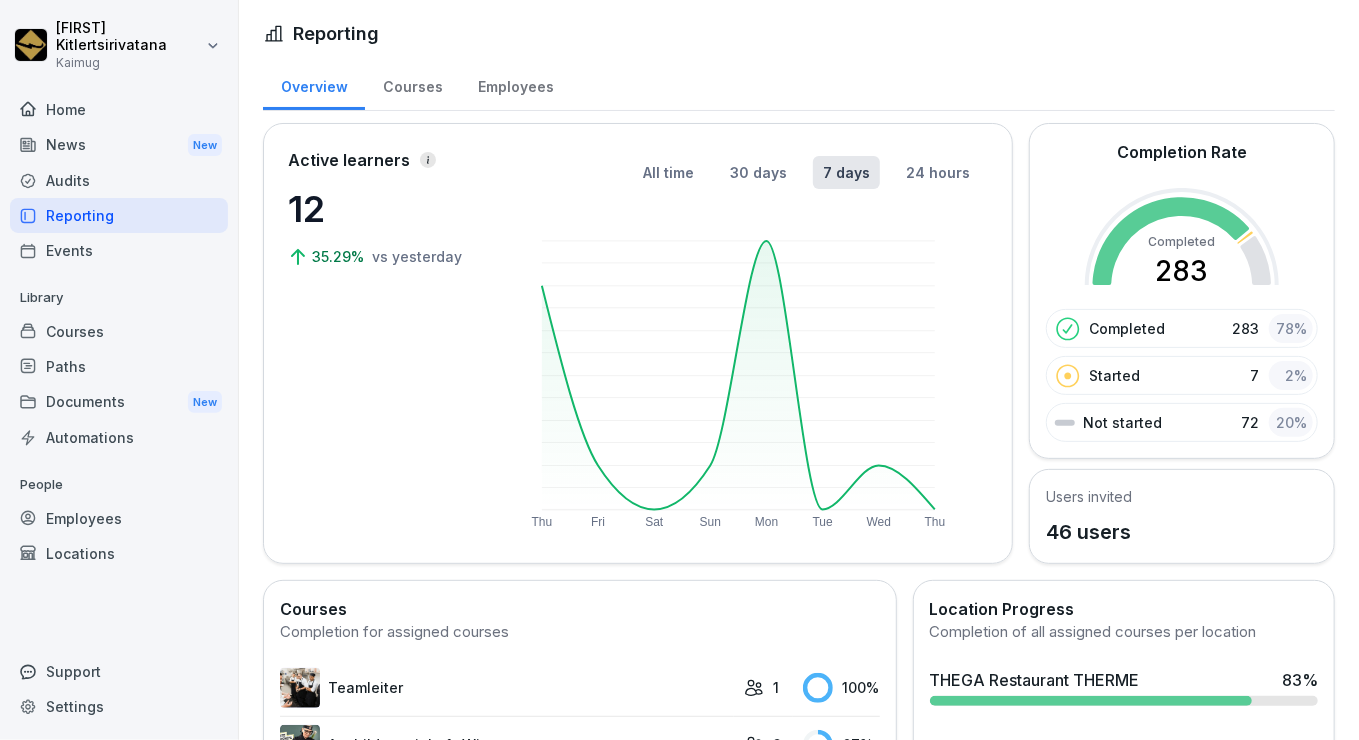 click on "All time 30 days 7 days 24 hours Thu Fri Sat Sun Mon Tue Wed Thu" at bounding box center (746, 343) 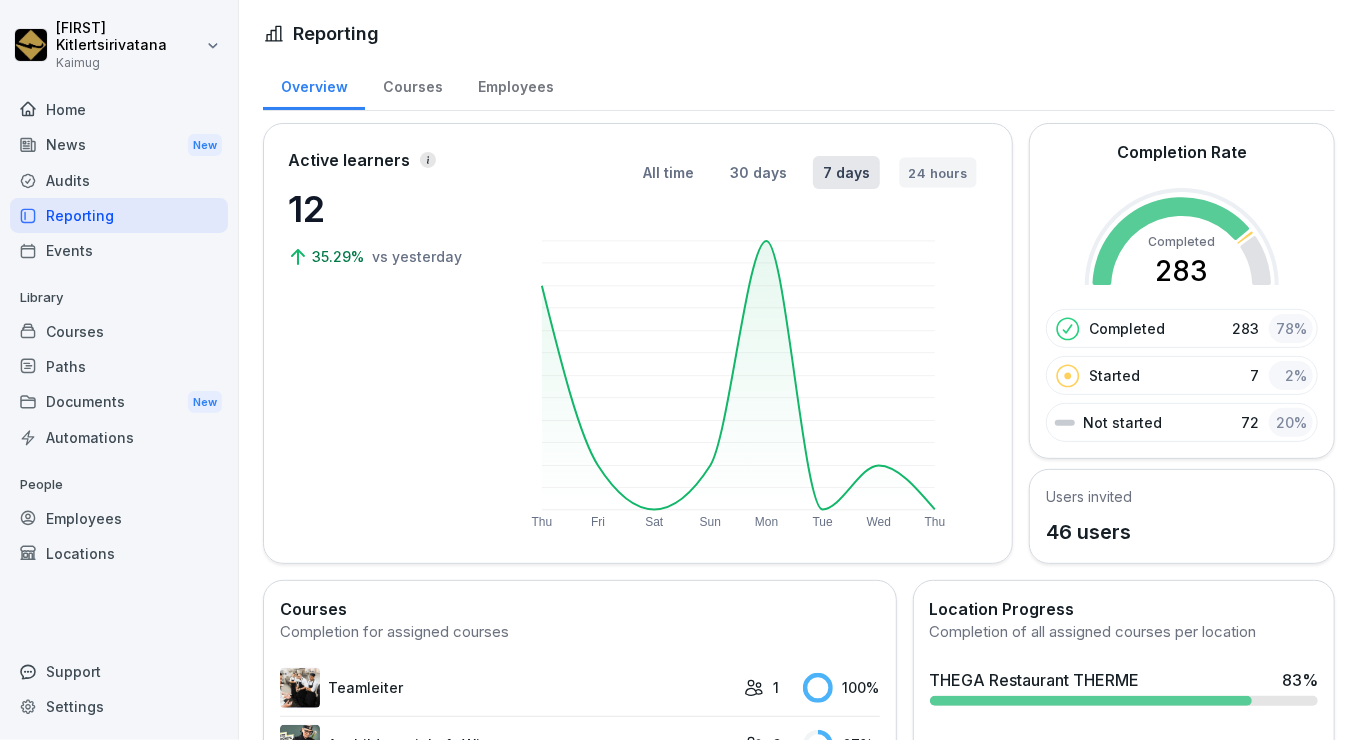 click on "All time 30 days 7 days 24 hours" at bounding box center [746, 172] 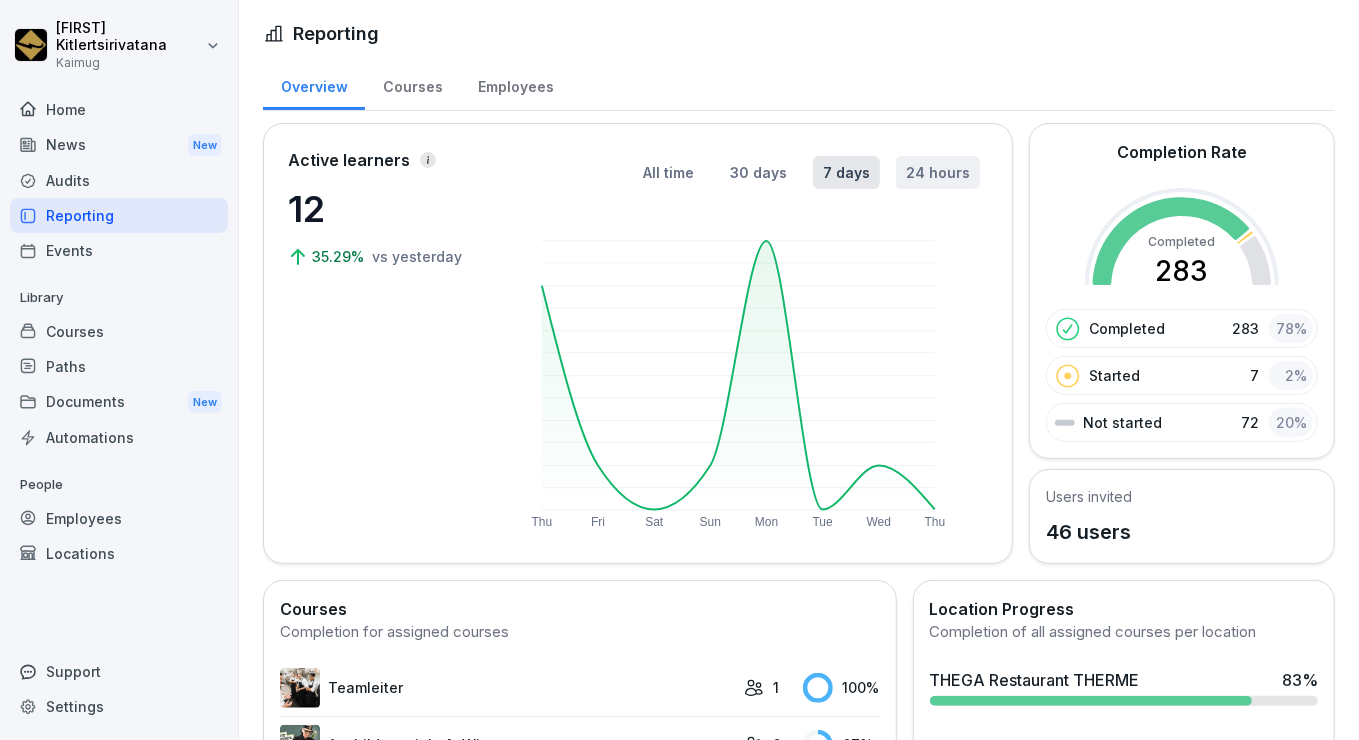click on "24 hours" at bounding box center [938, 172] 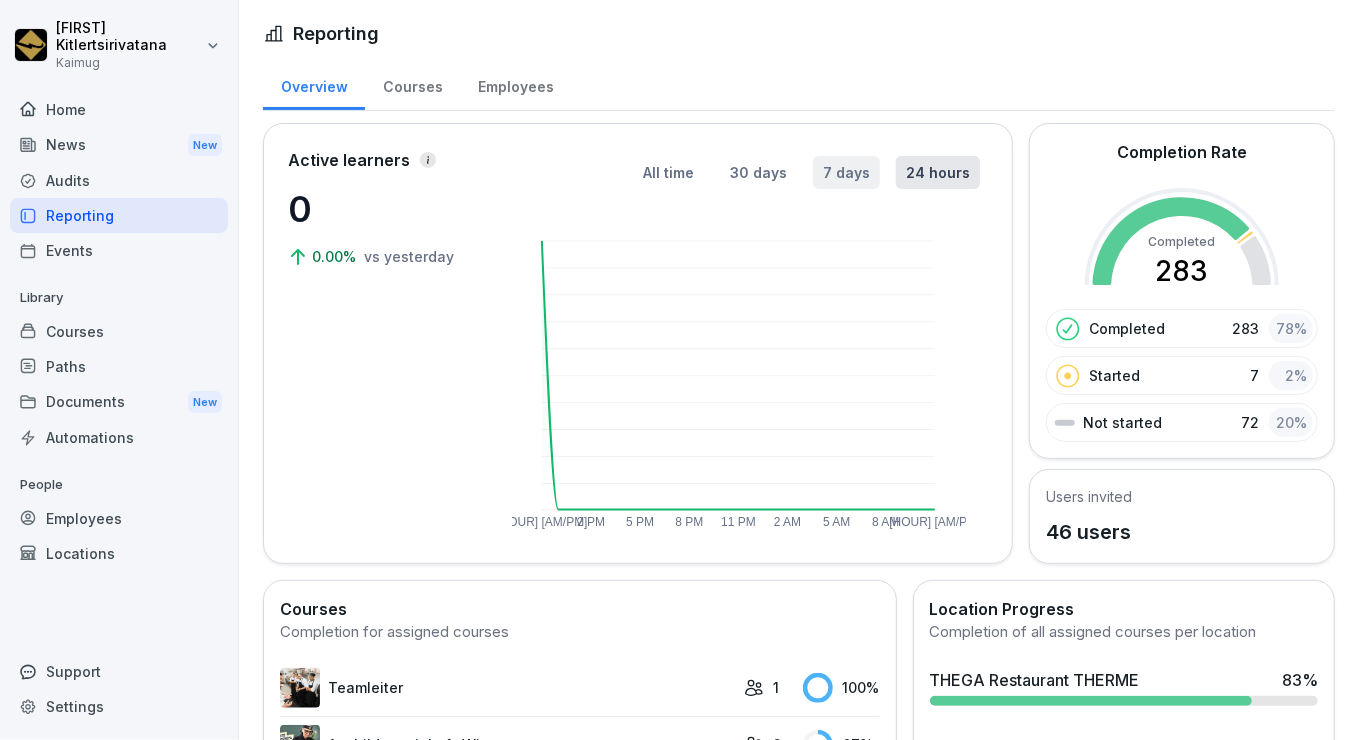 click on "7 days" at bounding box center (846, 172) 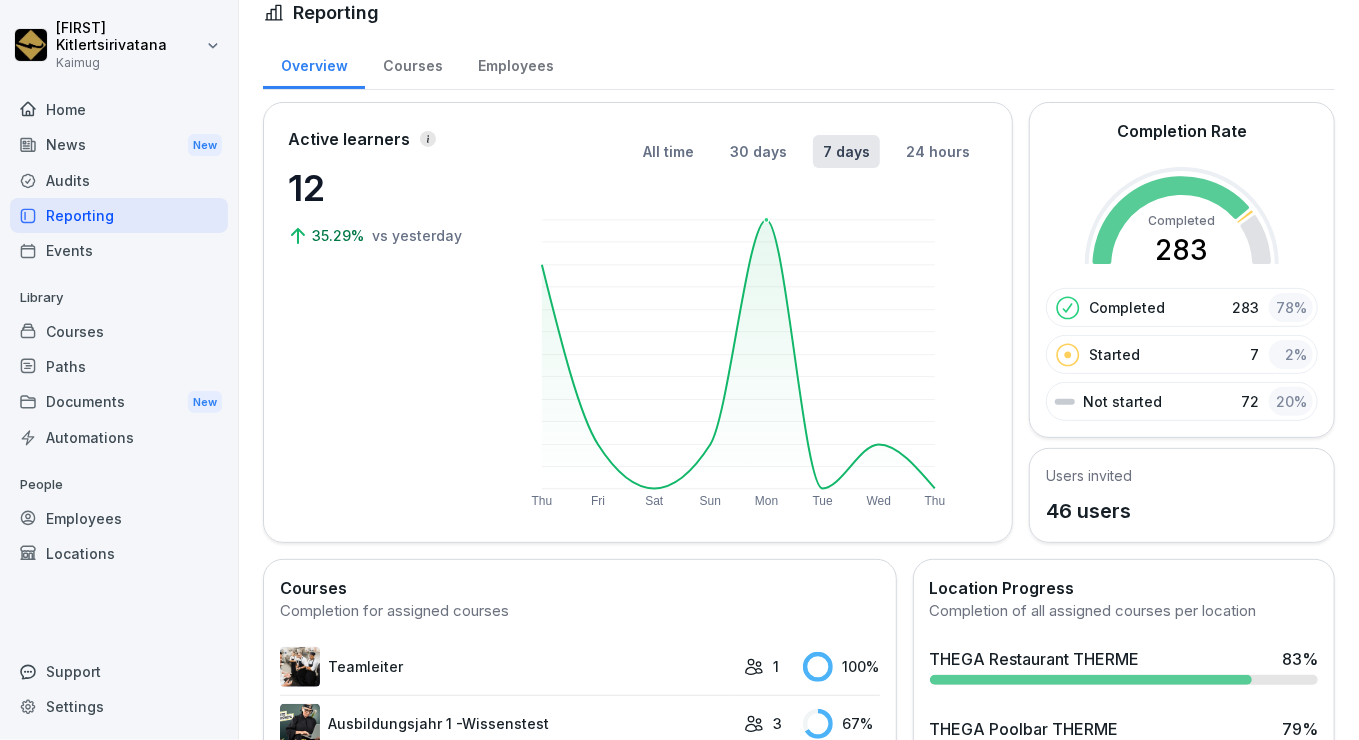 scroll, scrollTop: 0, scrollLeft: 0, axis: both 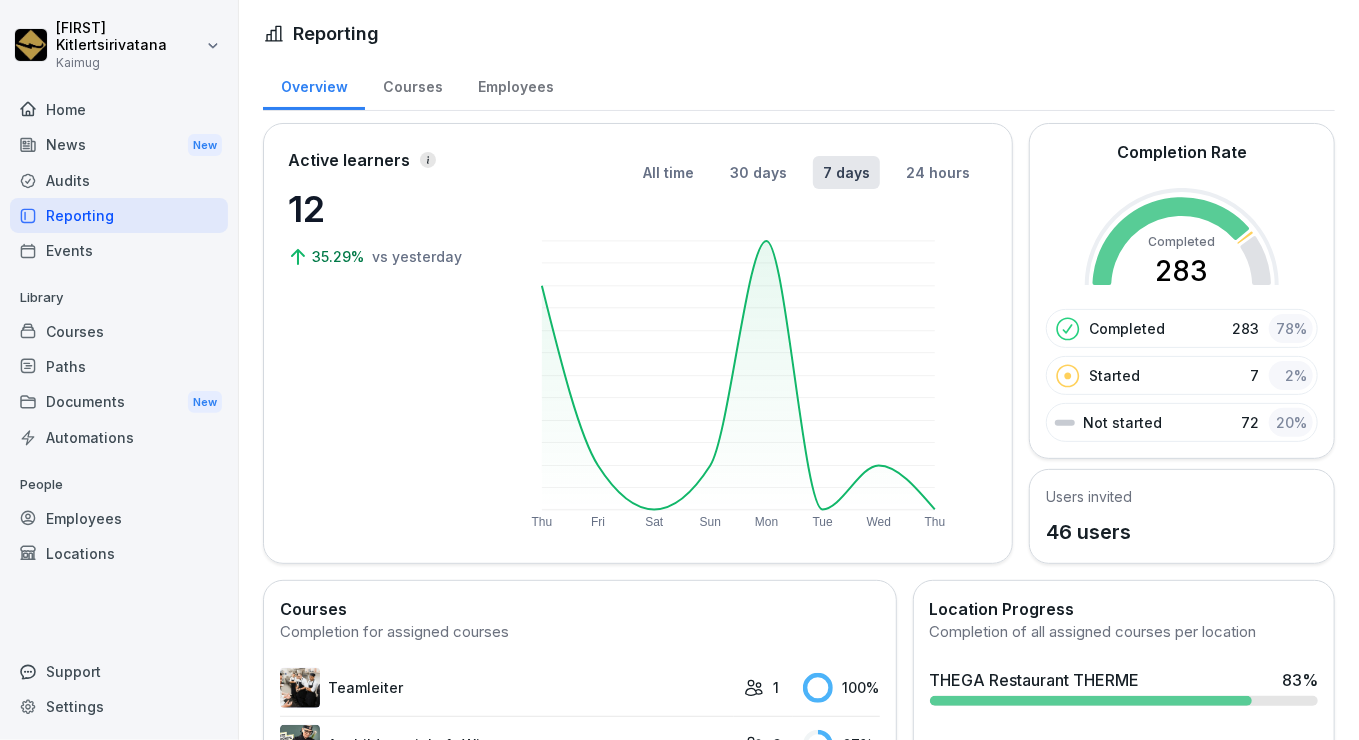 click on "Courses" at bounding box center (412, 84) 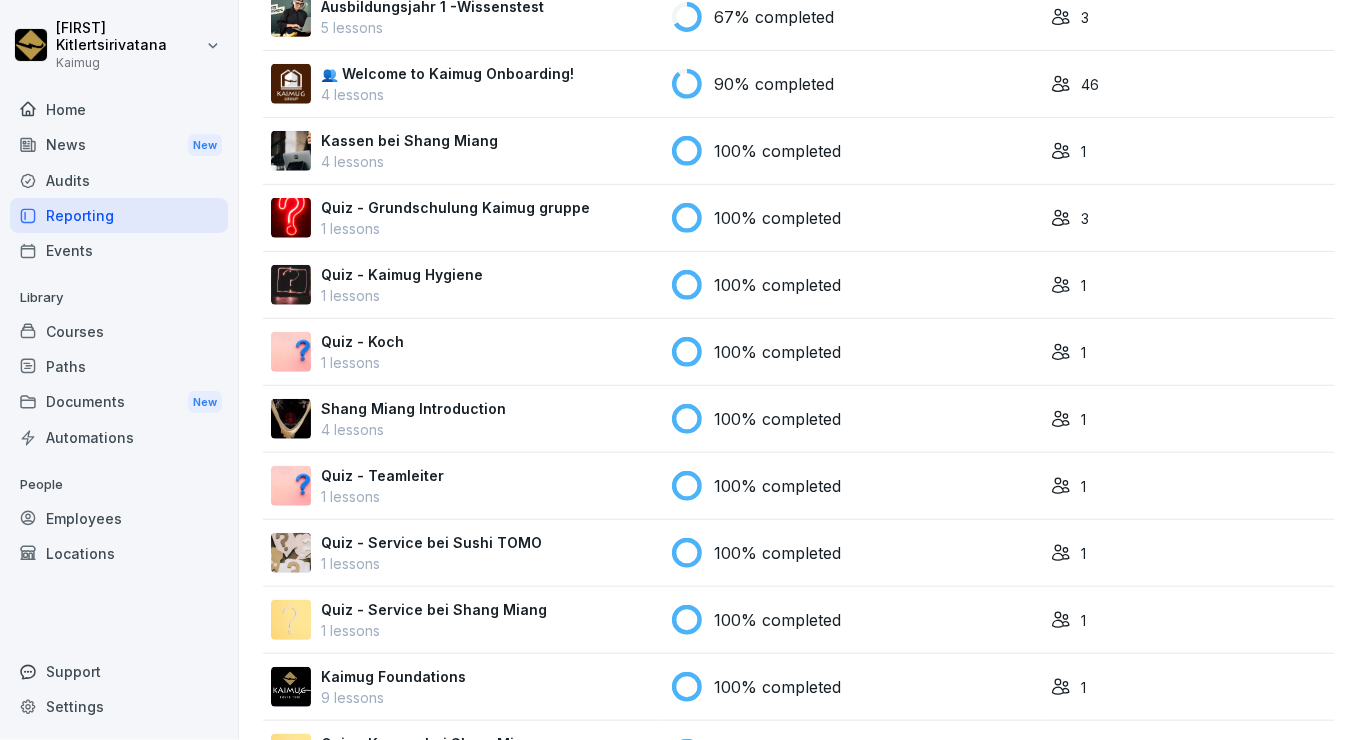 scroll, scrollTop: 0, scrollLeft: 0, axis: both 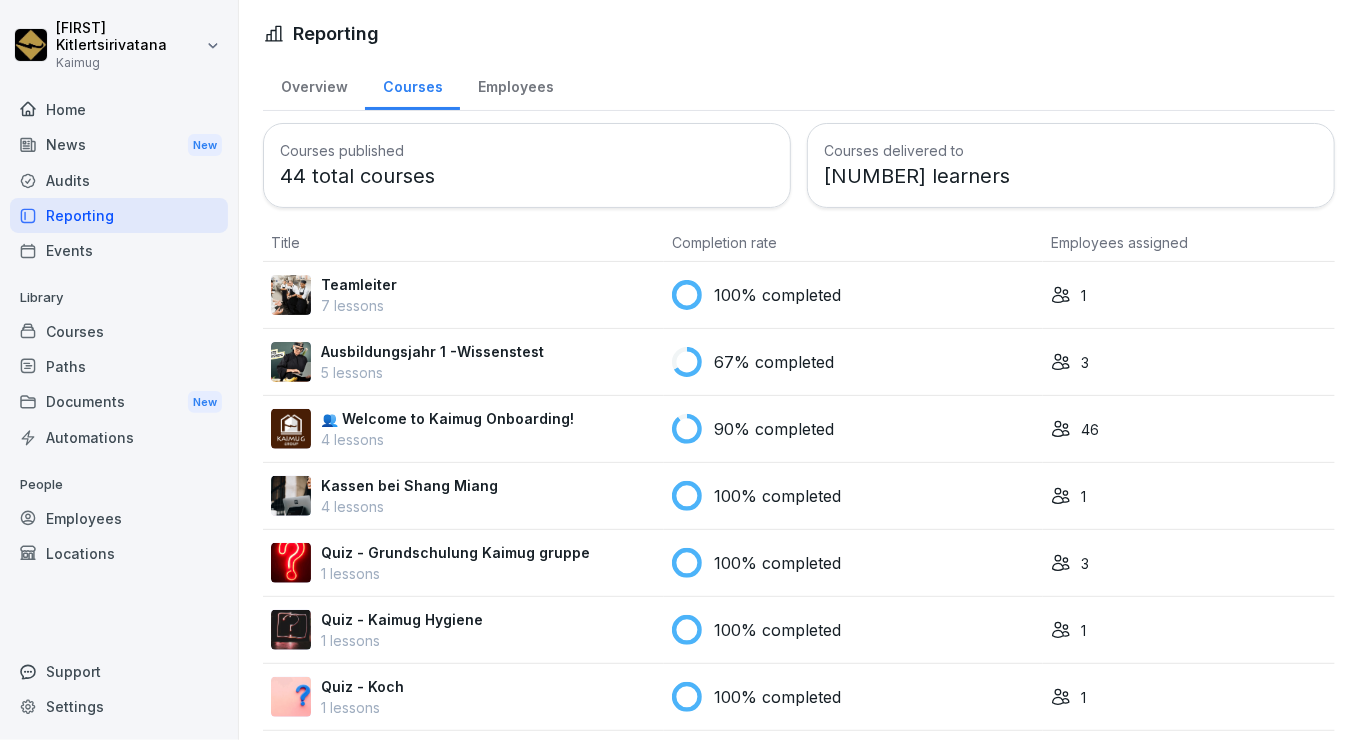 click on "Employees" at bounding box center (515, 84) 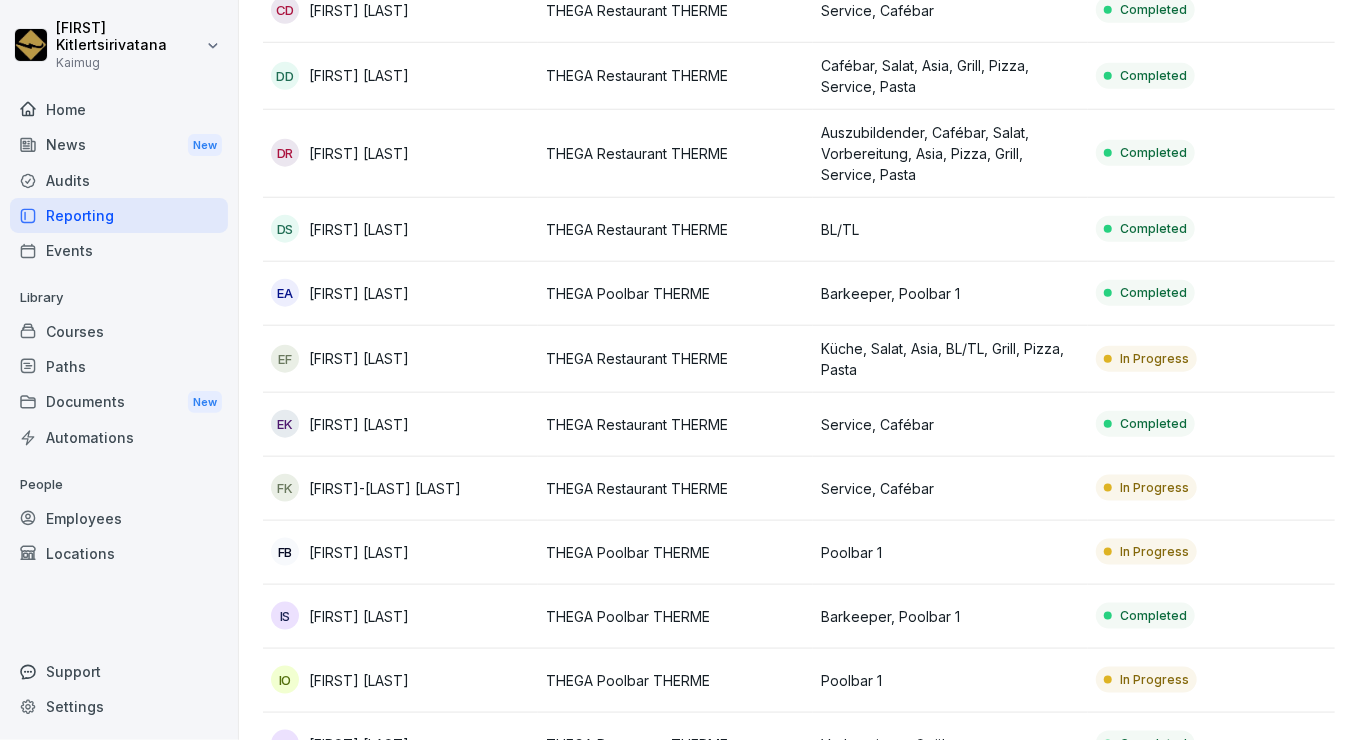 scroll, scrollTop: 0, scrollLeft: 0, axis: both 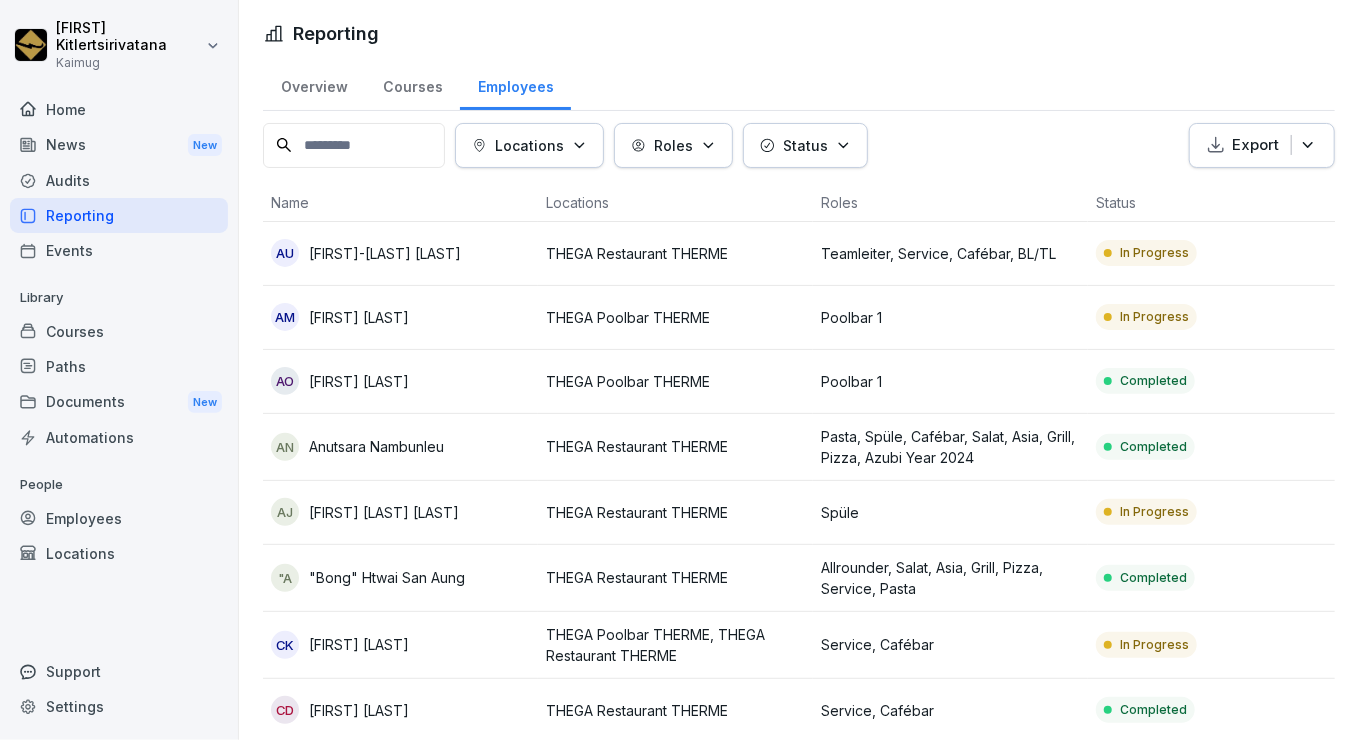 click on "Courses" at bounding box center (412, 84) 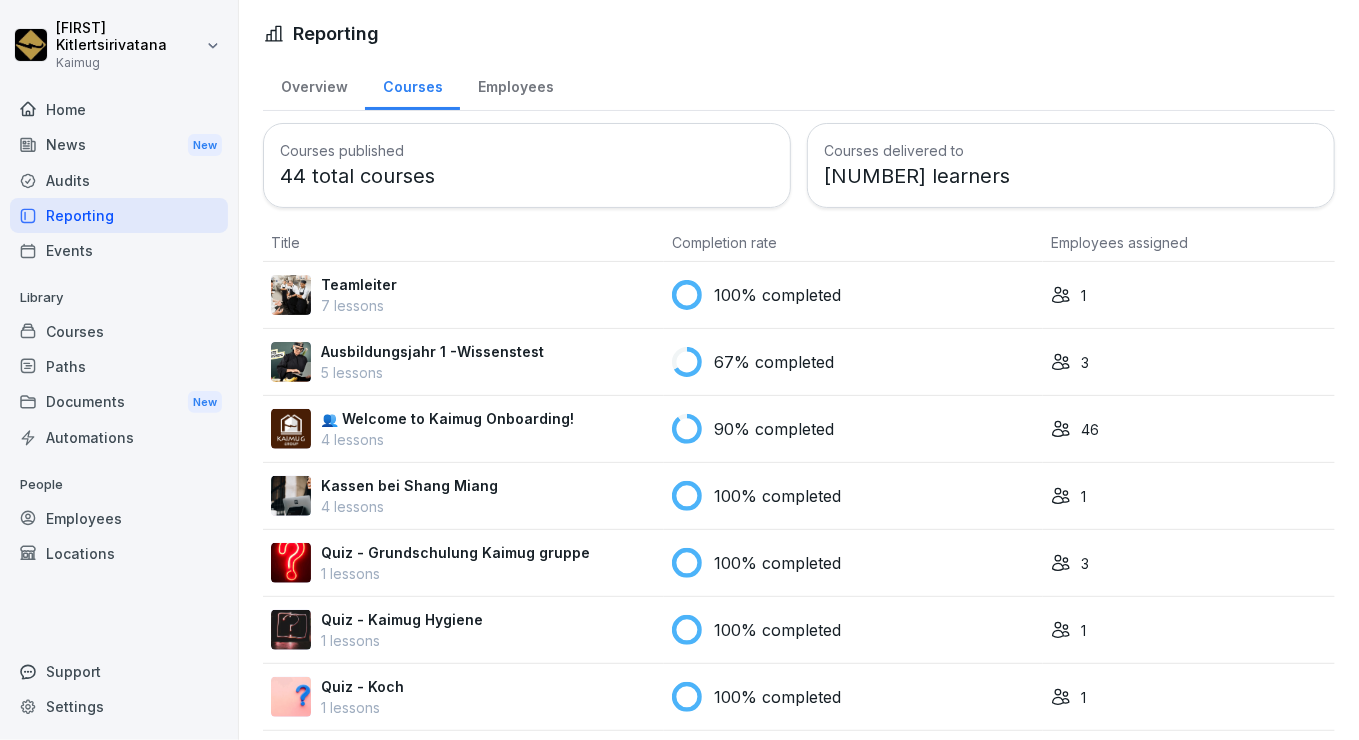 click on "Overview" at bounding box center [314, 84] 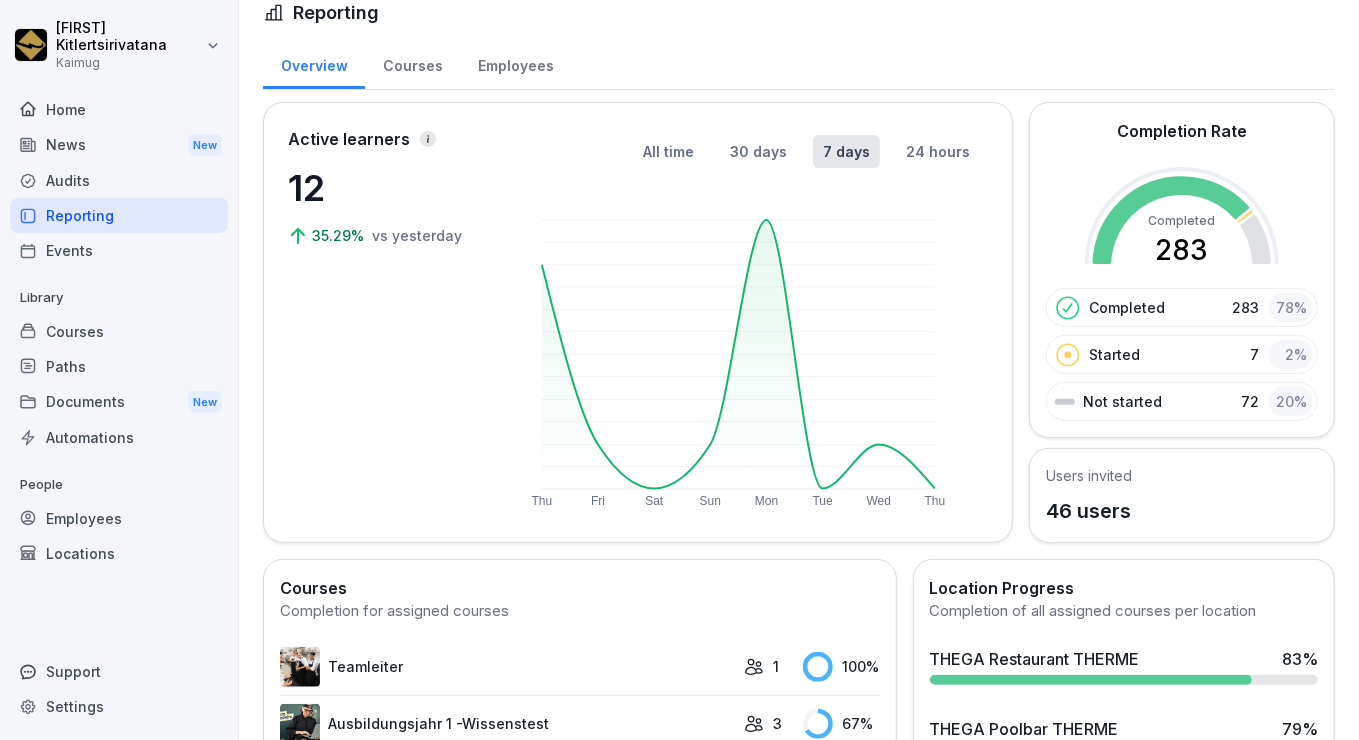 scroll, scrollTop: 0, scrollLeft: 0, axis: both 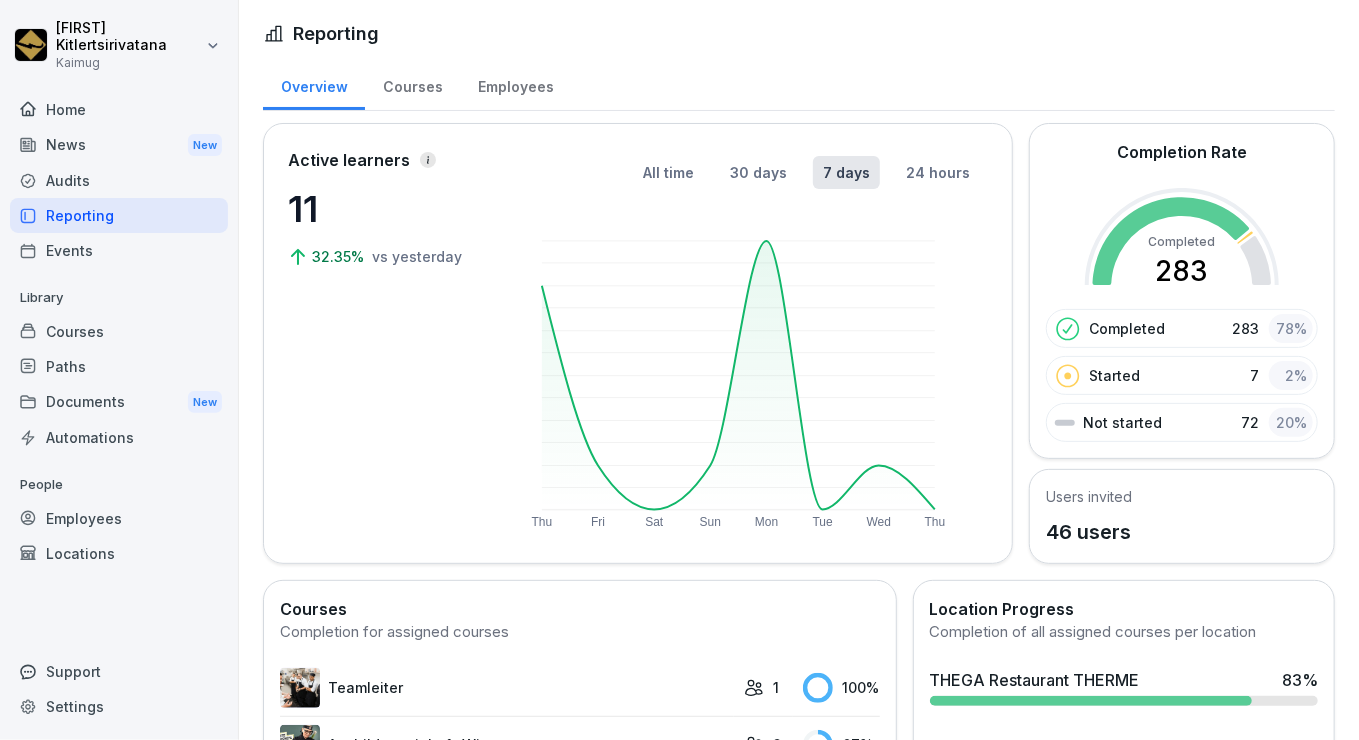 click on "Audits" at bounding box center (119, 180) 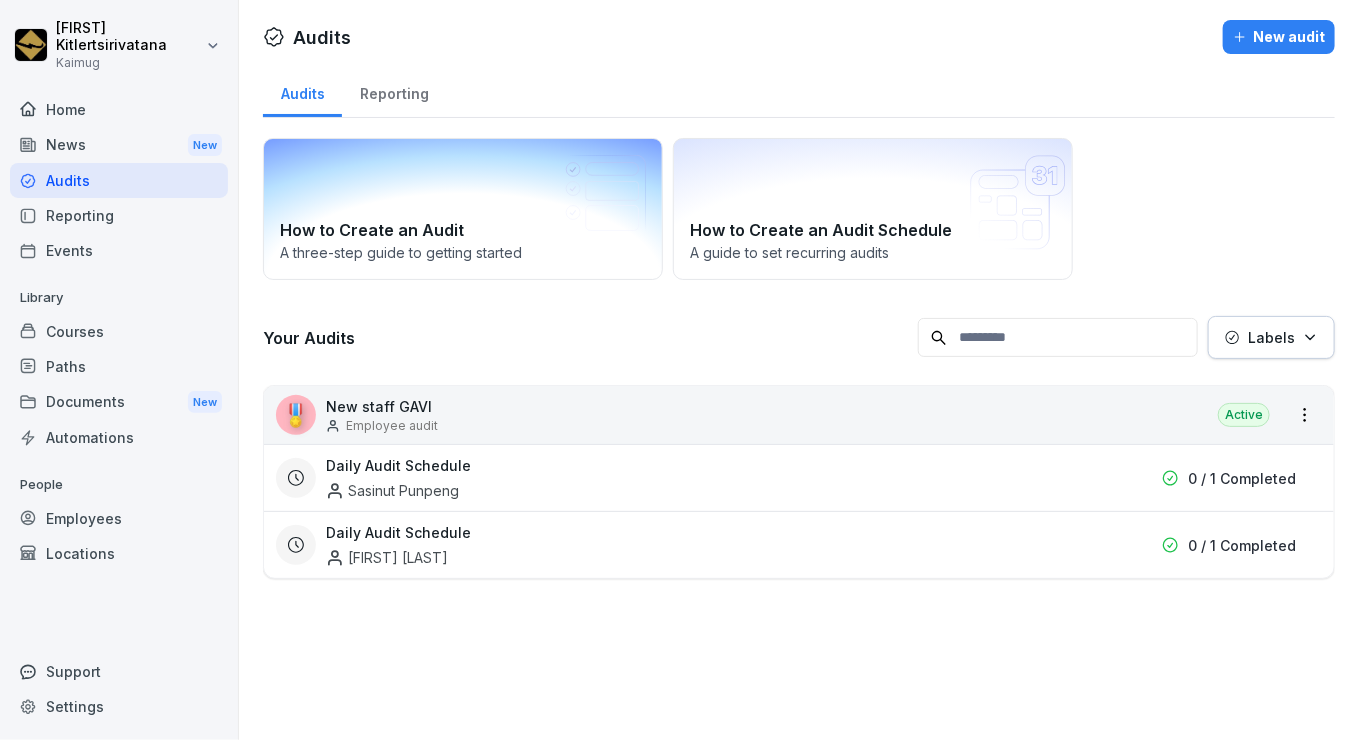 click 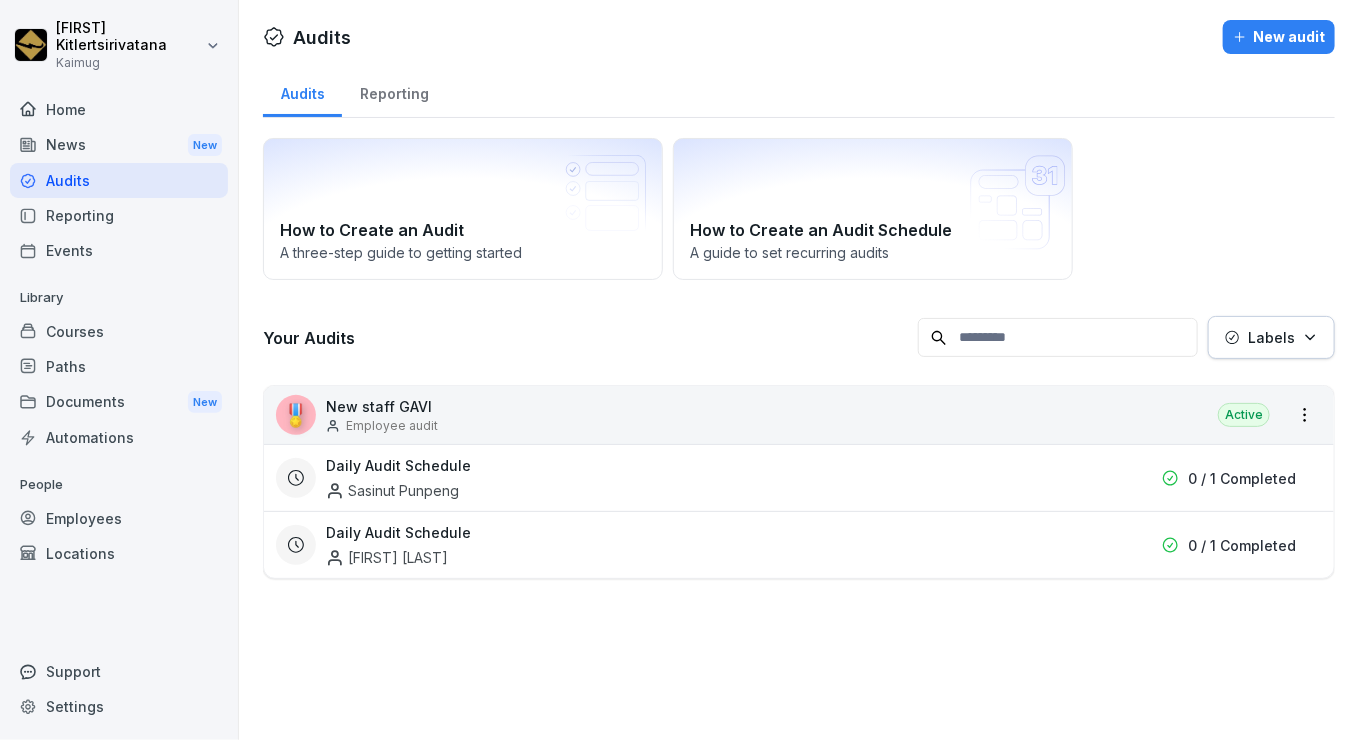 click on "Daily Audit Schedule Scott Kitlertsirivatana" at bounding box center (686, 545) 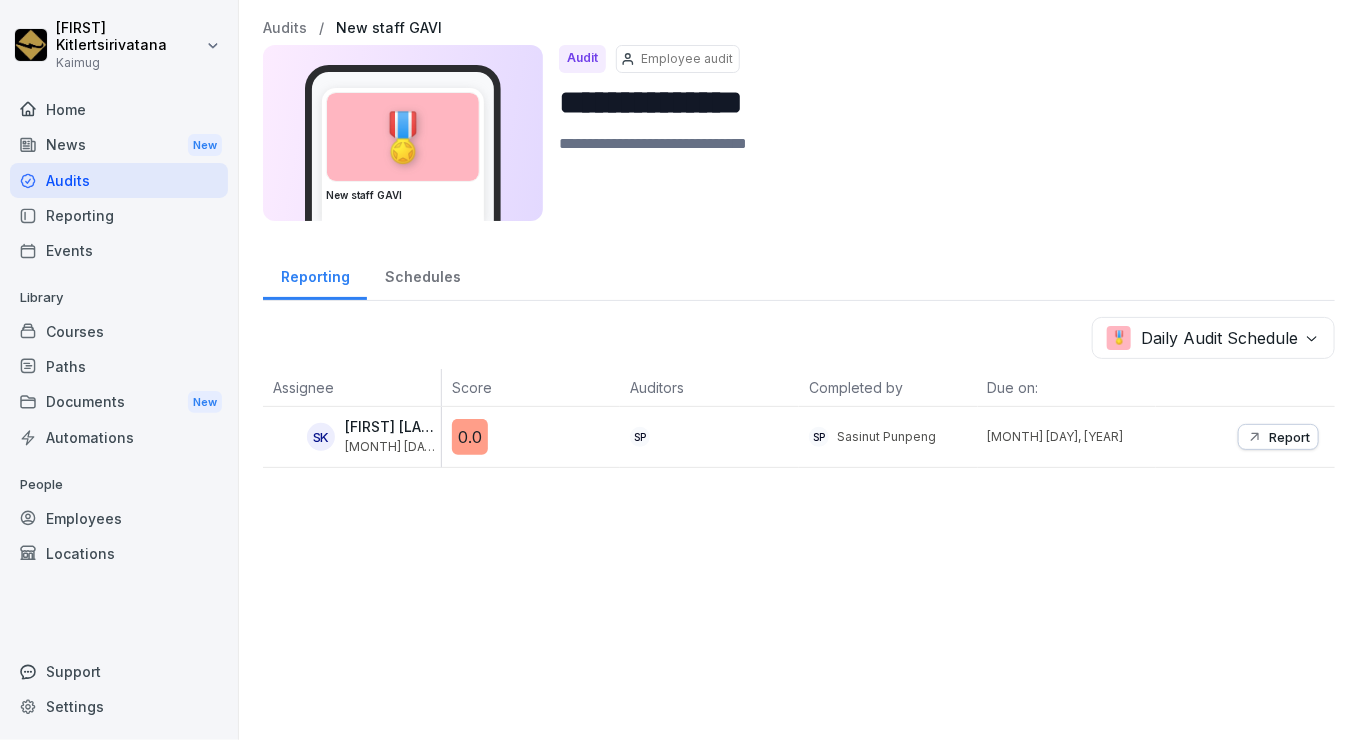 click on "Report" at bounding box center (1278, 437) 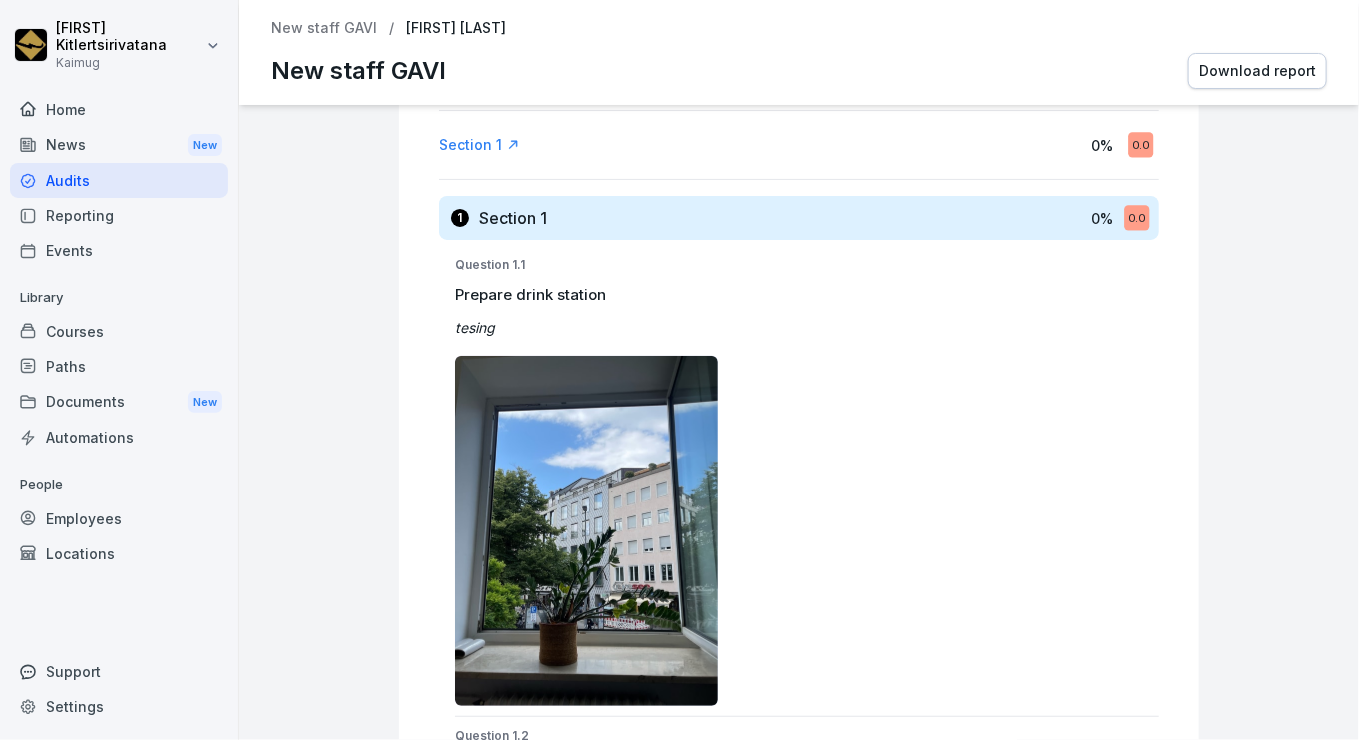 scroll, scrollTop: 392, scrollLeft: 0, axis: vertical 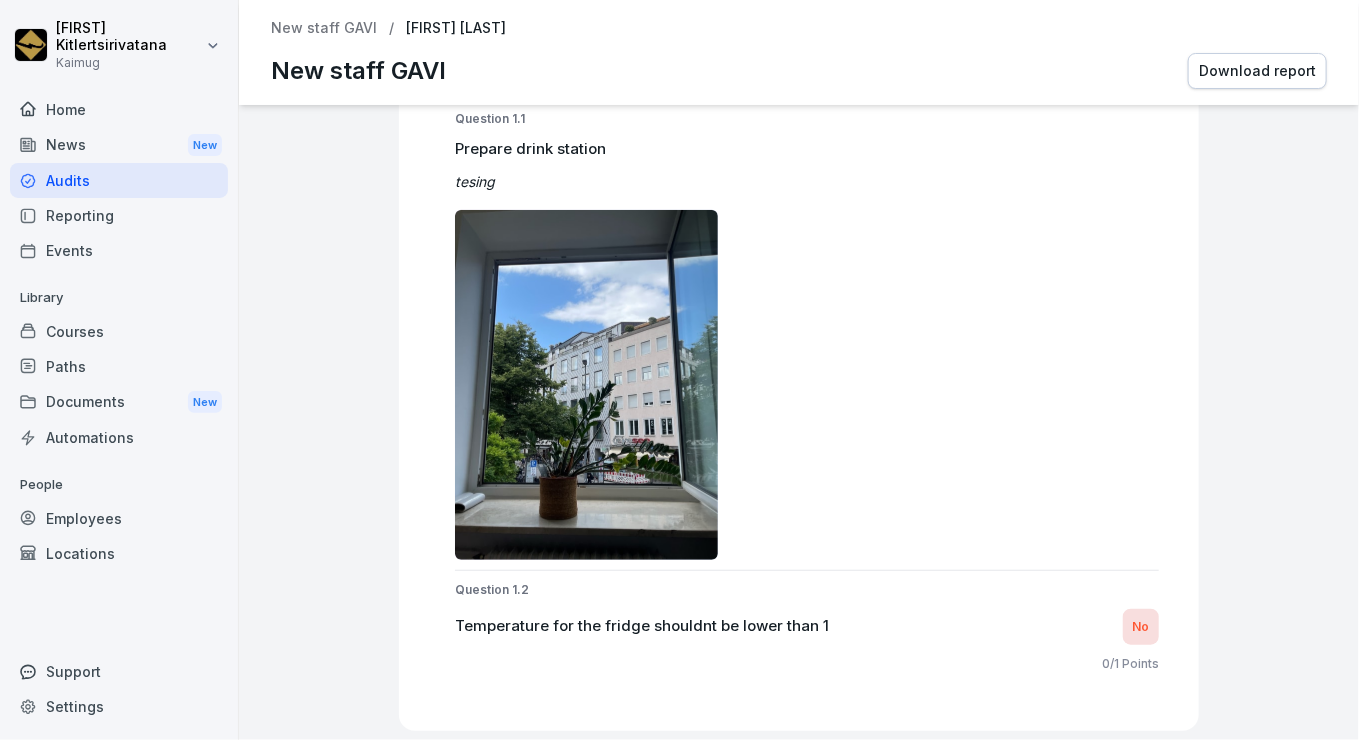 click at bounding box center (586, 385) 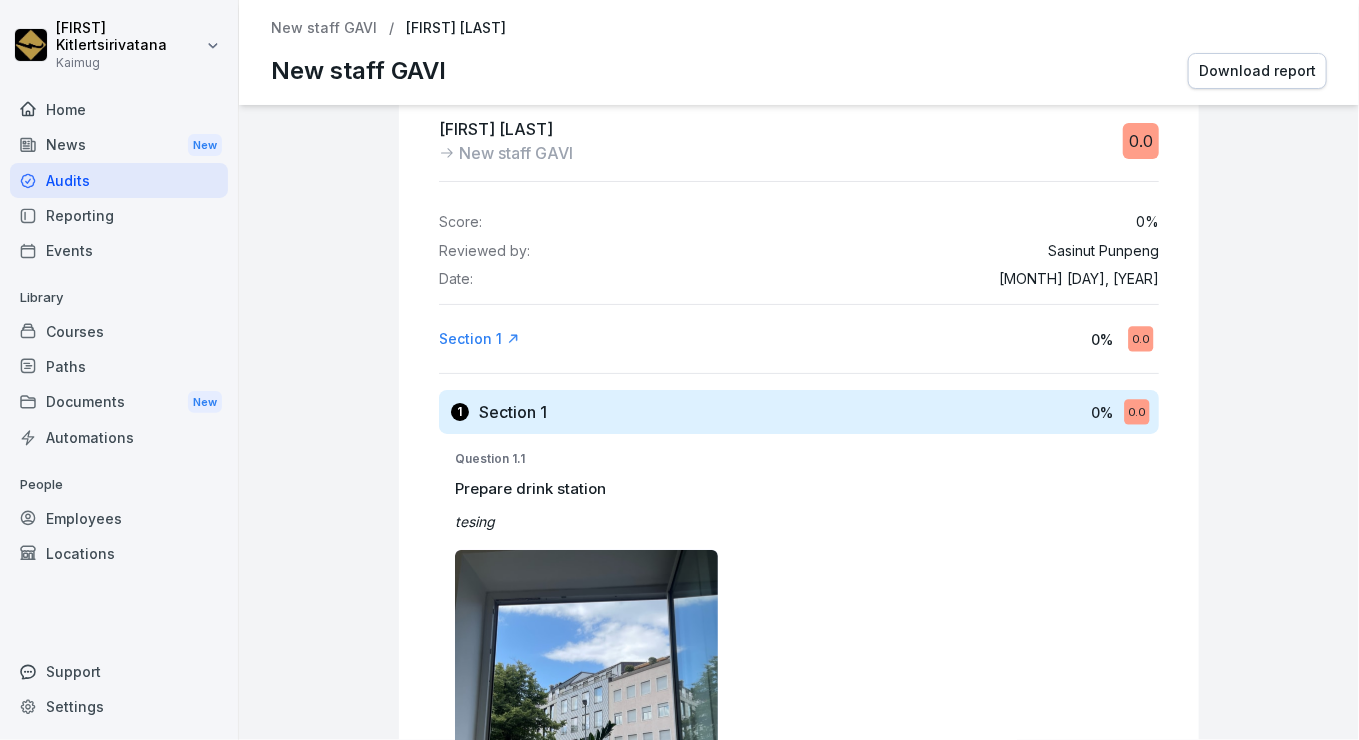 scroll, scrollTop: 0, scrollLeft: 0, axis: both 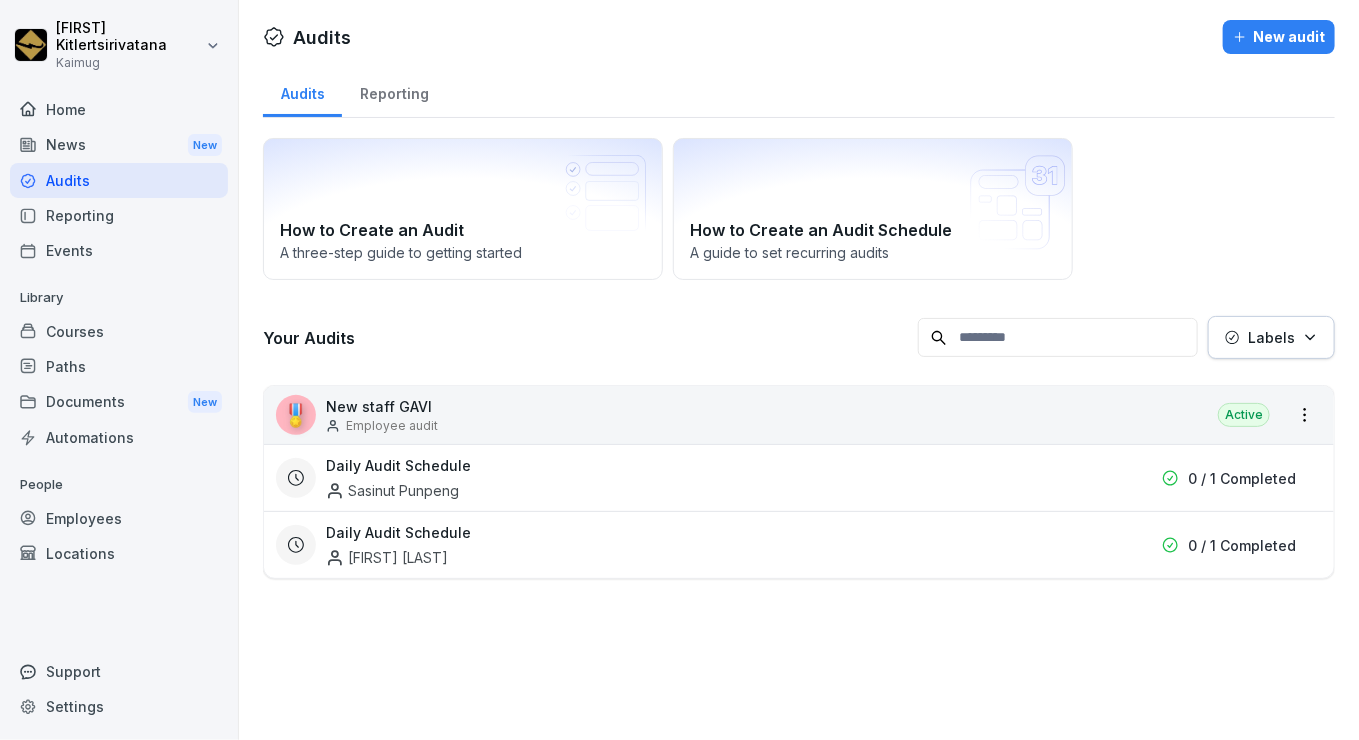 drag, startPoint x: 380, startPoint y: 17, endPoint x: 413, endPoint y: 353, distance: 337.61664 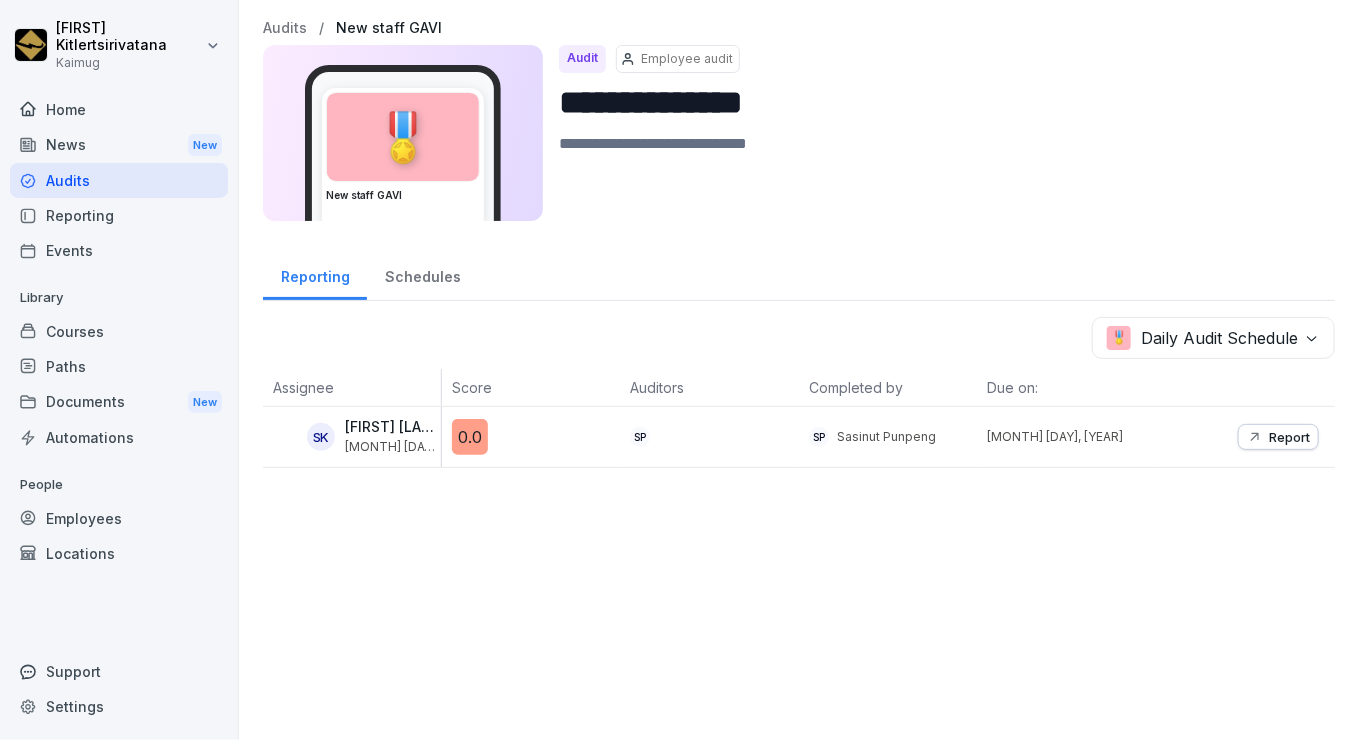click on "Schedules" at bounding box center (422, 274) 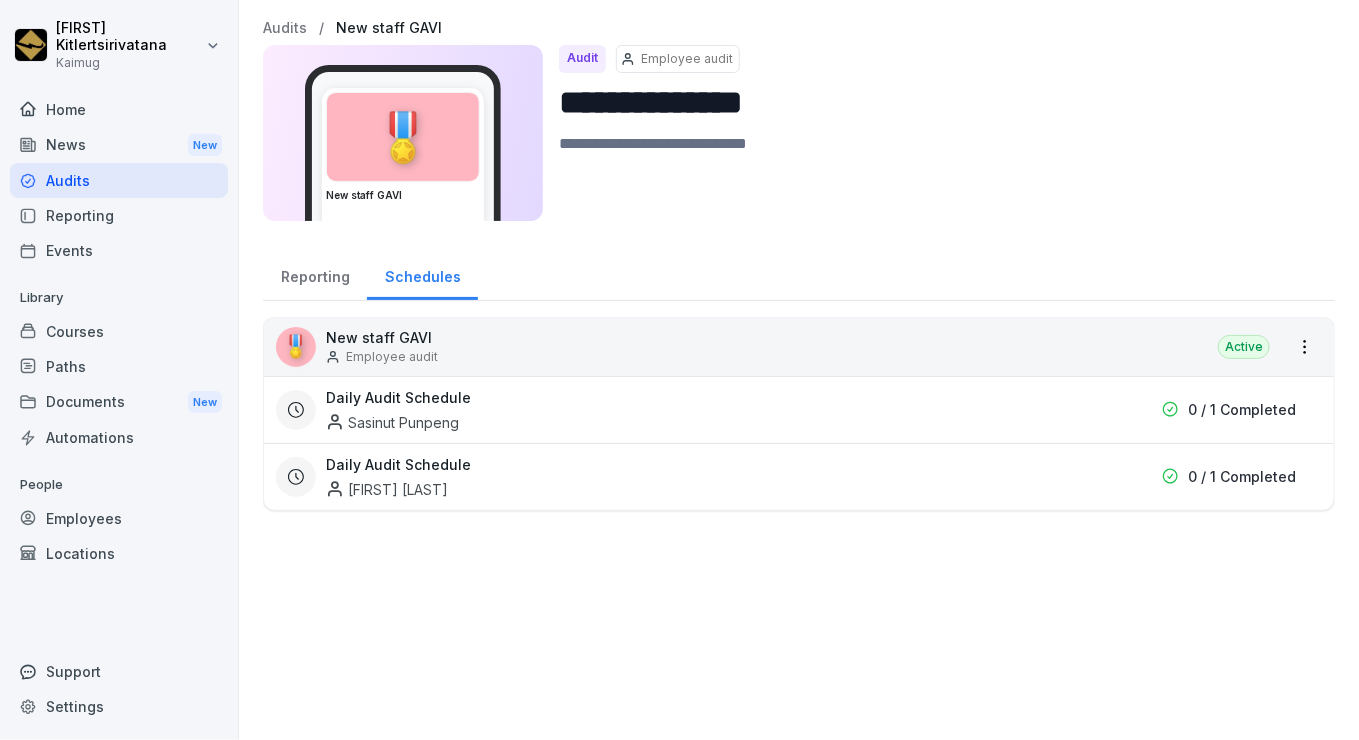 click on "Reporting" at bounding box center [315, 274] 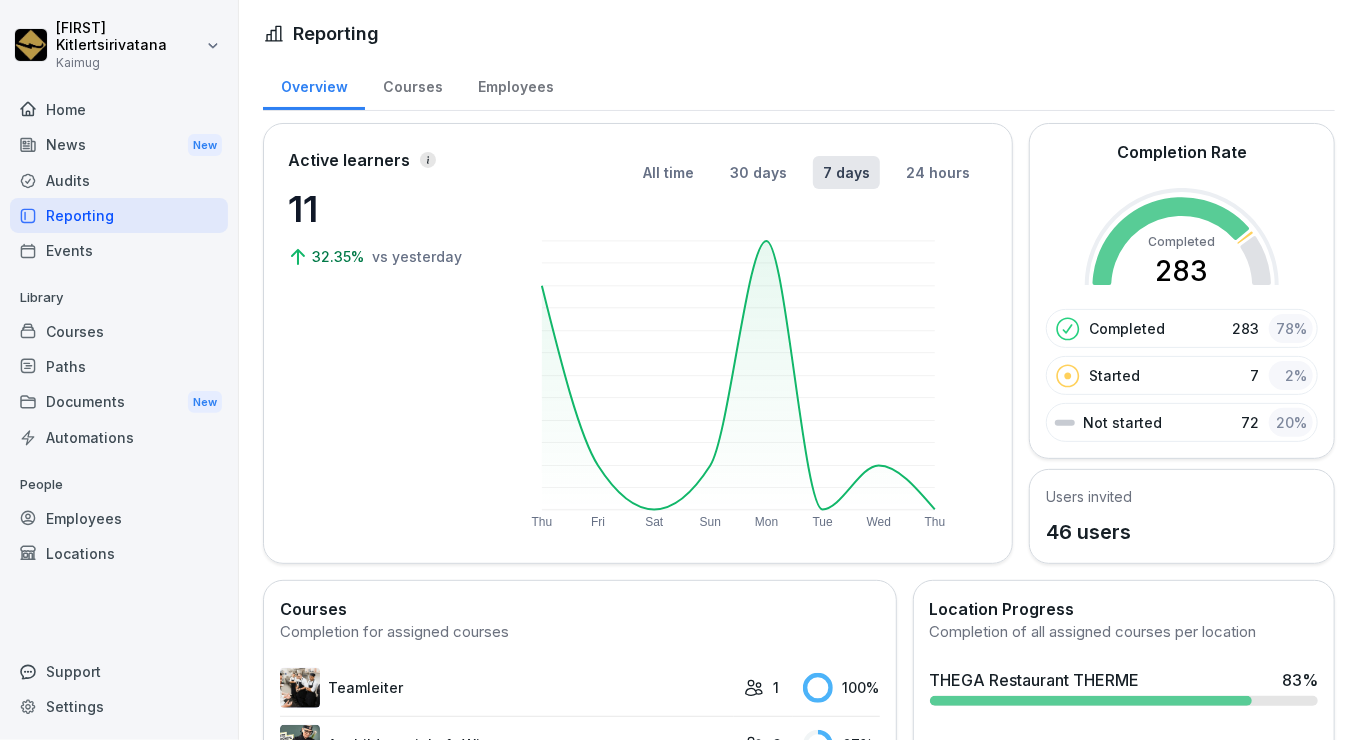 click on "Audits" at bounding box center (119, 180) 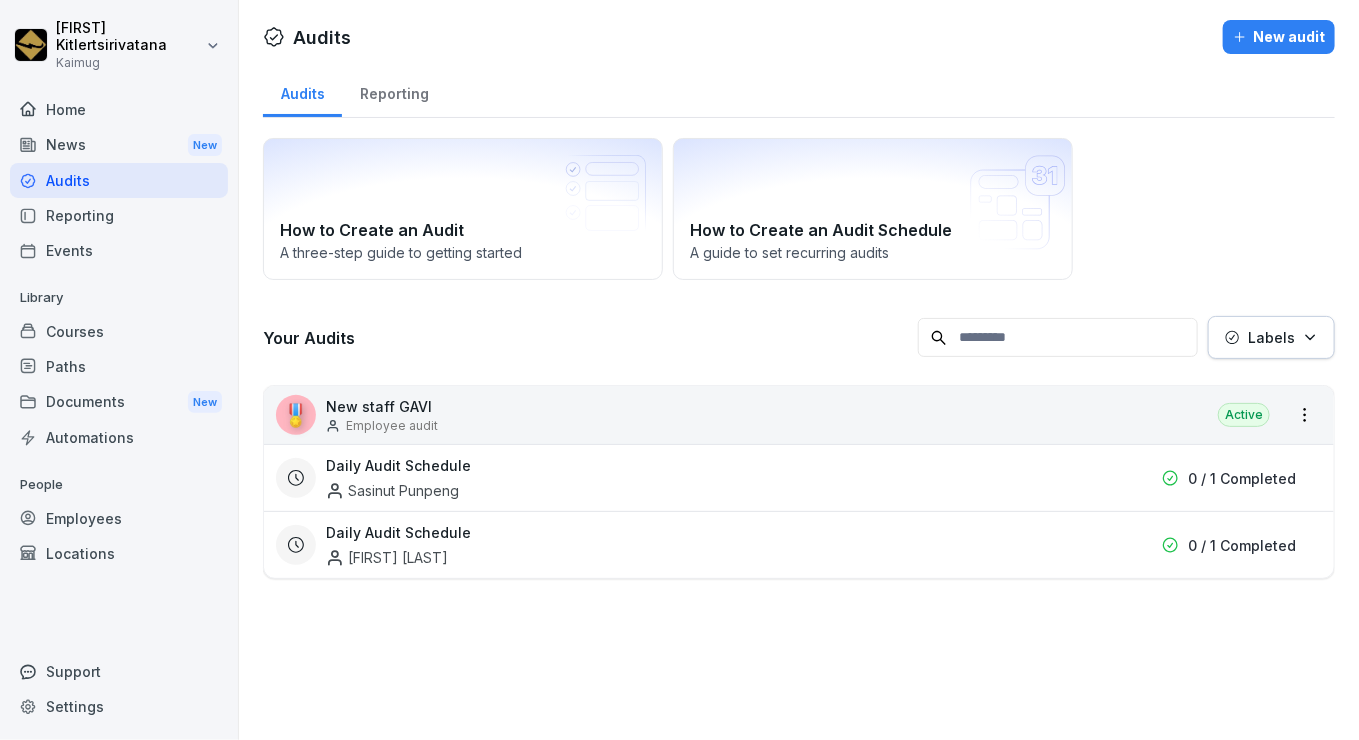 click on "News New" at bounding box center (119, 145) 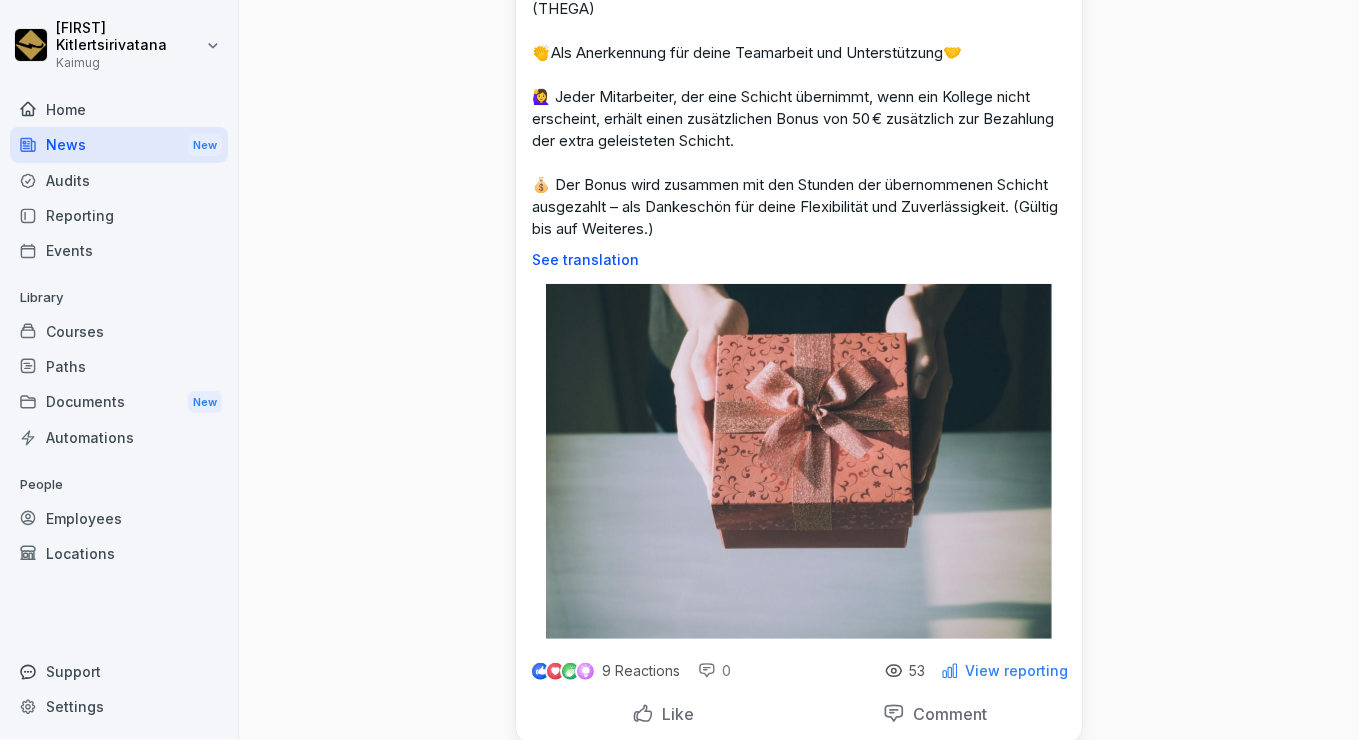 scroll, scrollTop: 0, scrollLeft: 0, axis: both 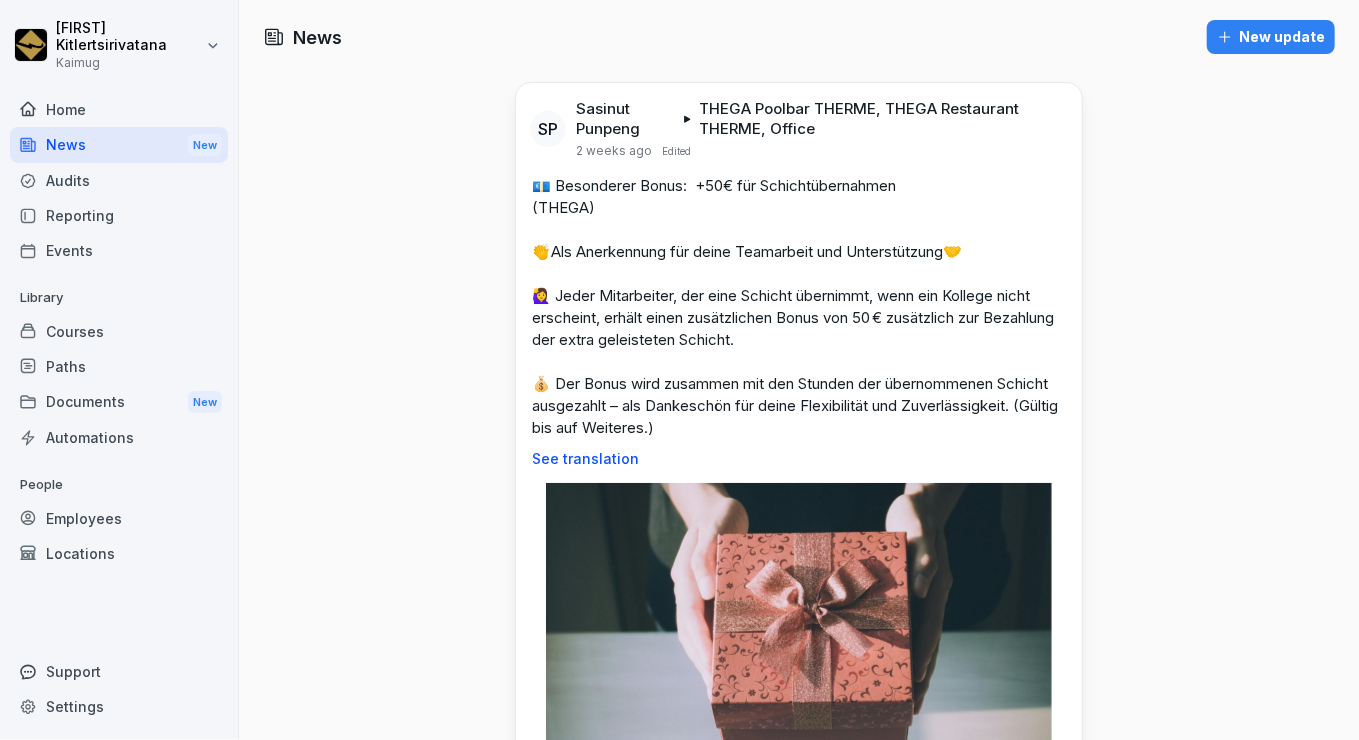 click on "Home" at bounding box center [119, 109] 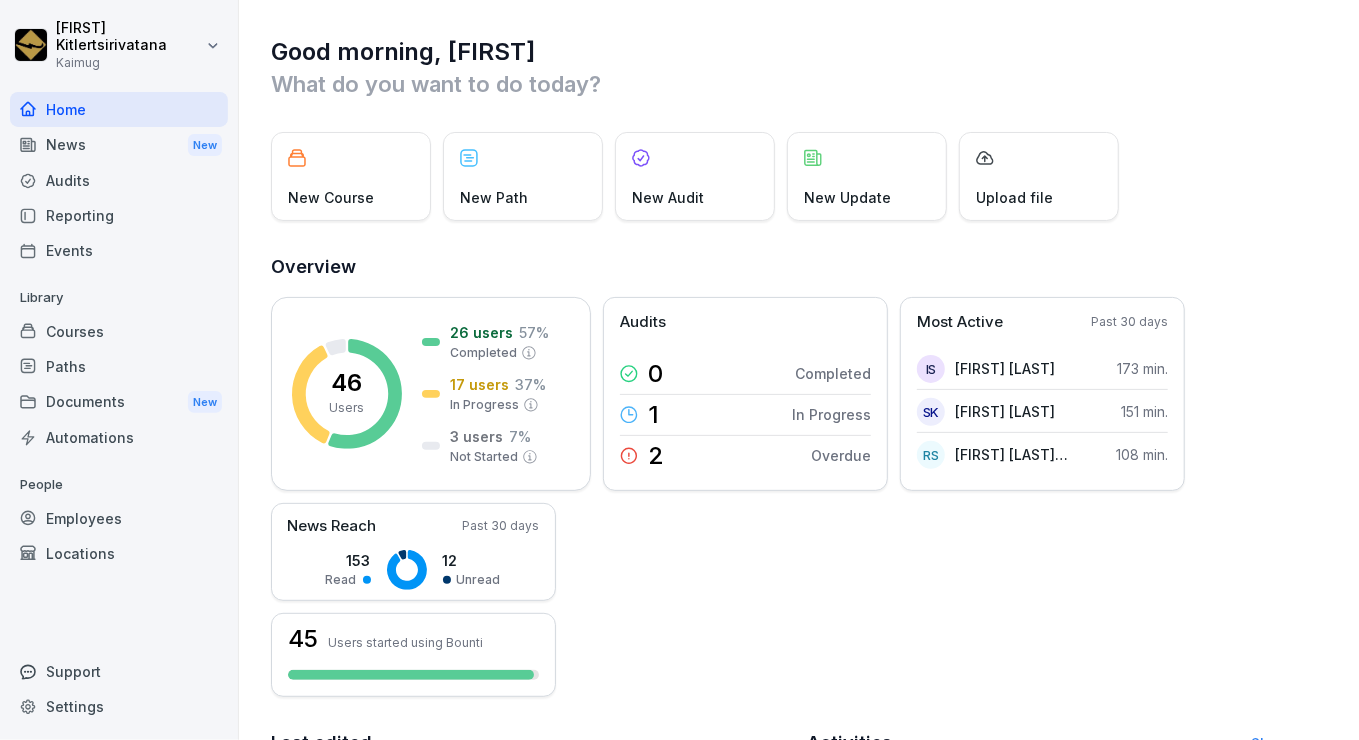 click on "New Course" at bounding box center [331, 197] 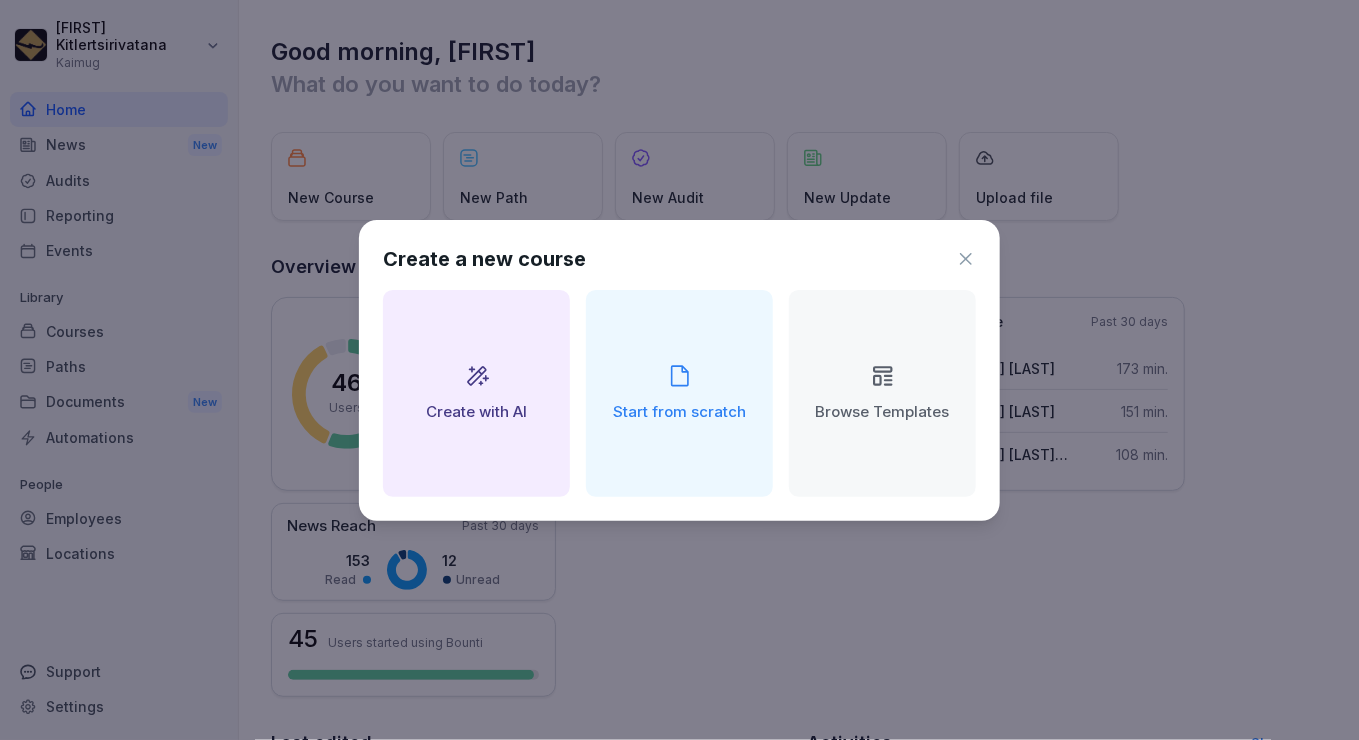 click 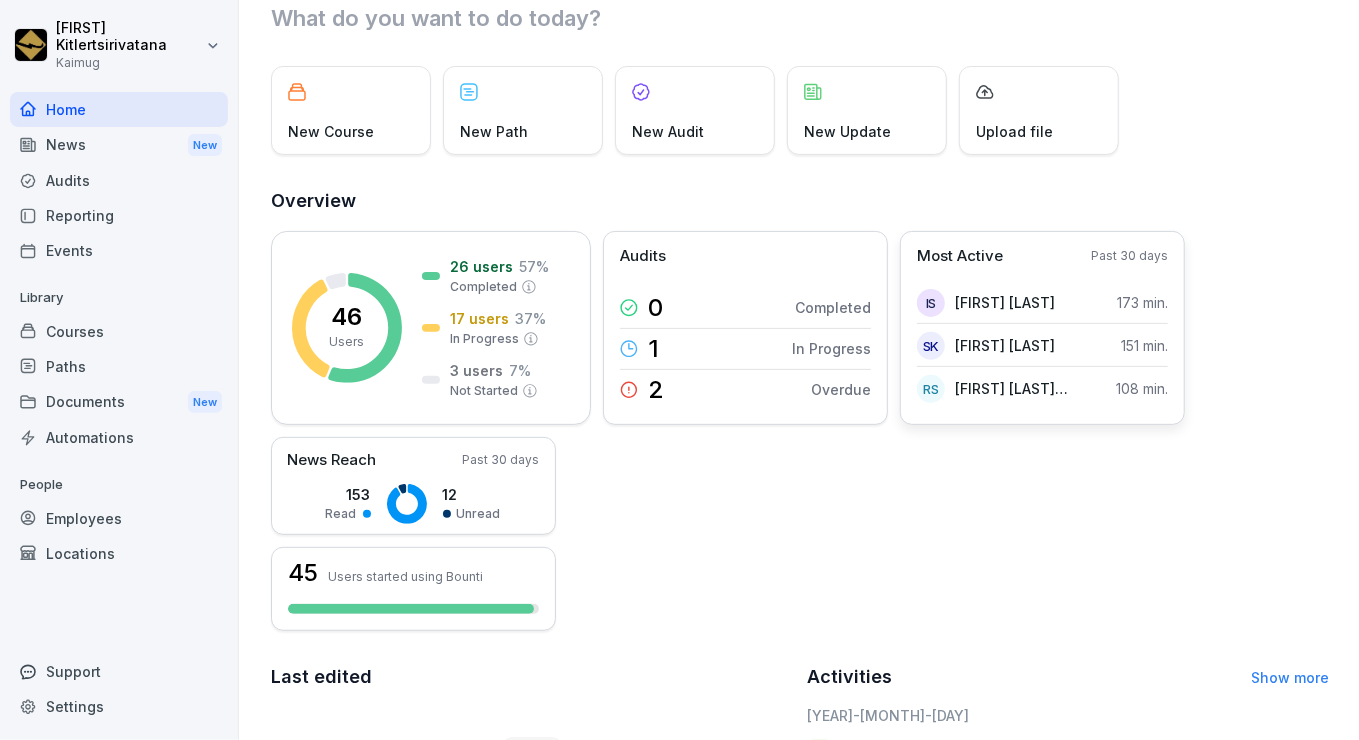 scroll, scrollTop: 74, scrollLeft: 0, axis: vertical 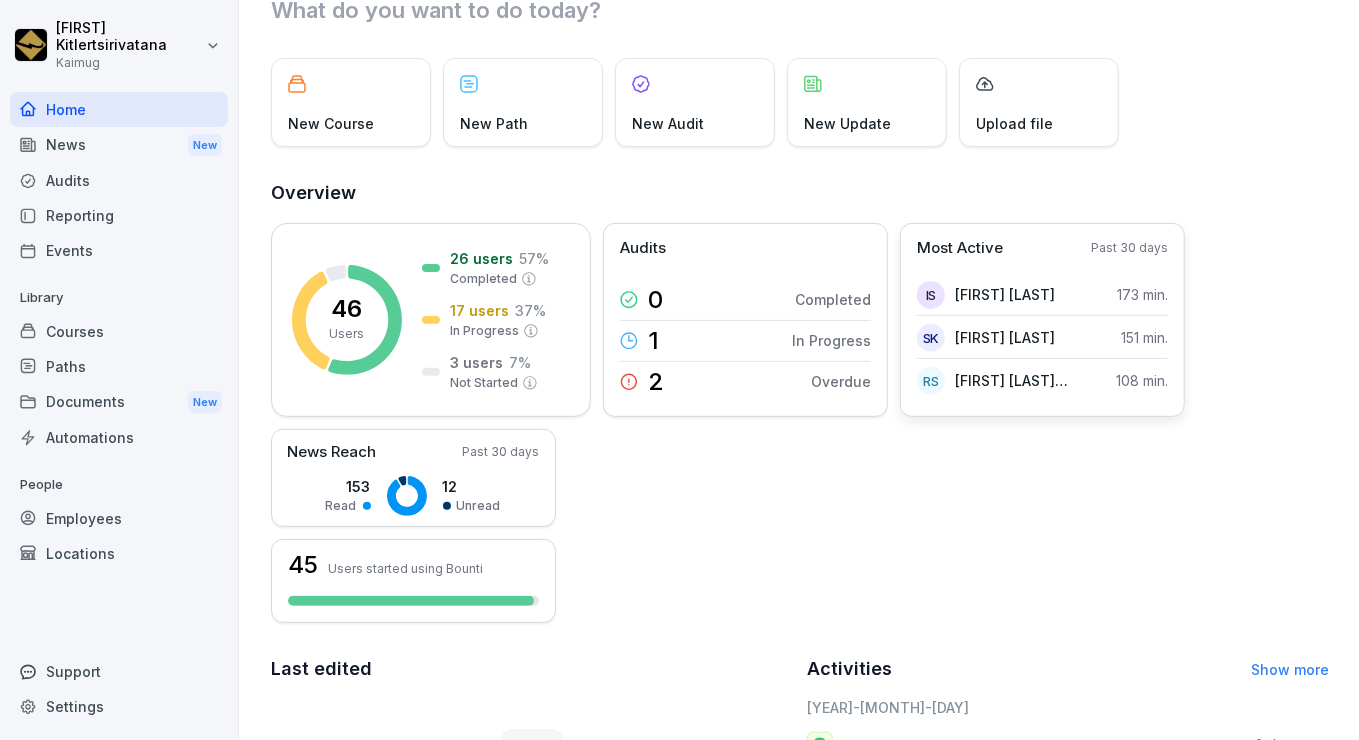 click on "Most Active" at bounding box center (960, 248) 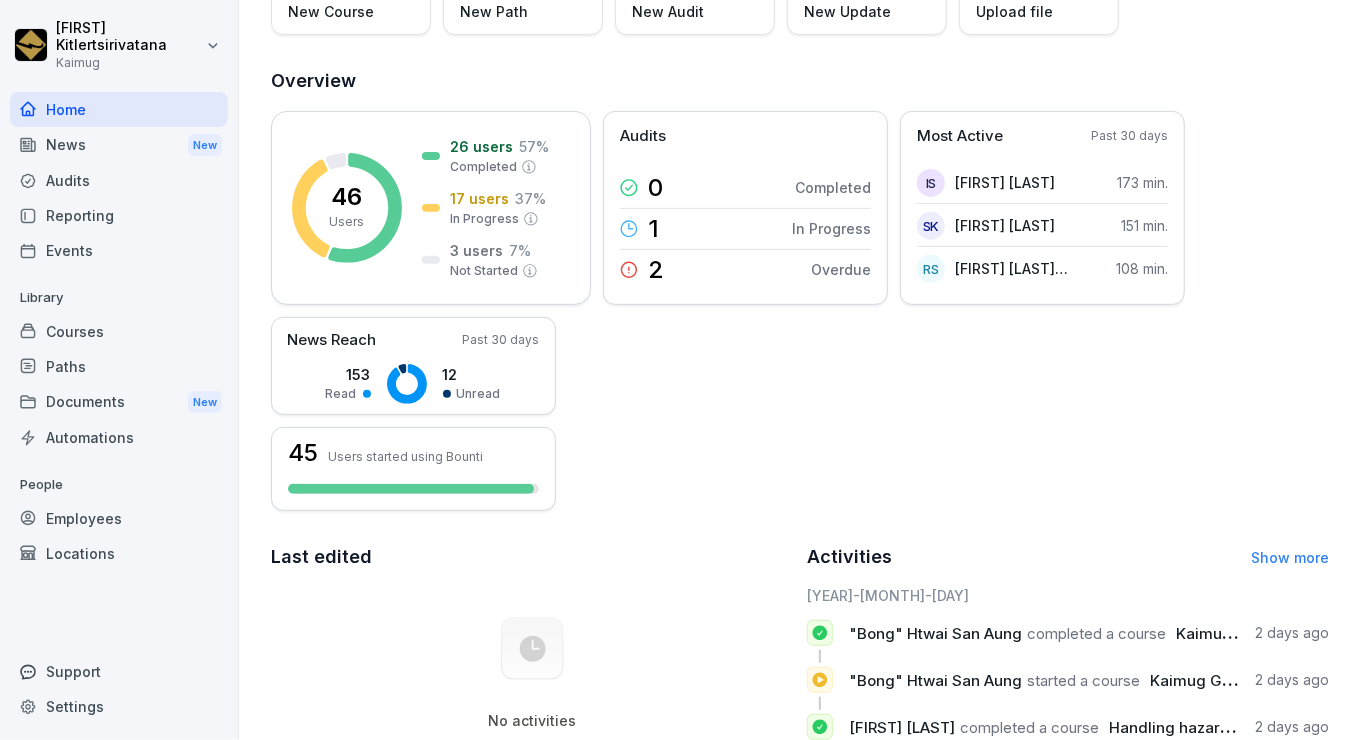 scroll, scrollTop: 0, scrollLeft: 0, axis: both 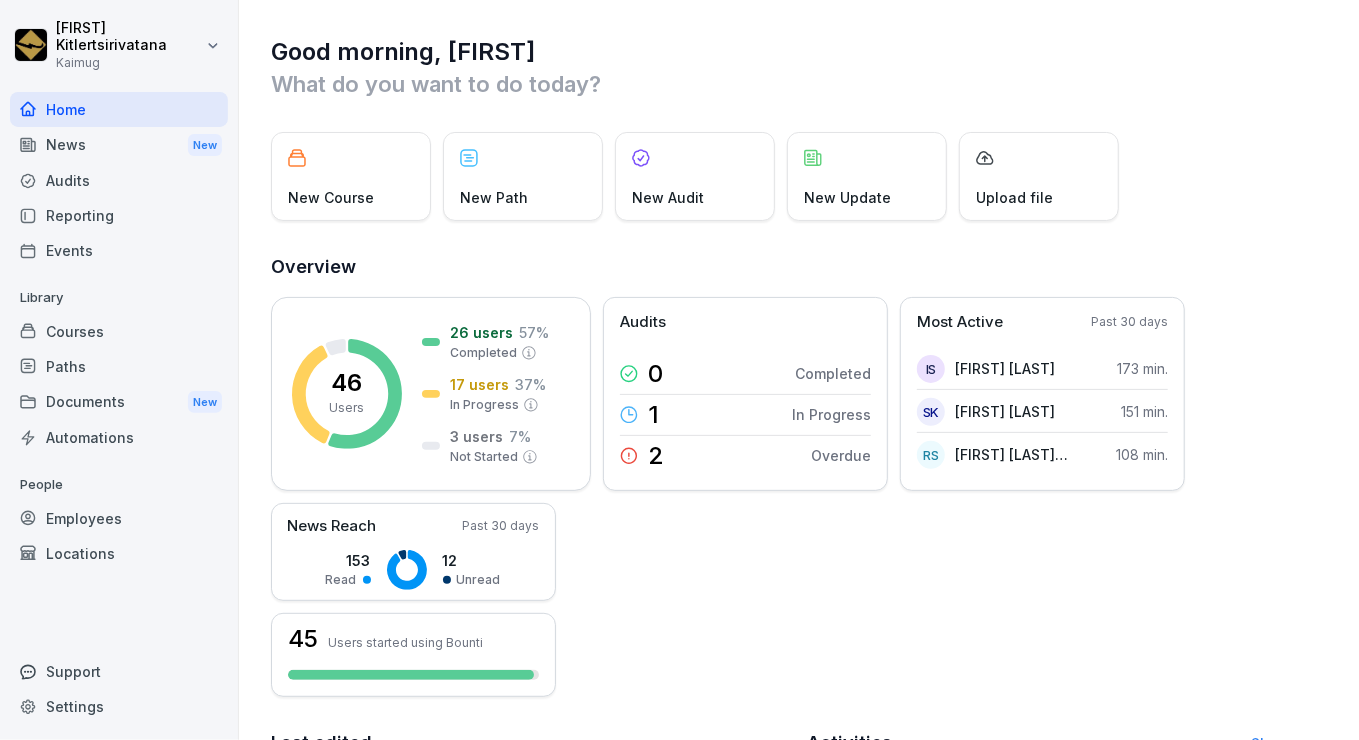 click on "News New" at bounding box center (119, 145) 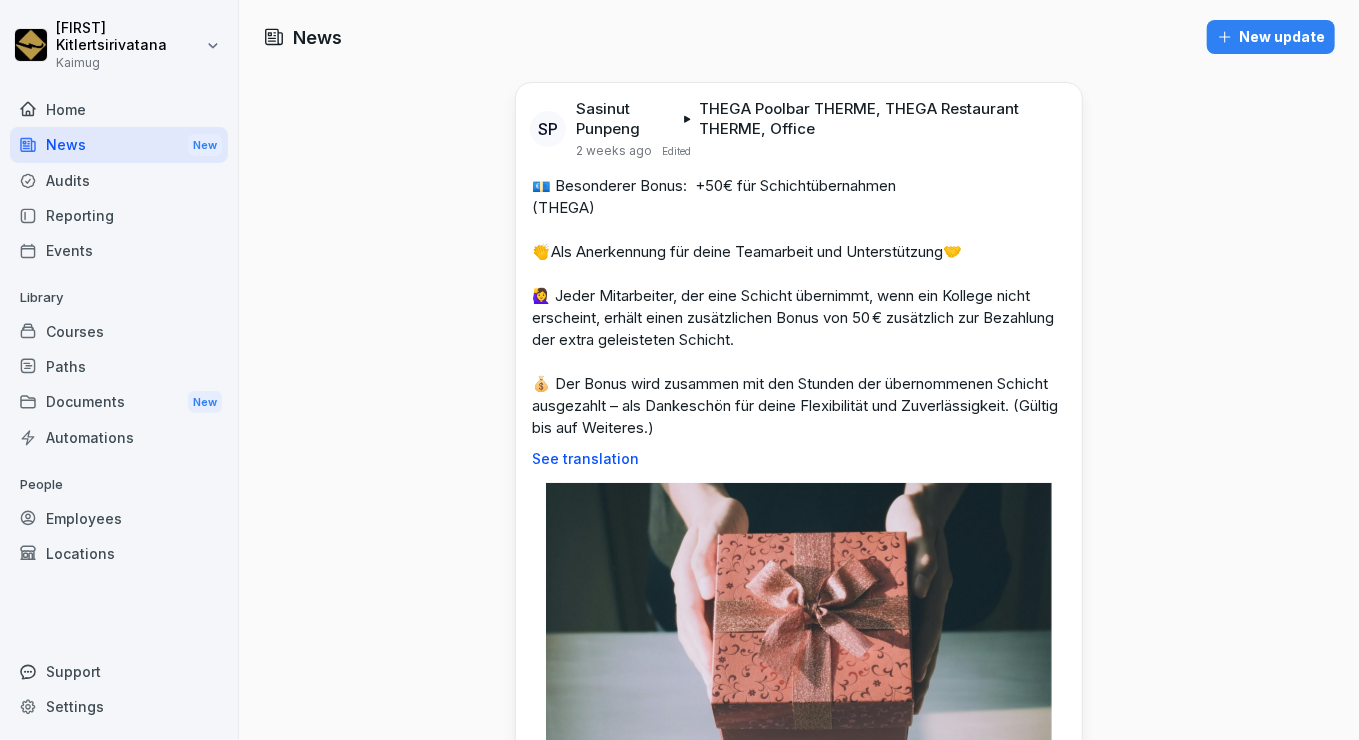 click on "Audits" at bounding box center (119, 180) 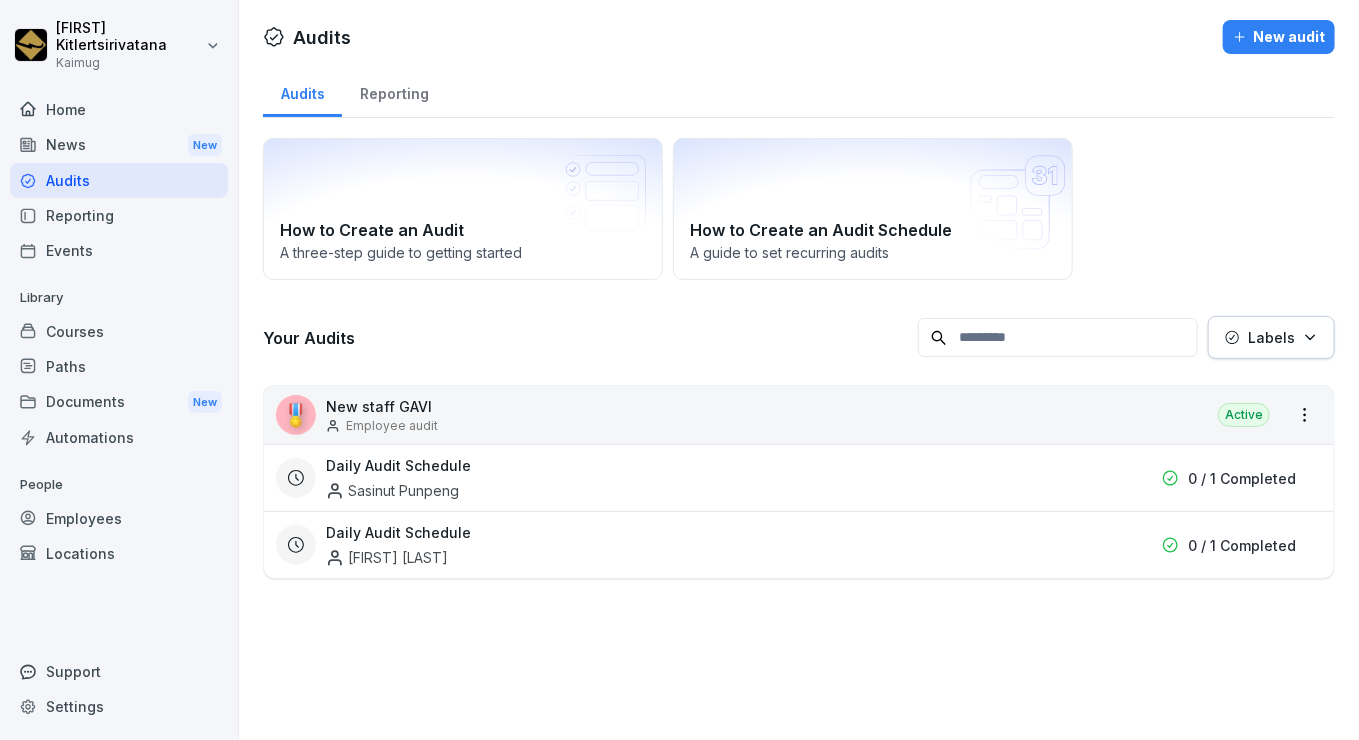 click on "Reporting" at bounding box center (119, 215) 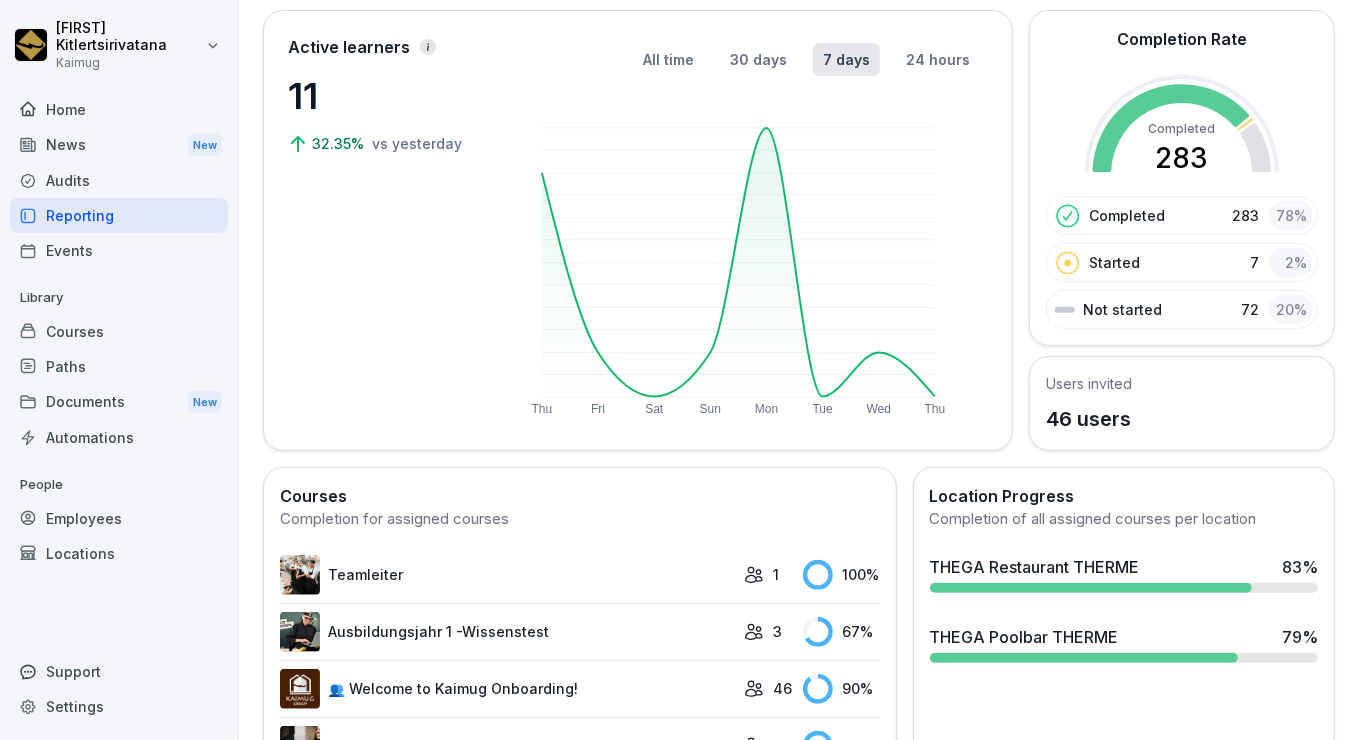 scroll, scrollTop: 0, scrollLeft: 0, axis: both 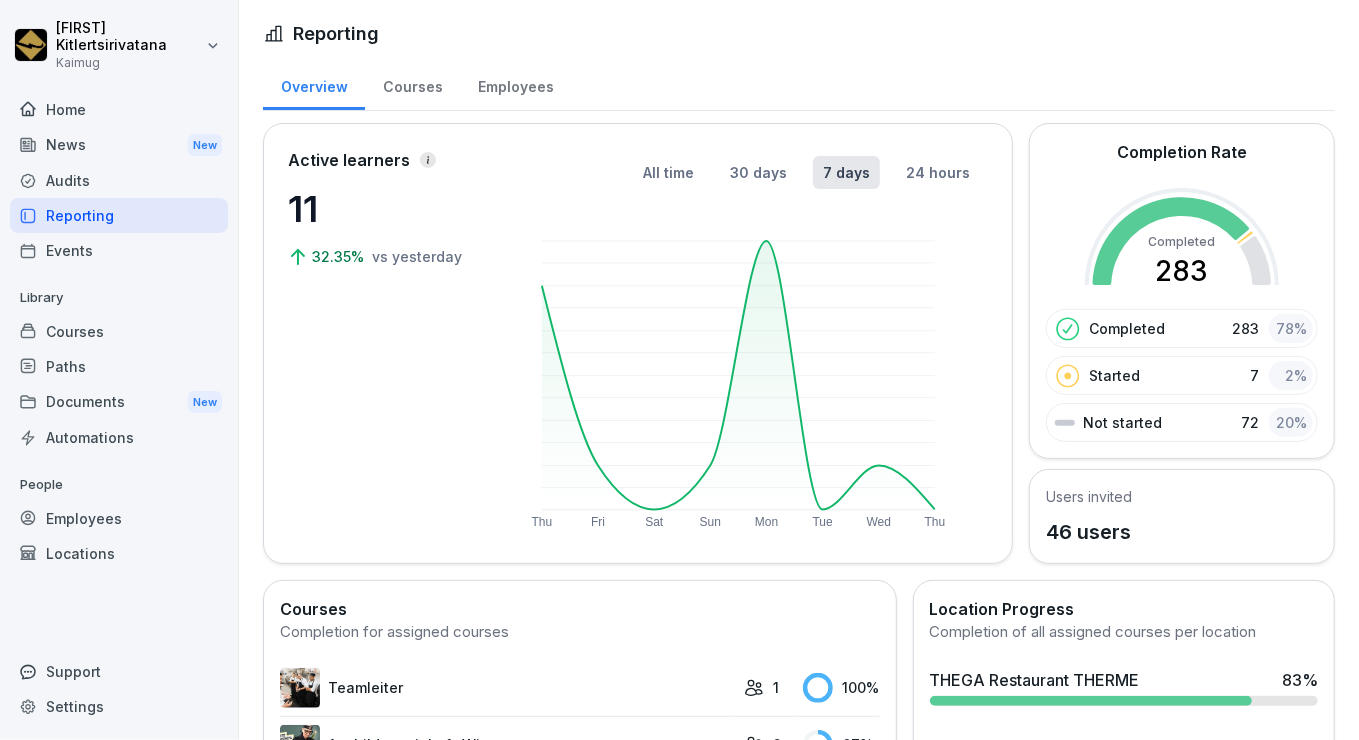 click on "Courses" at bounding box center (412, 84) 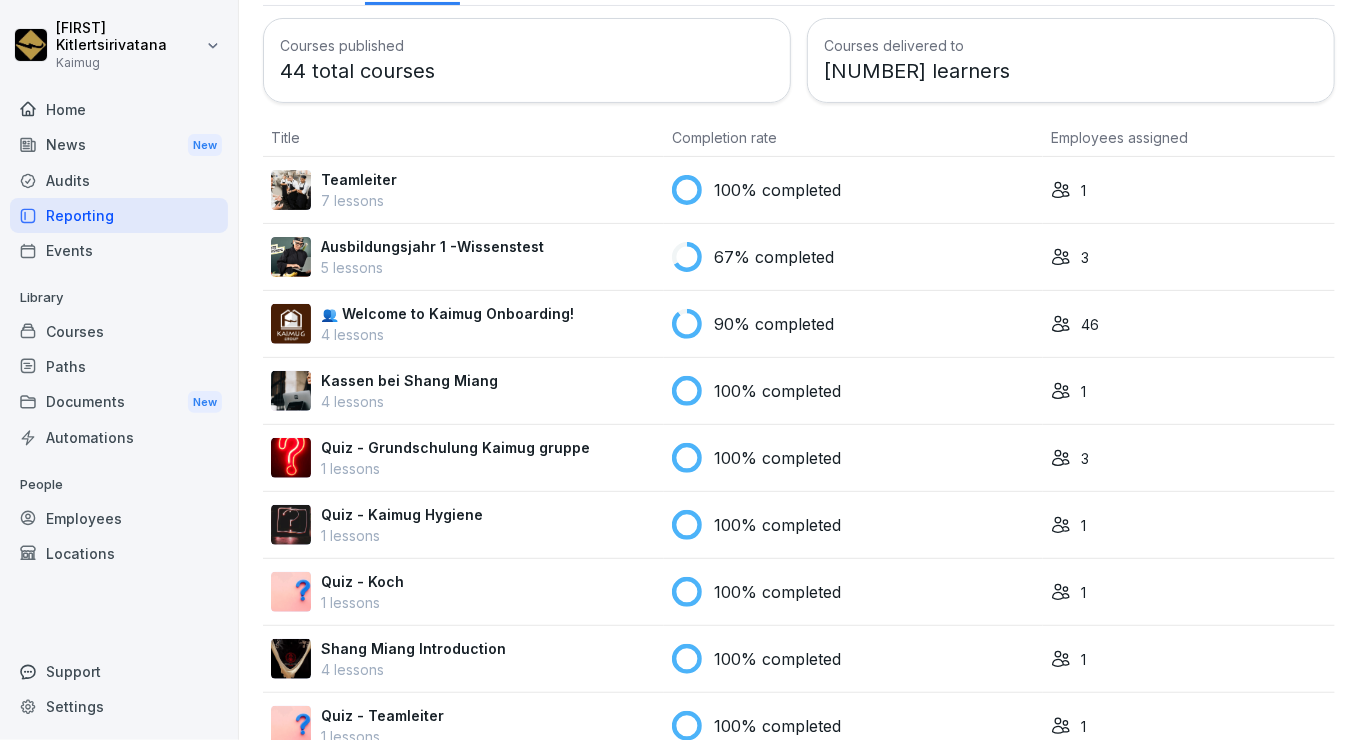 scroll, scrollTop: 0, scrollLeft: 0, axis: both 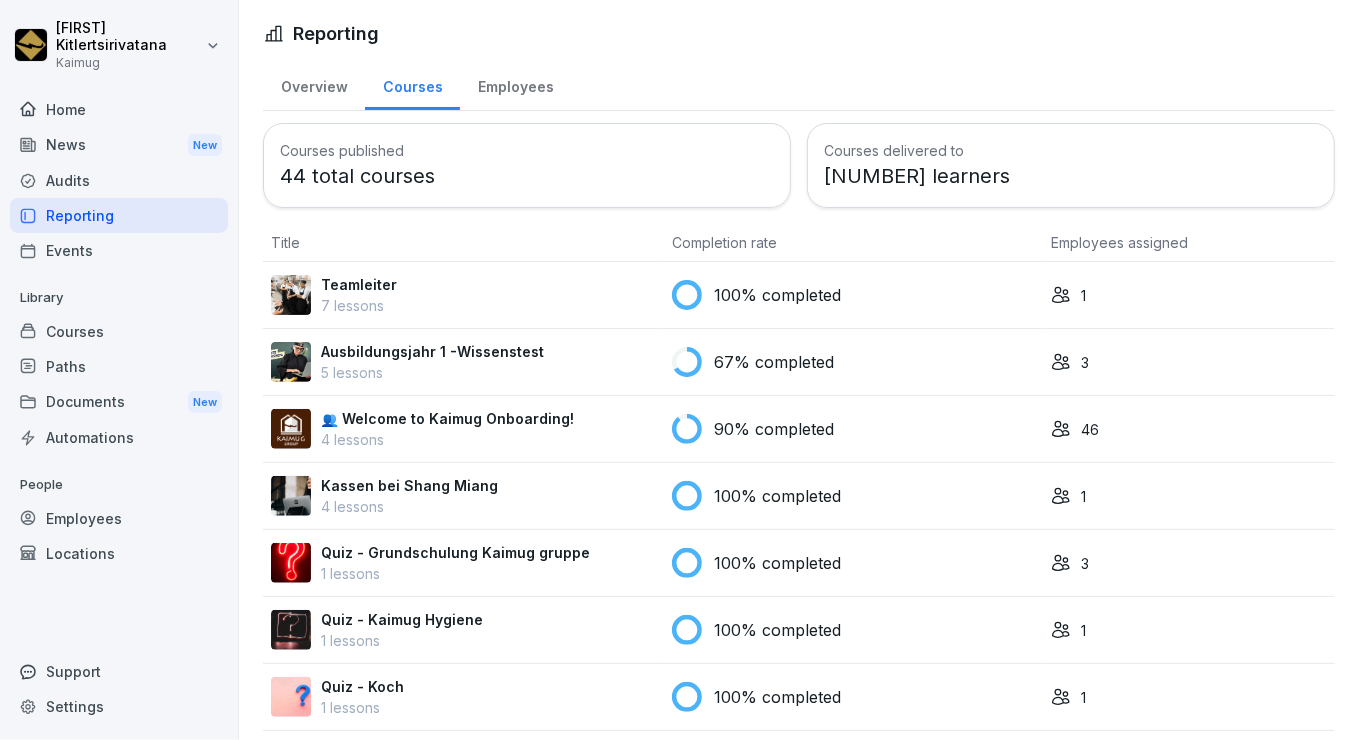 click on "Employees" at bounding box center [515, 84] 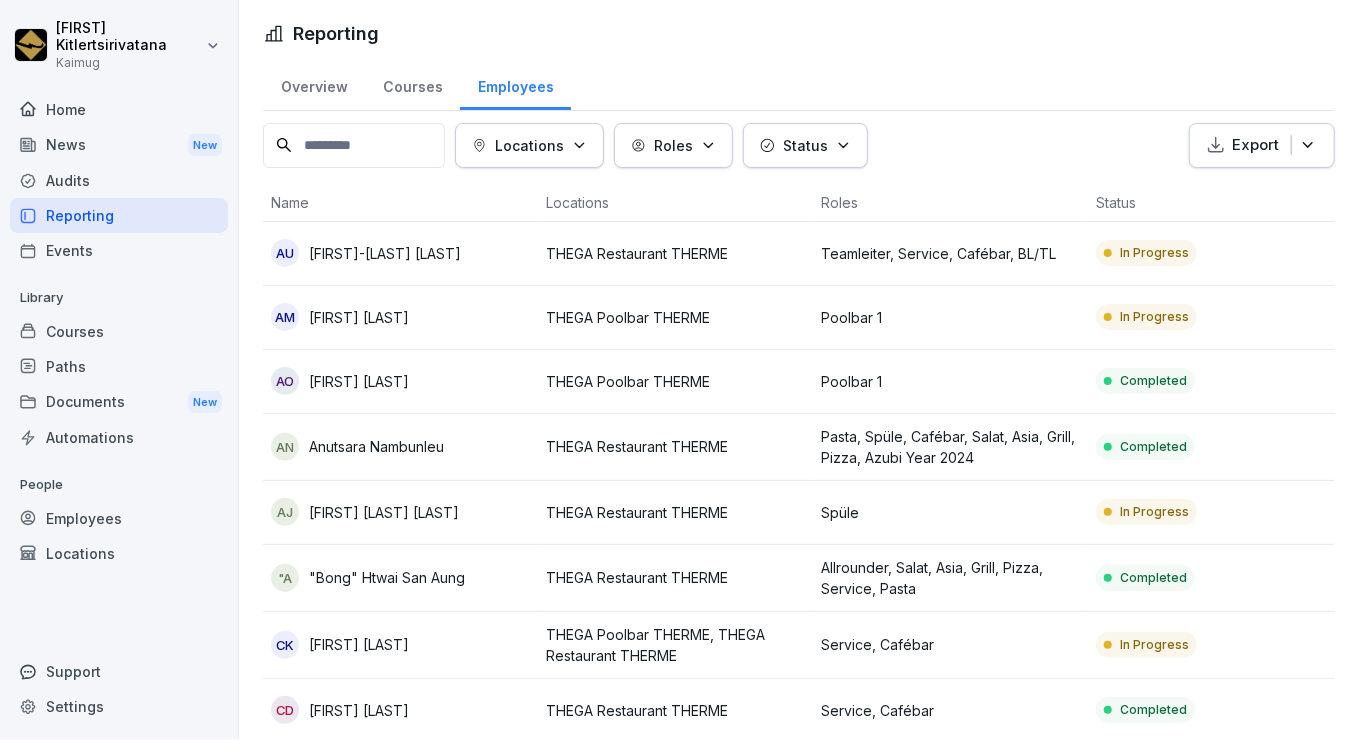 click on "Overview" at bounding box center [314, 84] 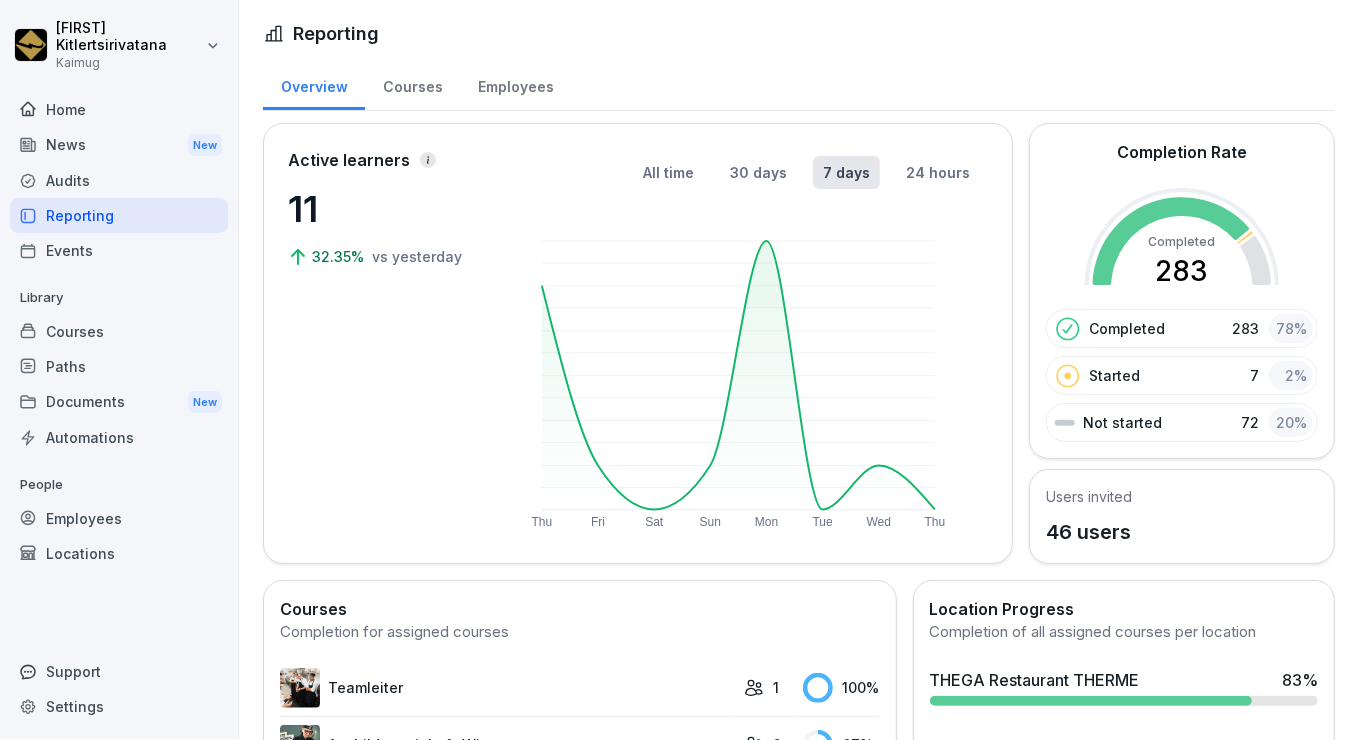 click on "Events" at bounding box center (119, 250) 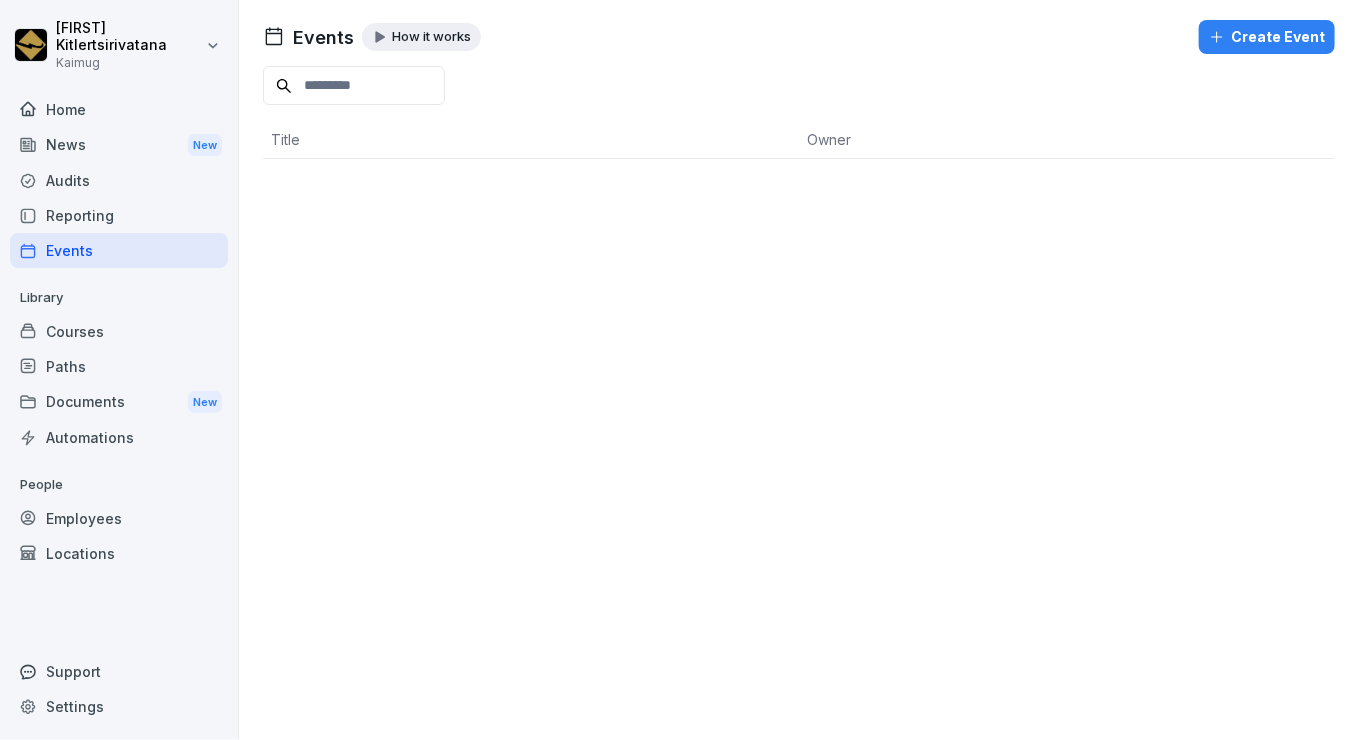 click on "Events" at bounding box center (119, 250) 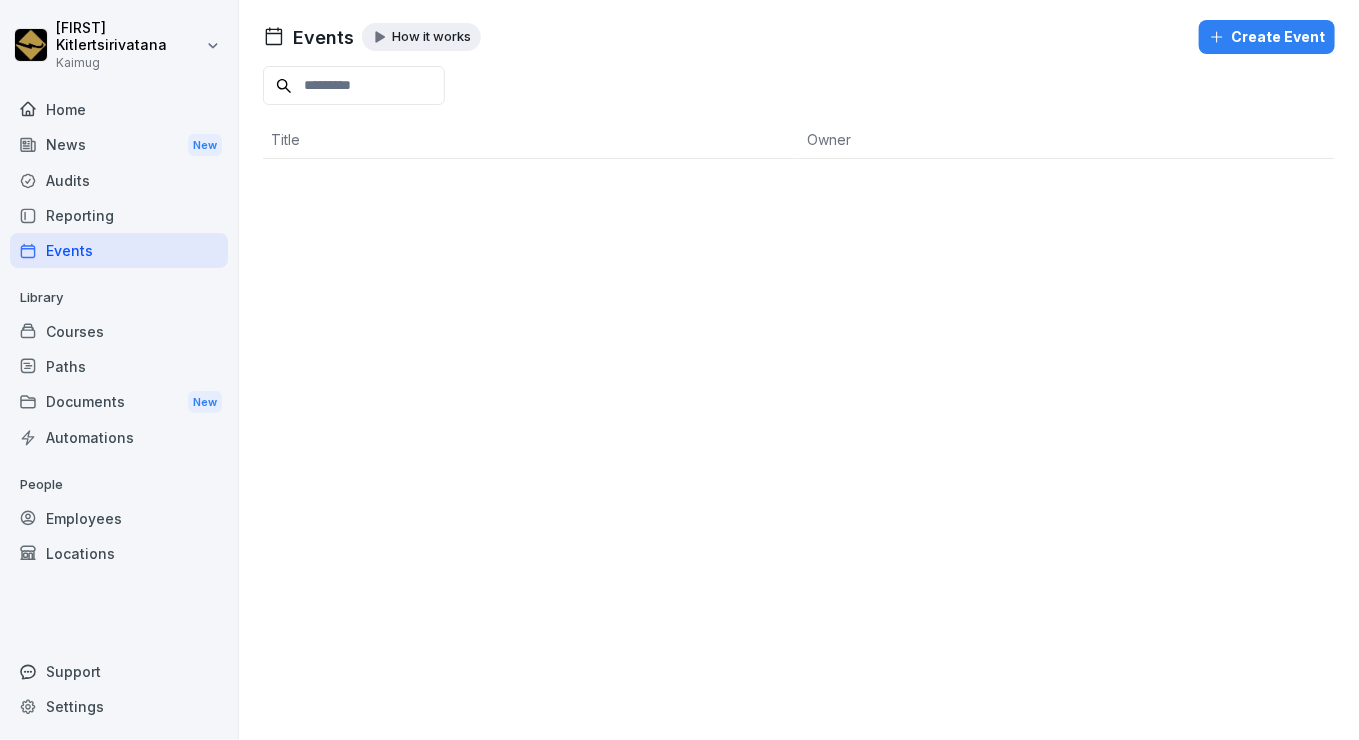 click on "Events" at bounding box center (119, 250) 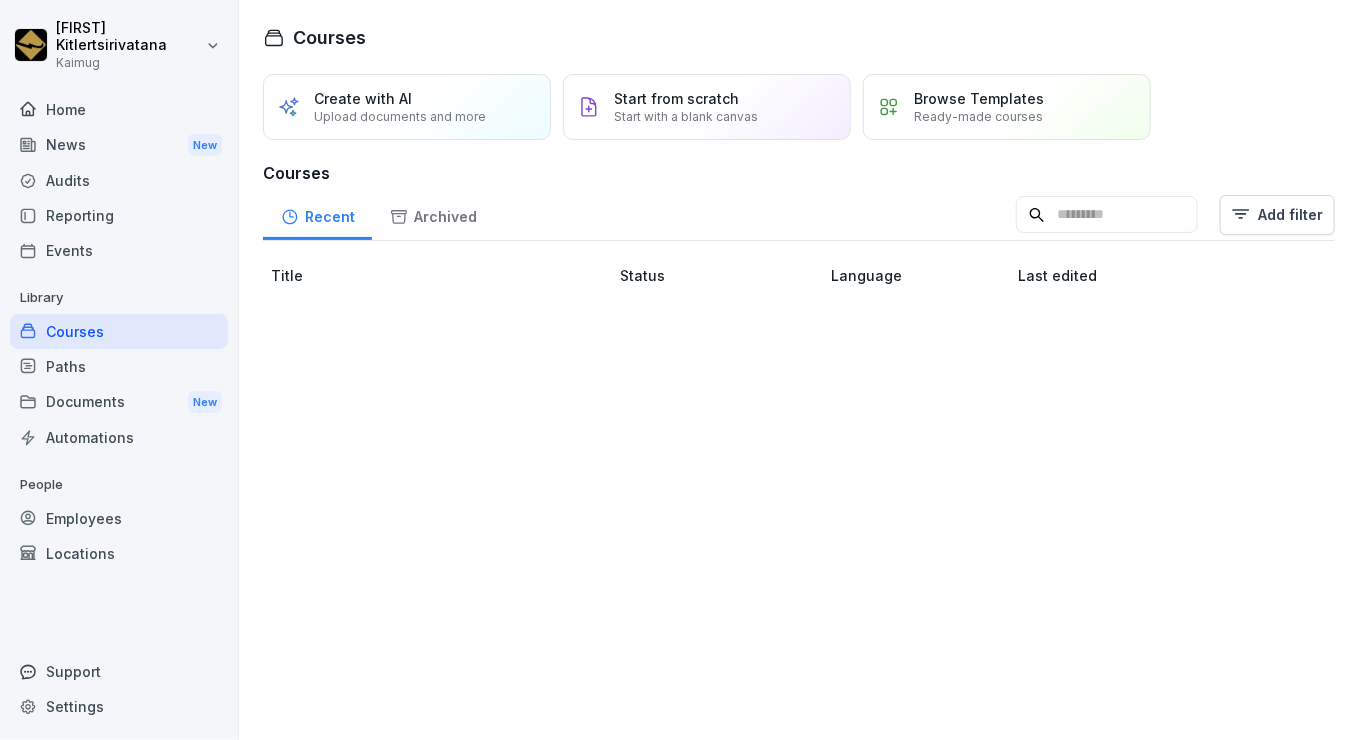 click on "Paths" at bounding box center (119, 366) 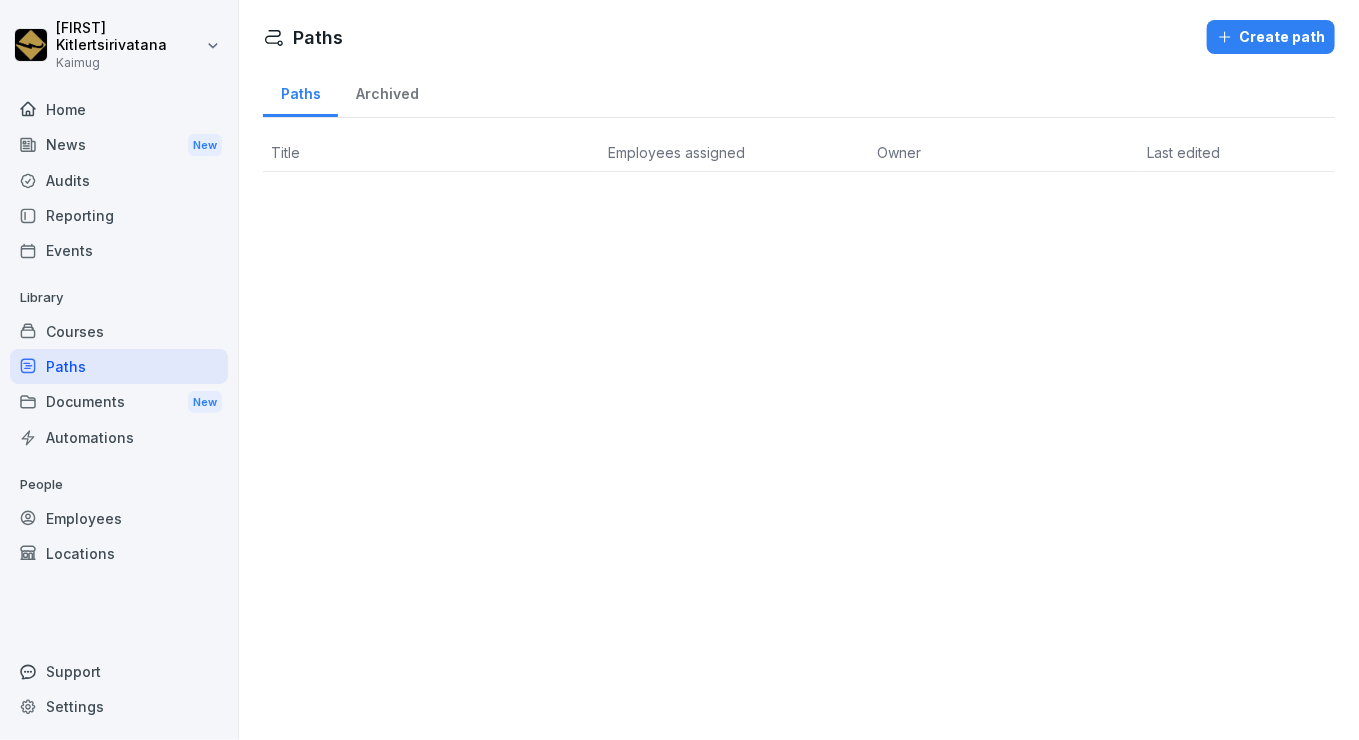 click on "Documents New" at bounding box center [119, 402] 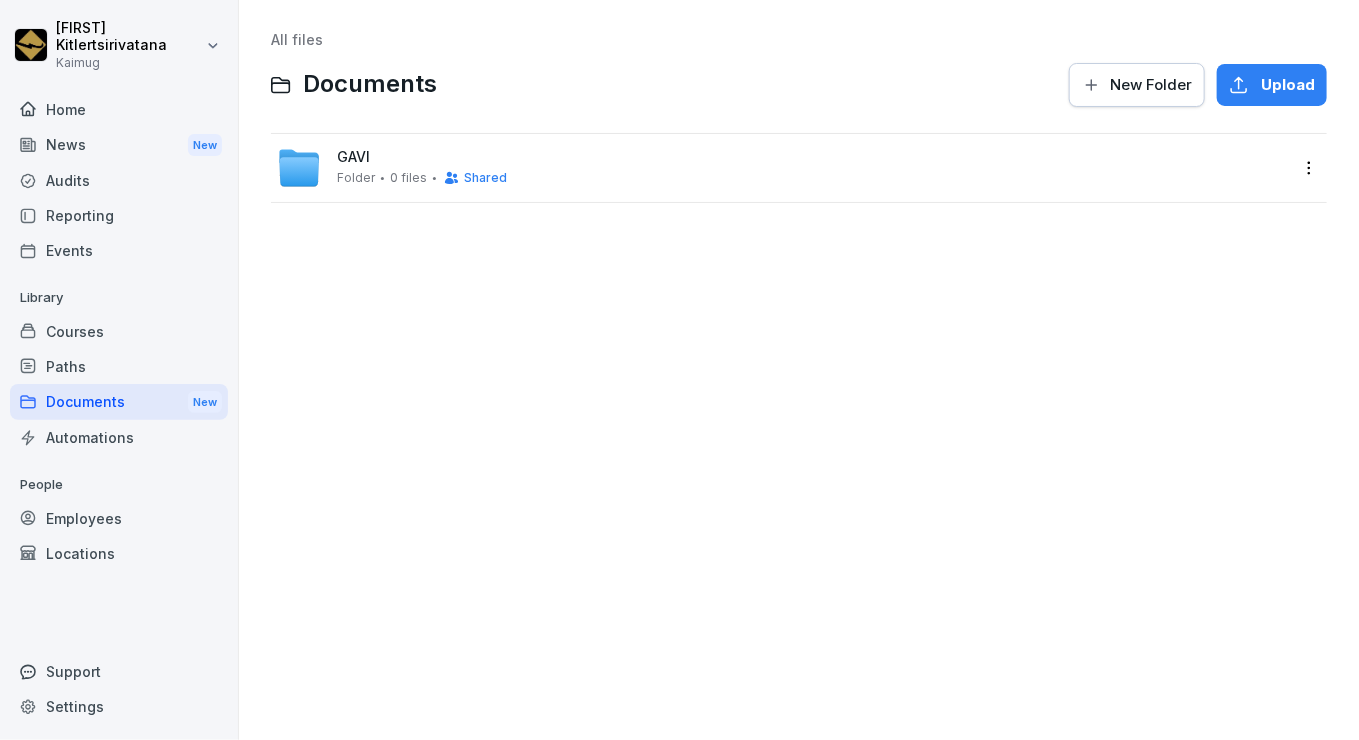 click 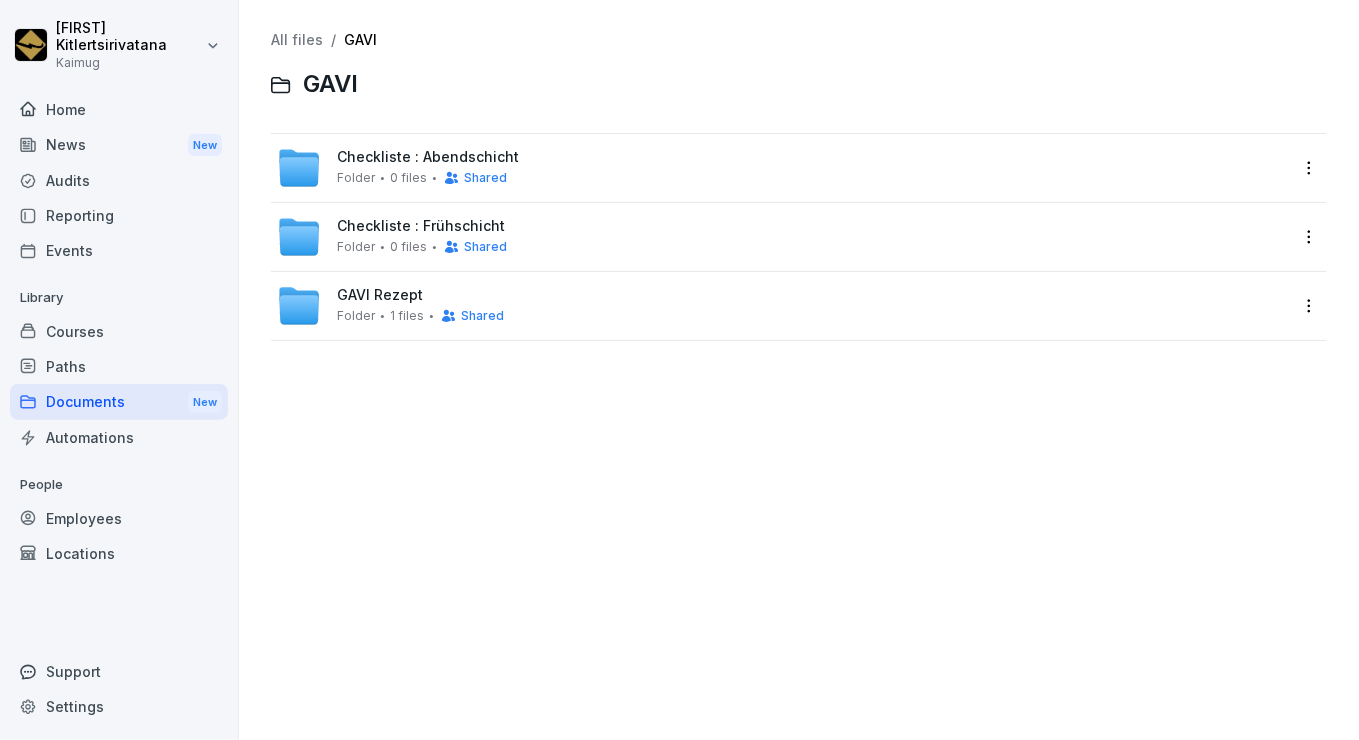 click on "GAVI Rezept" at bounding box center [380, 295] 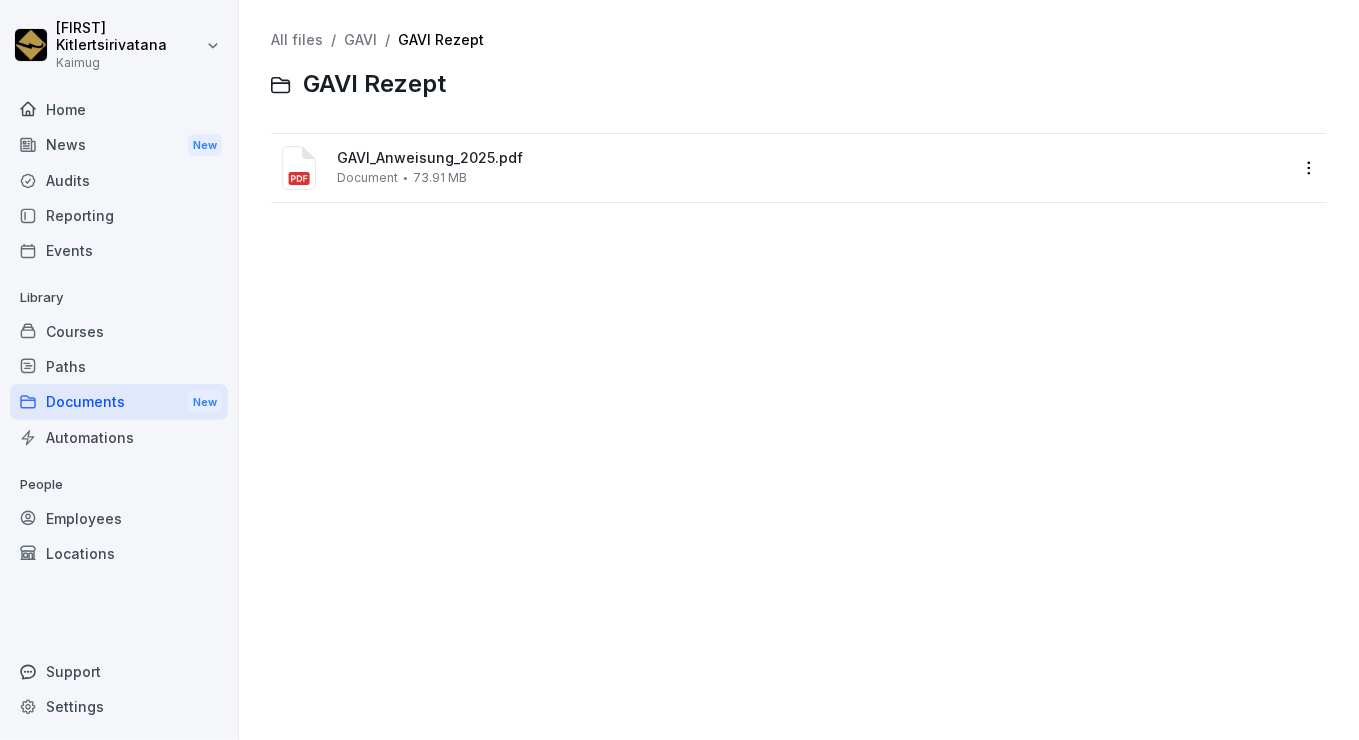 click on "Automations" at bounding box center (119, 437) 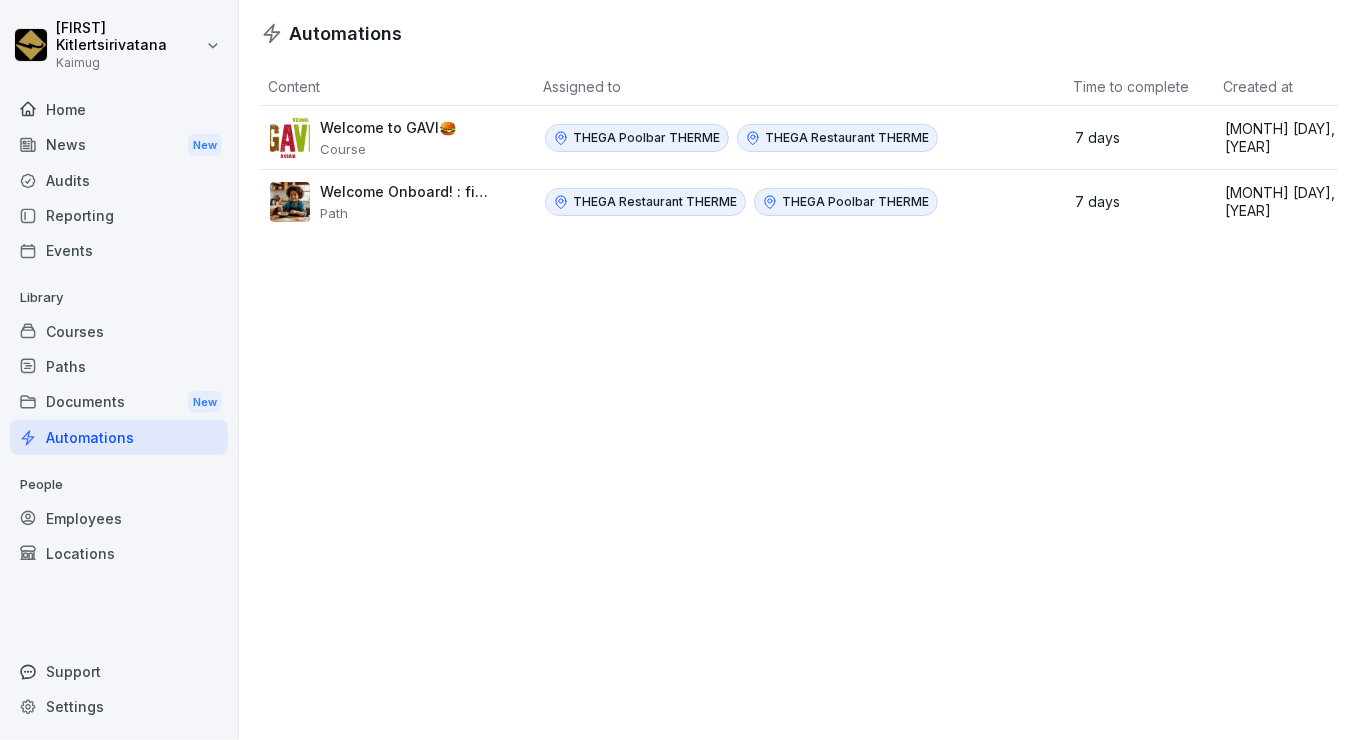 click on "Employees" at bounding box center (119, 518) 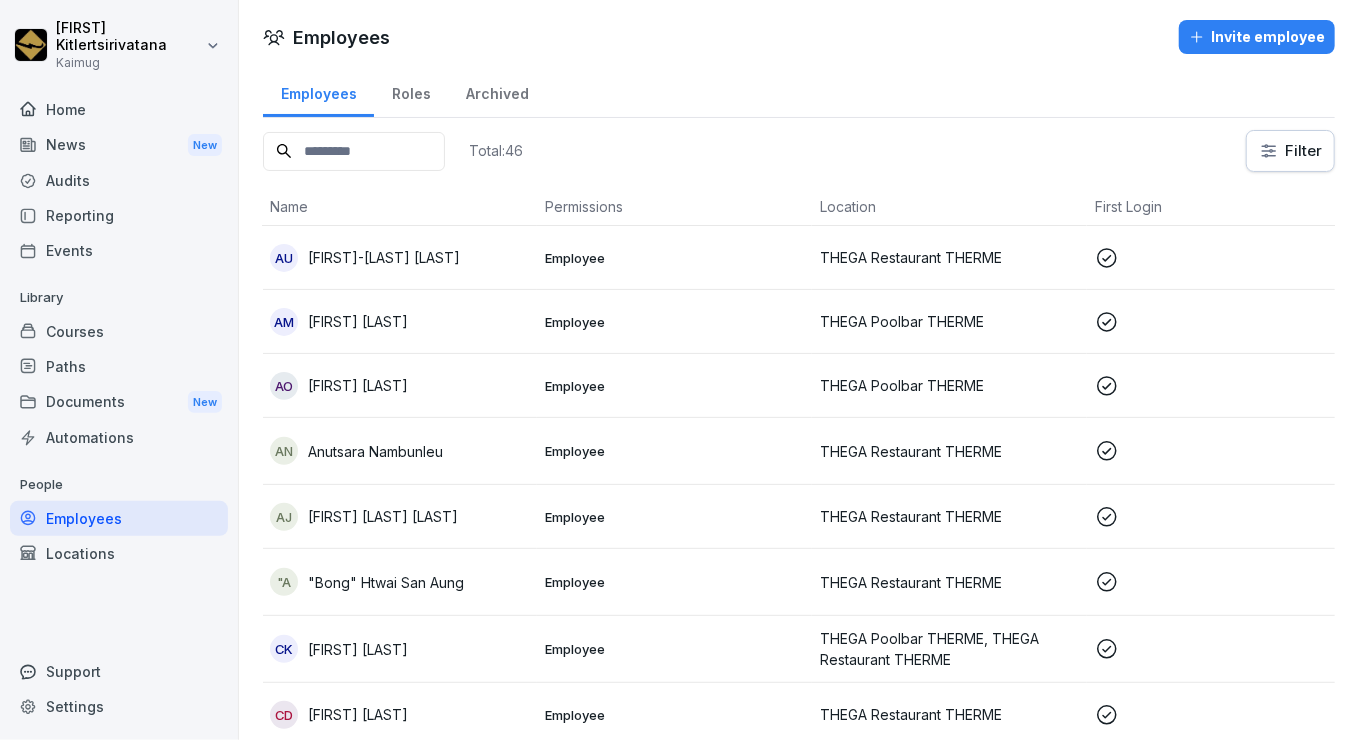 scroll, scrollTop: 0, scrollLeft: 0, axis: both 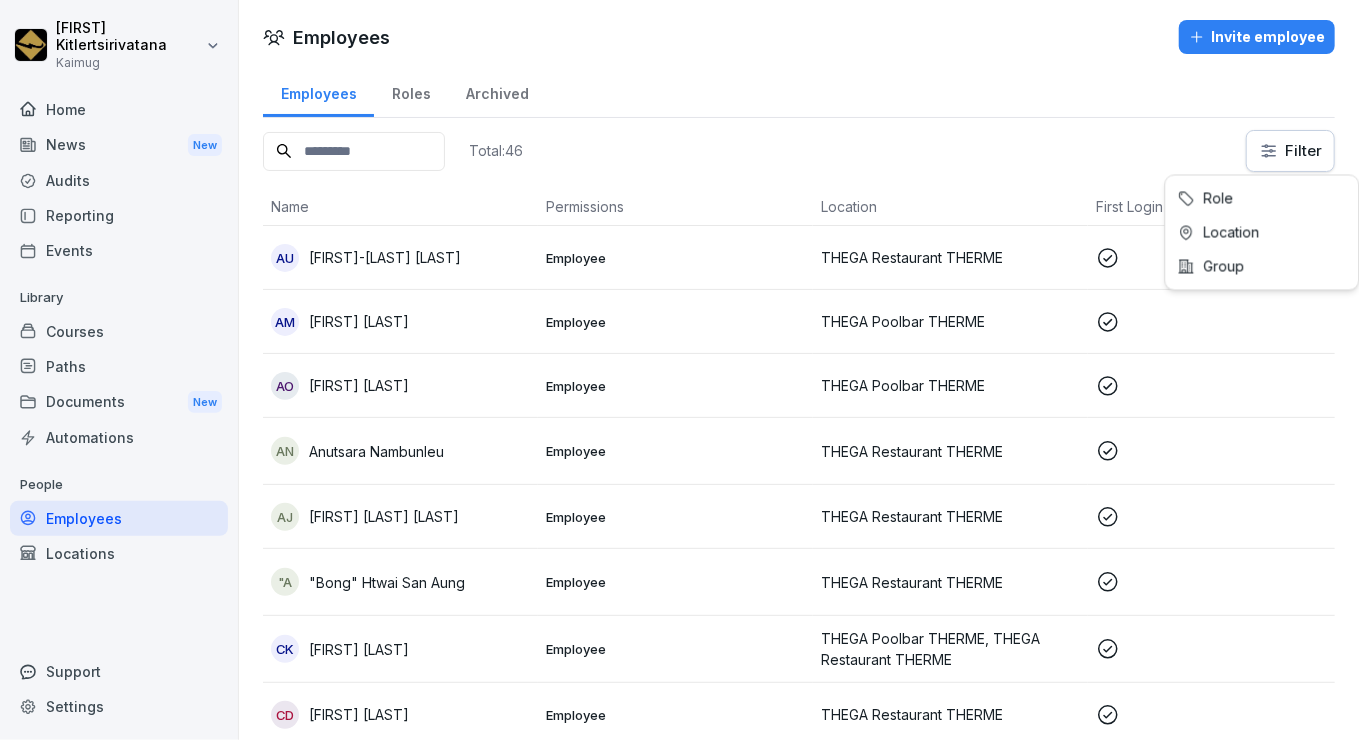 click on "Scott   Kitlertsirivatana Kaimug Home News New Audits Reporting Events Library Courses Paths Documents New Automations People Employees Locations Support Settings Employees Invite employee Employees Roles Archived Total:  46 Filter Name Permissions Location First Login Role AU Adina-Ariana Urs Employee THEGA Restaurant THERME Teamleiter, Service, Cafébar, BL/TL AM Alina Malajreu Employee THEGA Poolbar THERME Poolbar 1 AO Anna Marie Obst Employee THEGA Poolbar THERME Poolbar 1 AN Anutsara Nambunleu Employee THEGA Restaurant THERME Pasta, Spüle, Cafébar, Salat, Asia, Grill, Pizza, Azubi Year 2024 AJ Ari Kareem Hama Jan Employee THEGA Restaurant THERME Spüle "A "Bong" Htwai San Aung Employee THEGA Restaurant THERME Allrounder, Salat, Asia, Grill, Pizza, Service, Pasta CK Carina Küpper Employee THEGA Poolbar THERME, THEGA Restaurant THERME Service, Cafébar CD Chiara Derissen Employee THEGA Restaurant THERME Service, Cafébar DD Da Linh Doan Employee THEGA Restaurant THERME DR Dina Rahayu Employee DS BL/TL" at bounding box center (679, 370) 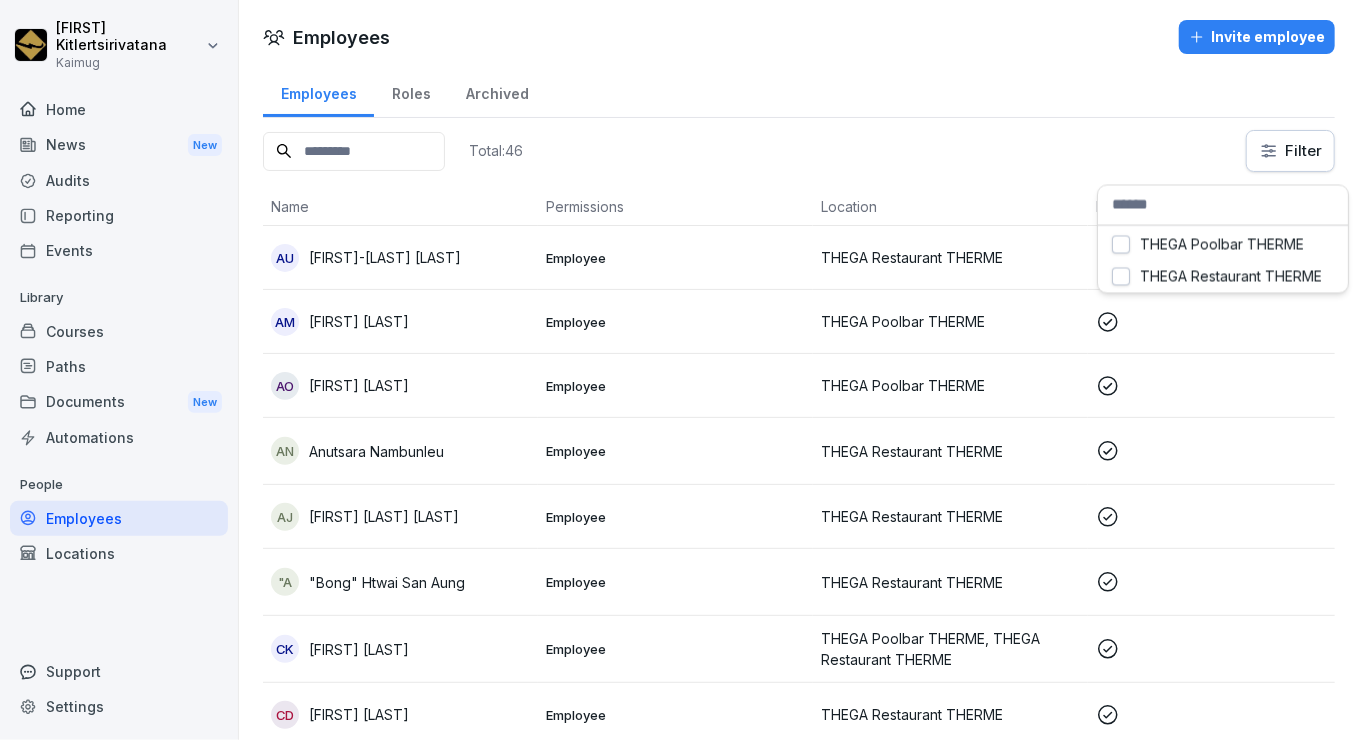 click on "Scott   Kitlertsirivatana Kaimug Home News New Audits Reporting Events Library Courses Paths Documents New Automations People Employees Locations Support Settings Employees Invite employee Employees Roles Archived Total:  46 Filter Name Permissions Location First Login Role AU Adina-Ariana Urs Employee THEGA Restaurant THERME Teamleiter, Service, Cafébar, BL/TL AM Alina Malajreu Employee THEGA Poolbar THERME Poolbar 1 AO Anna Marie Obst Employee THEGA Poolbar THERME Poolbar 1 AN Anutsara Nambunleu Employee THEGA Restaurant THERME Pasta, Spüle, Cafébar, Salat, Asia, Grill, Pizza, Azubi Year 2024 AJ Ari Kareem Hama Jan Employee THEGA Restaurant THERME Spüle "A "Bong" Htwai San Aung Employee THEGA Restaurant THERME Allrounder, Salat, Asia, Grill, Pizza, Service, Pasta CK Carina Küpper Employee THEGA Poolbar THERME, THEGA Restaurant THERME Service, Cafébar CD Chiara Derissen Employee THEGA Restaurant THERME Service, Cafébar DD Da Linh Doan Employee THEGA Restaurant THERME DR Dina Rahayu Employee DS BL/TL" at bounding box center [679, 370] 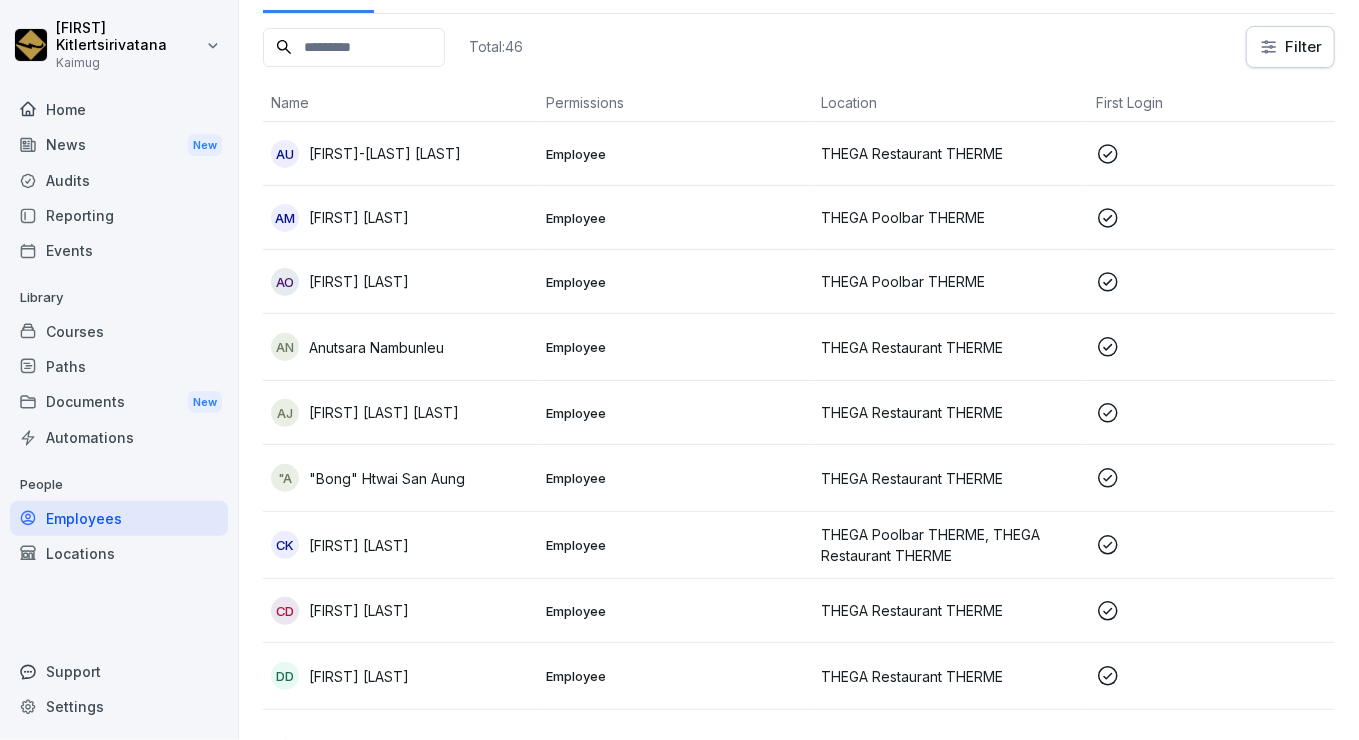 scroll, scrollTop: 0, scrollLeft: 0, axis: both 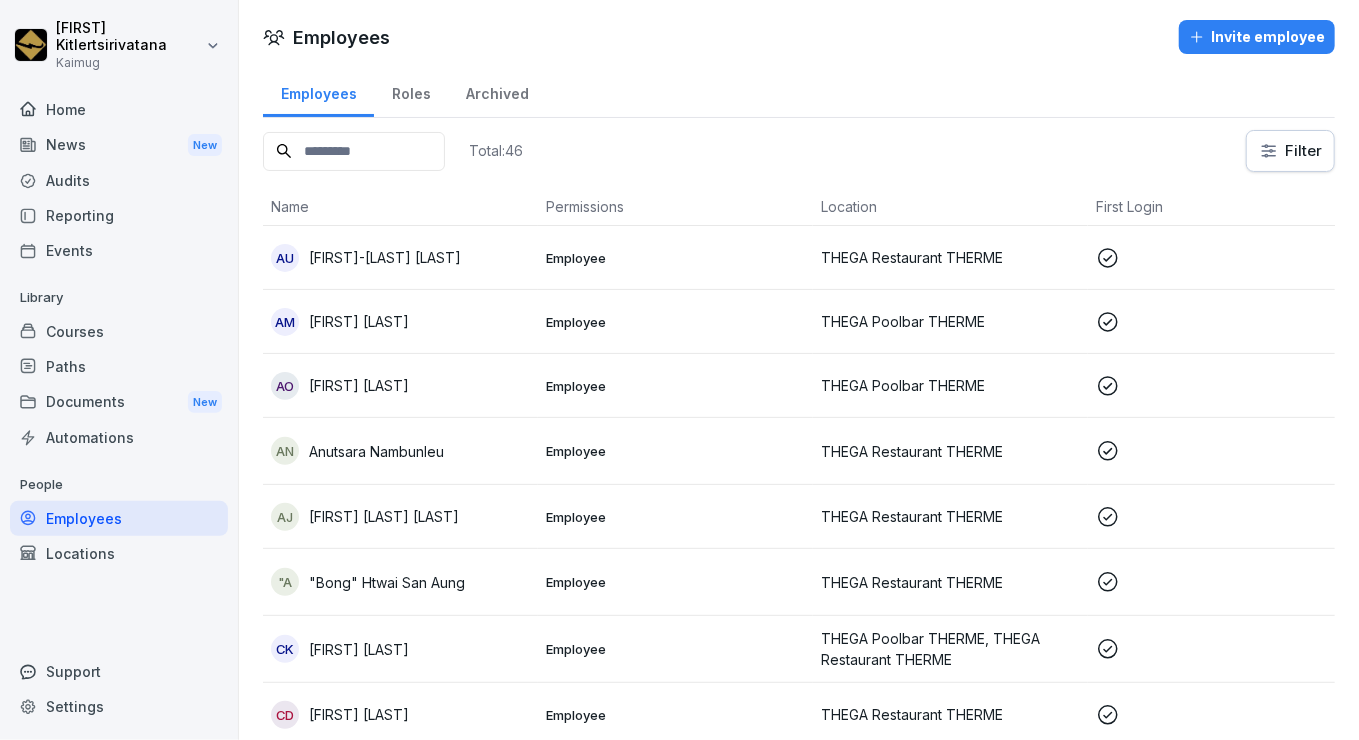 click on "Roles" at bounding box center [411, 91] 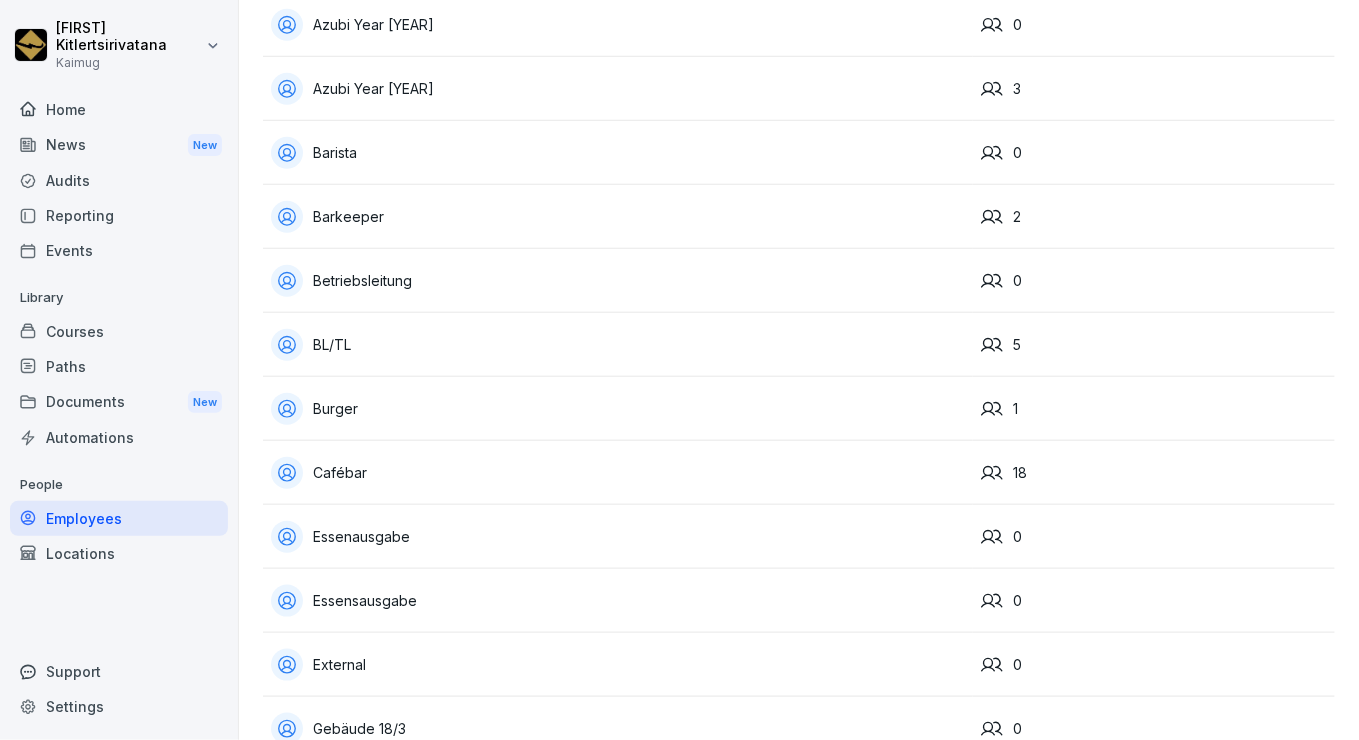 scroll, scrollTop: 639, scrollLeft: 0, axis: vertical 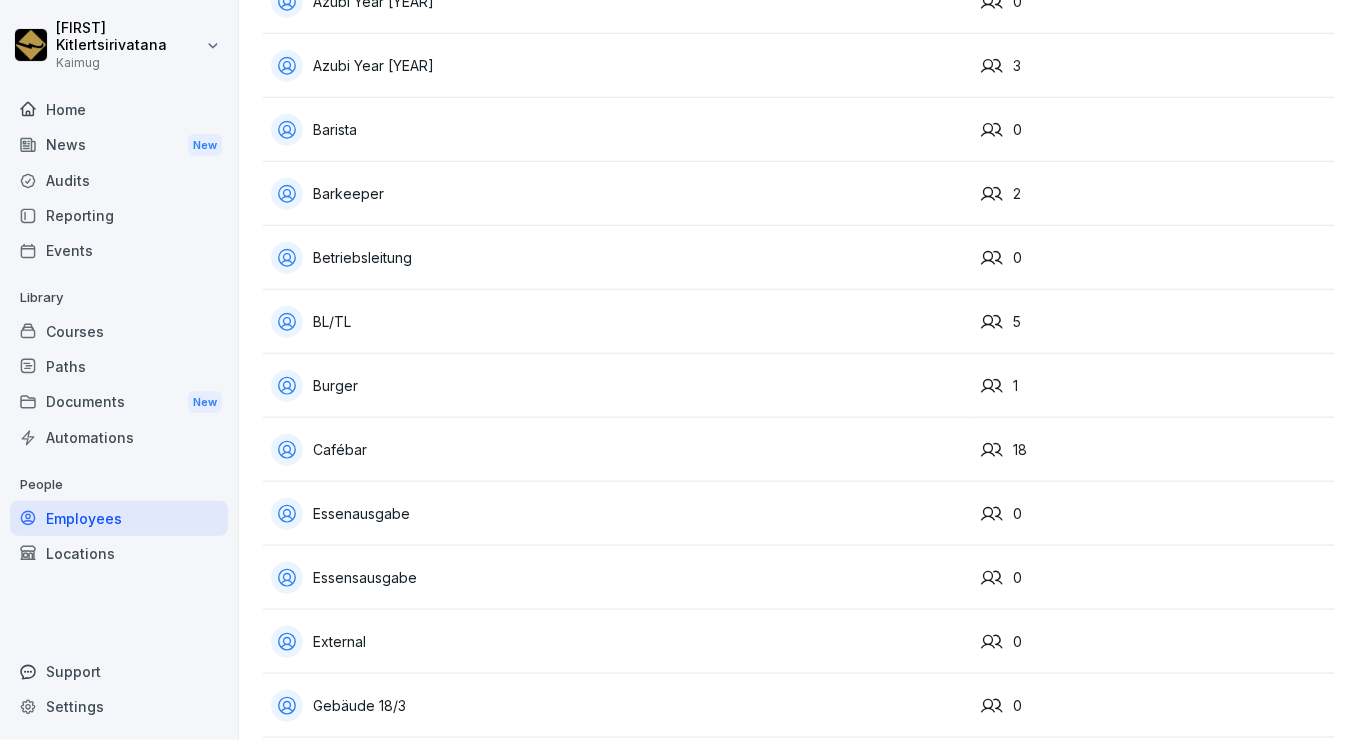 click on "BL/TL" at bounding box center [618, 322] 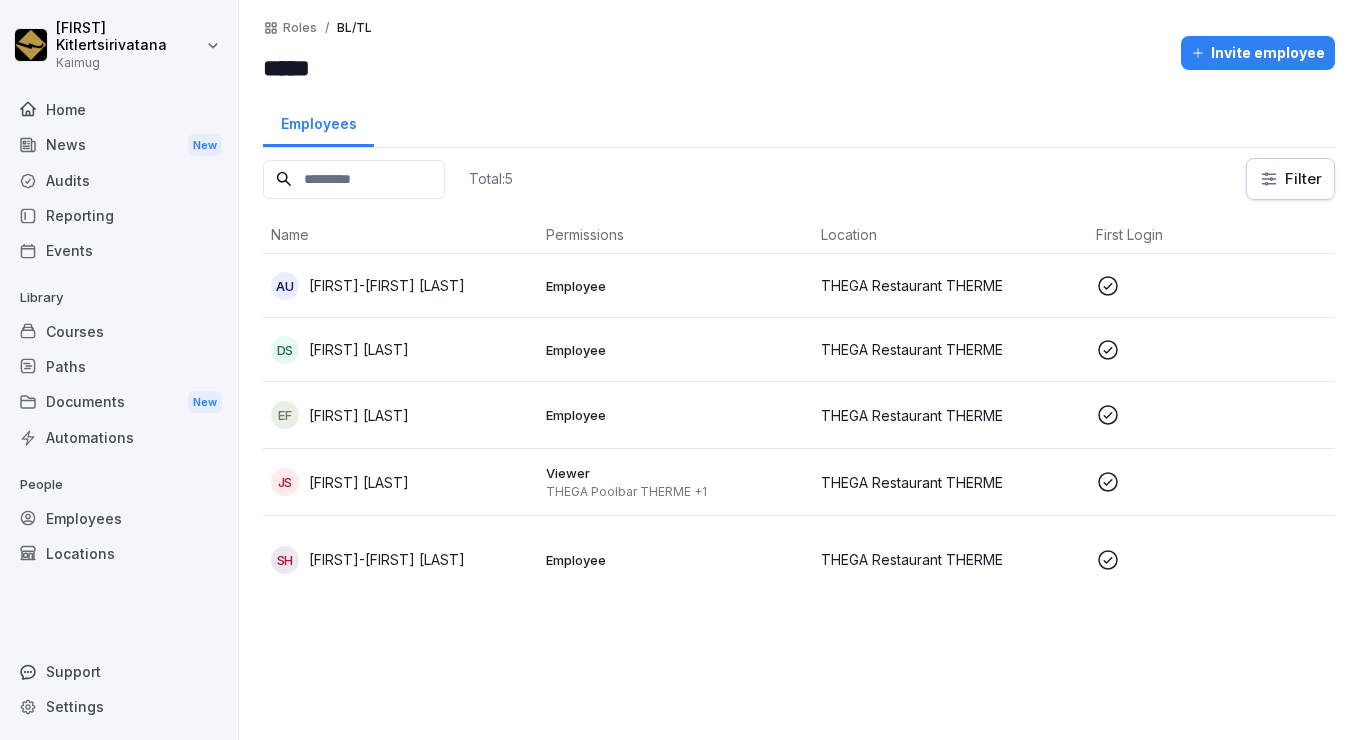scroll, scrollTop: 0, scrollLeft: 0, axis: both 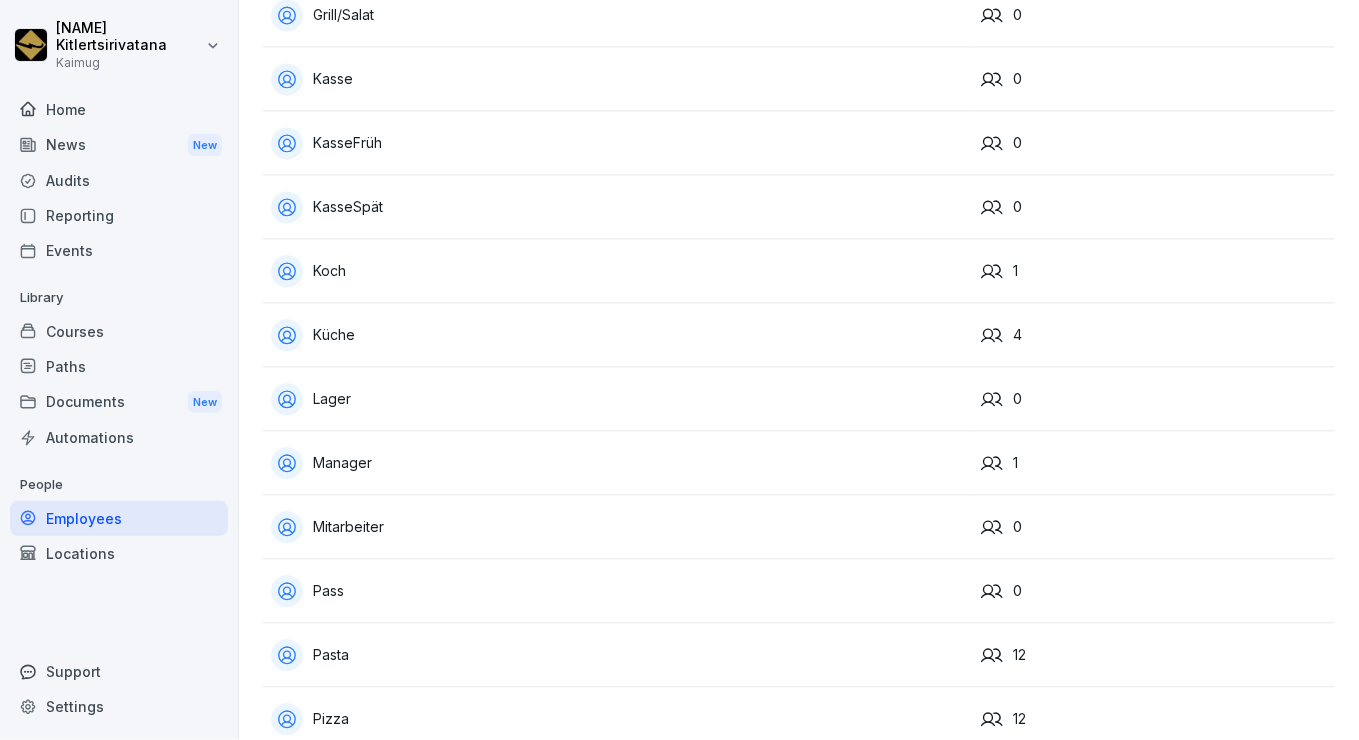 click on "Manager" at bounding box center (618, 463) 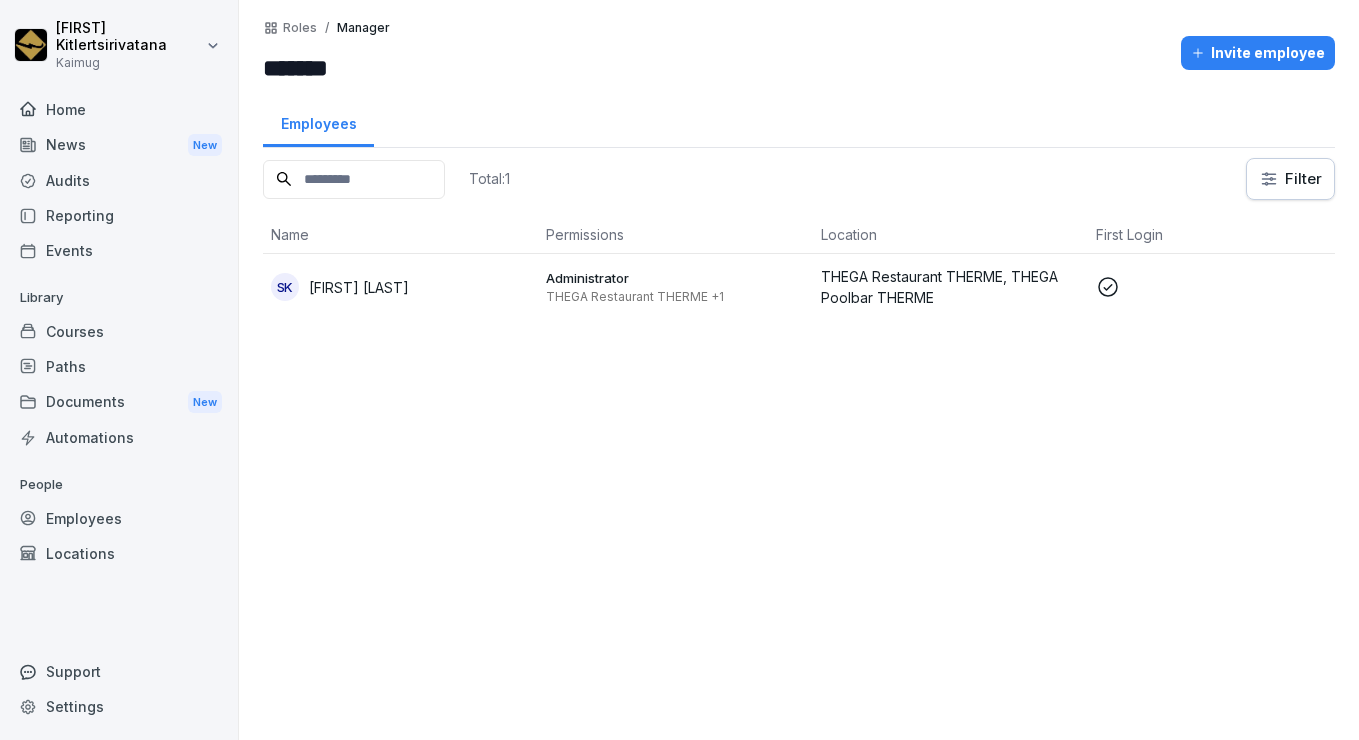 scroll, scrollTop: 0, scrollLeft: 0, axis: both 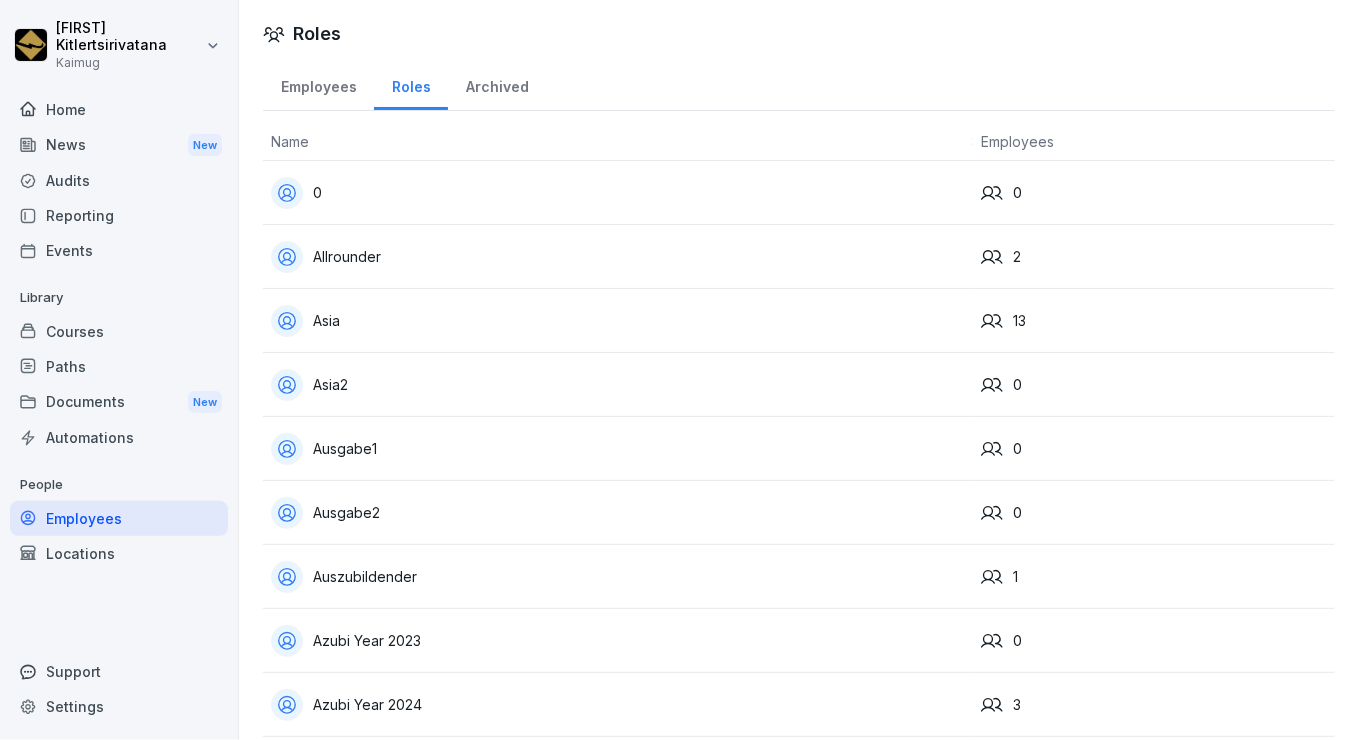 click on "Locations" at bounding box center [119, 553] 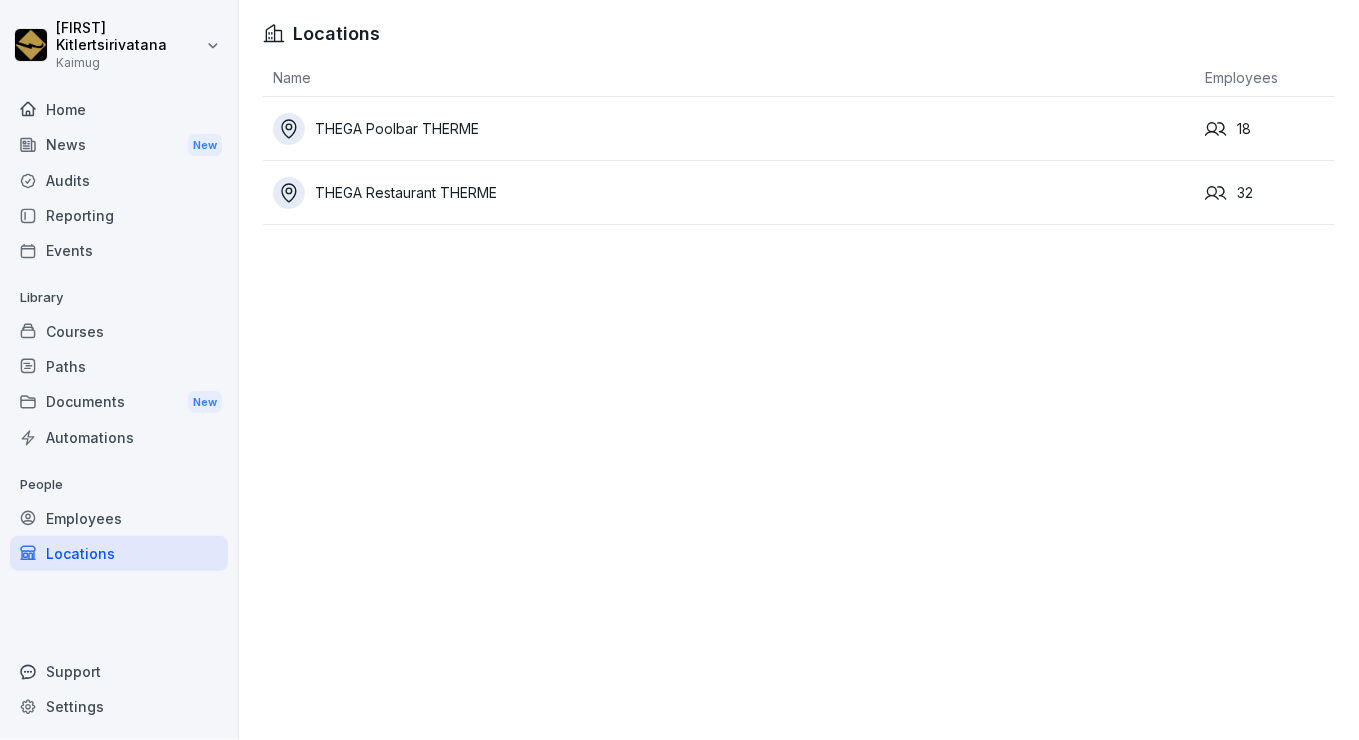 click on "THEGA Restaurant THERME" at bounding box center [734, 193] 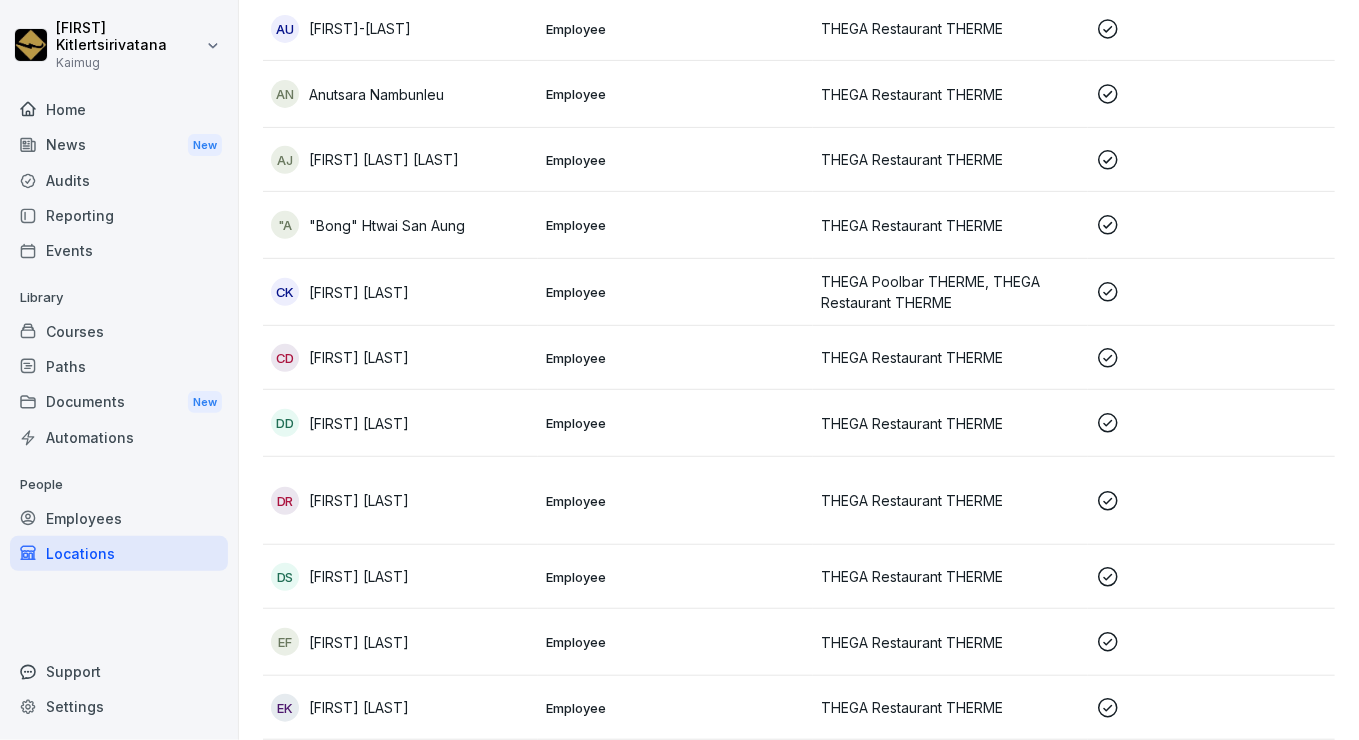 scroll, scrollTop: 259, scrollLeft: 0, axis: vertical 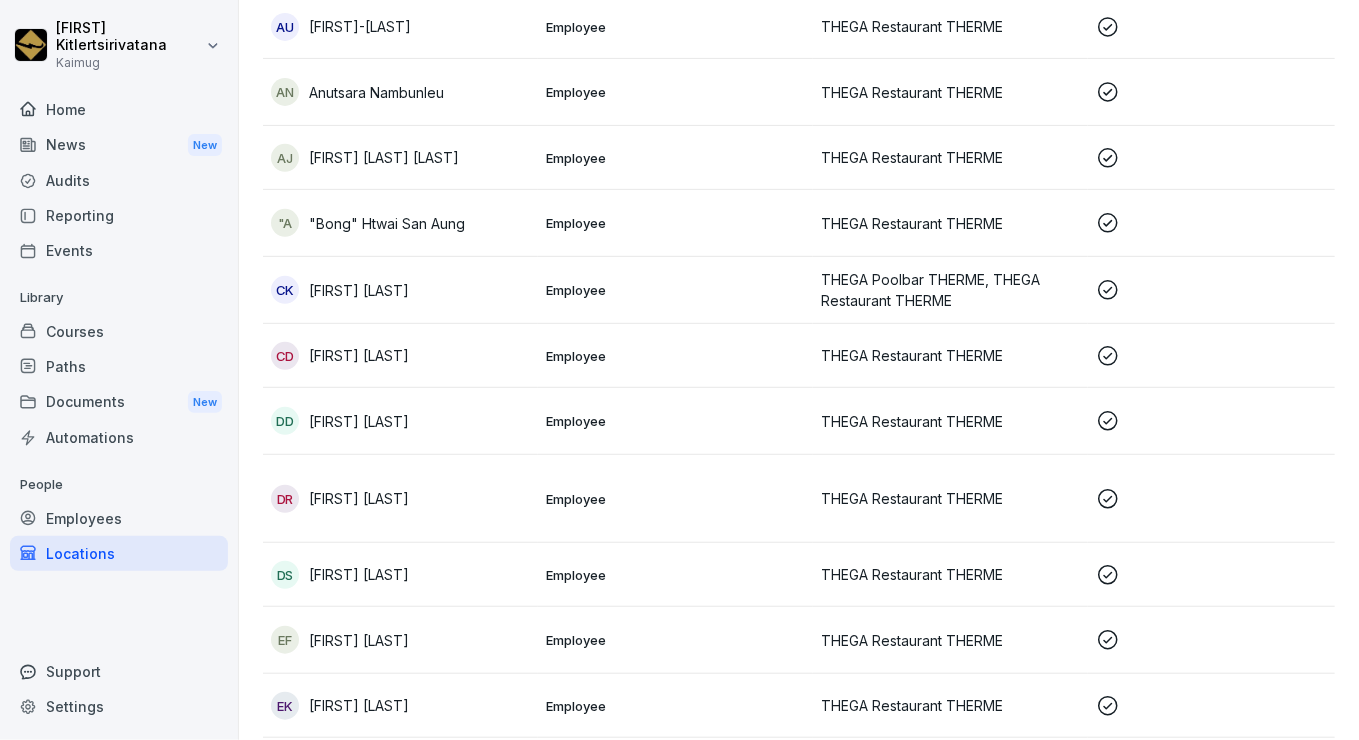 click on "Audits" at bounding box center [119, 180] 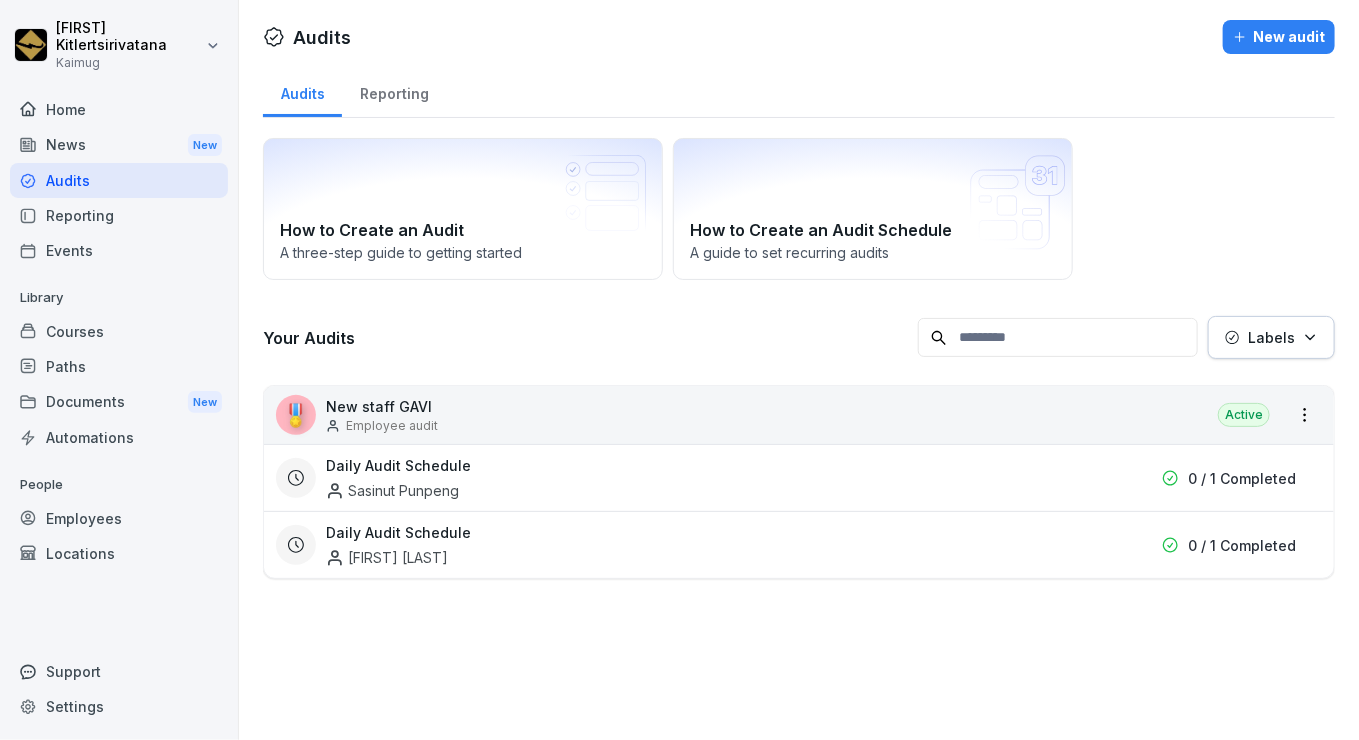 scroll, scrollTop: 0, scrollLeft: 0, axis: both 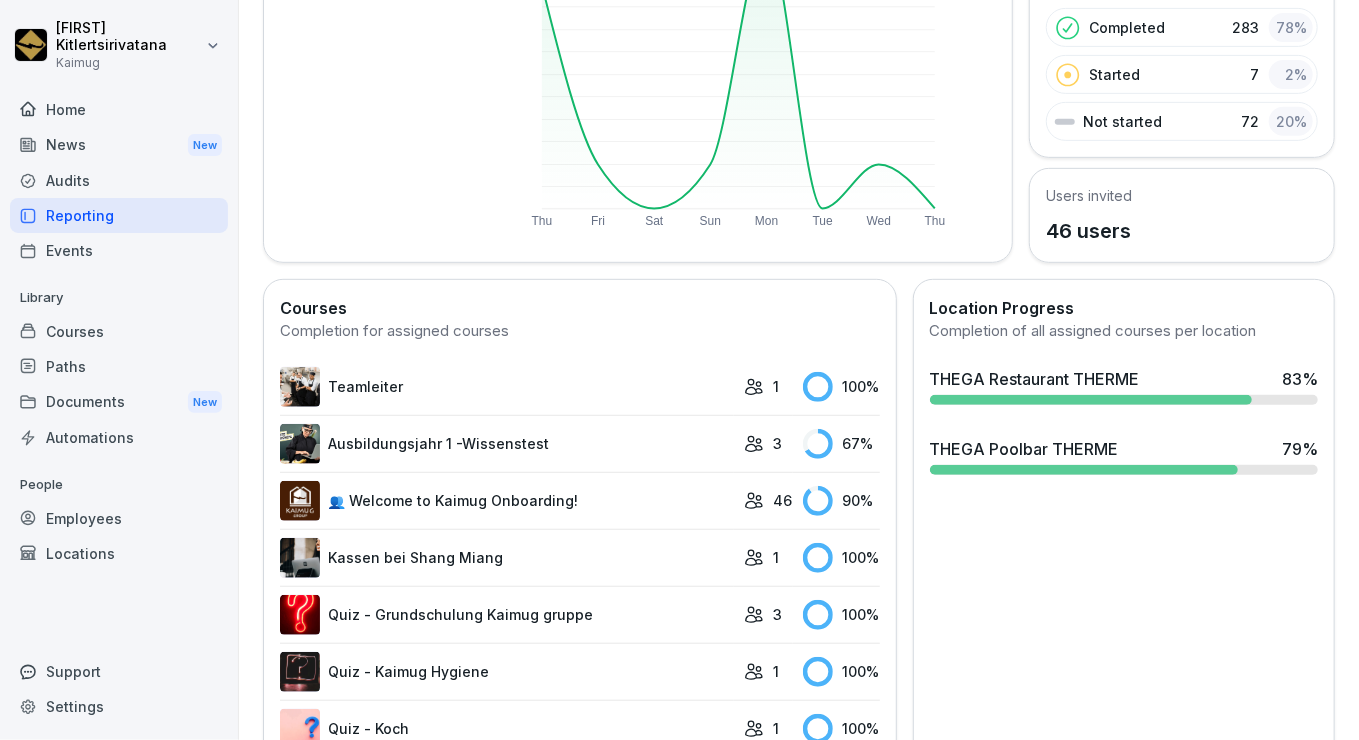 click at bounding box center [1091, 400] 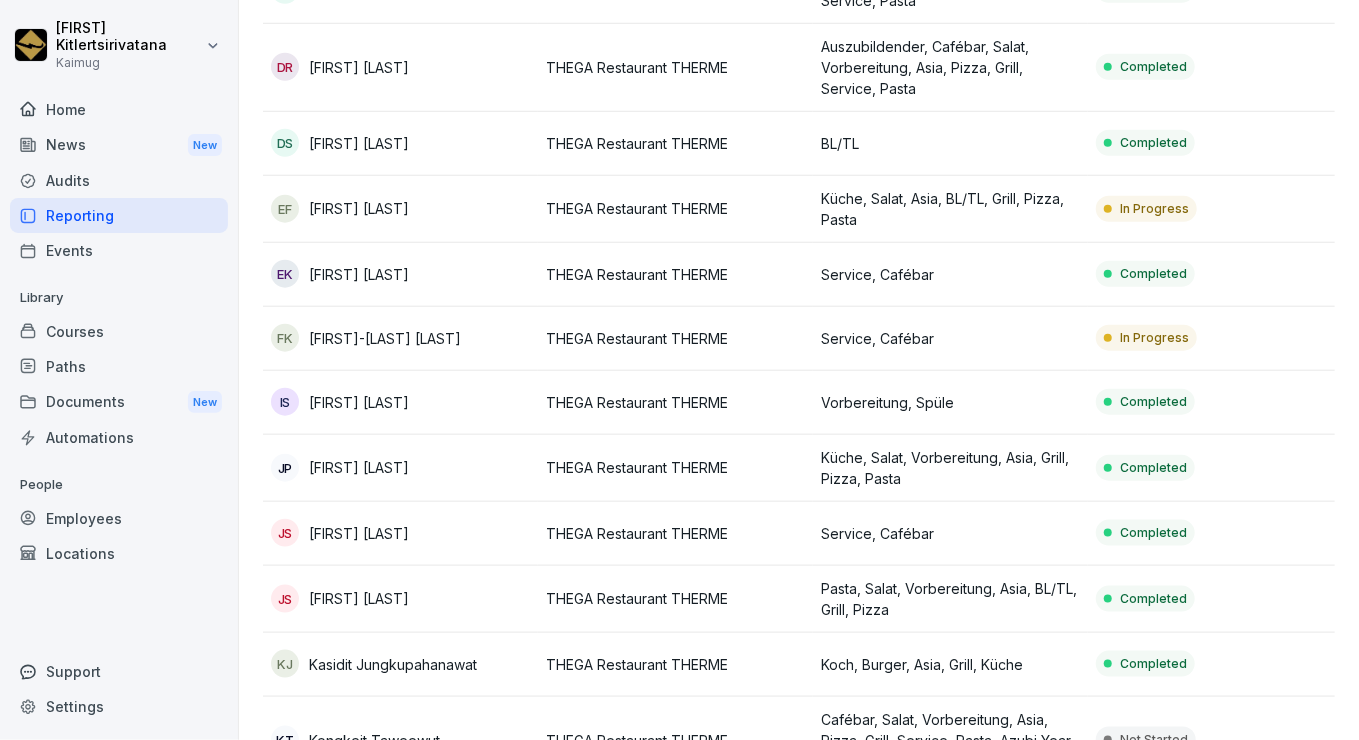 scroll, scrollTop: 0, scrollLeft: 0, axis: both 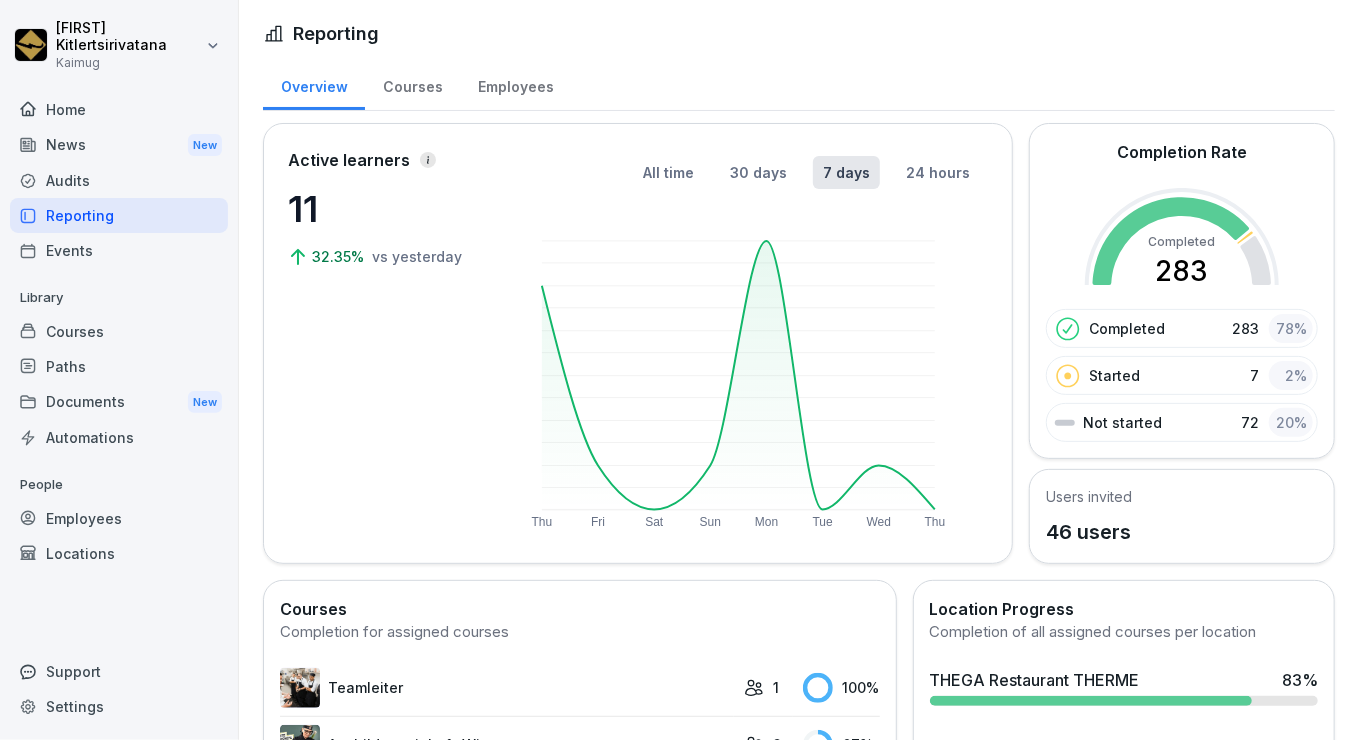 click on "Employees" at bounding box center (119, 518) 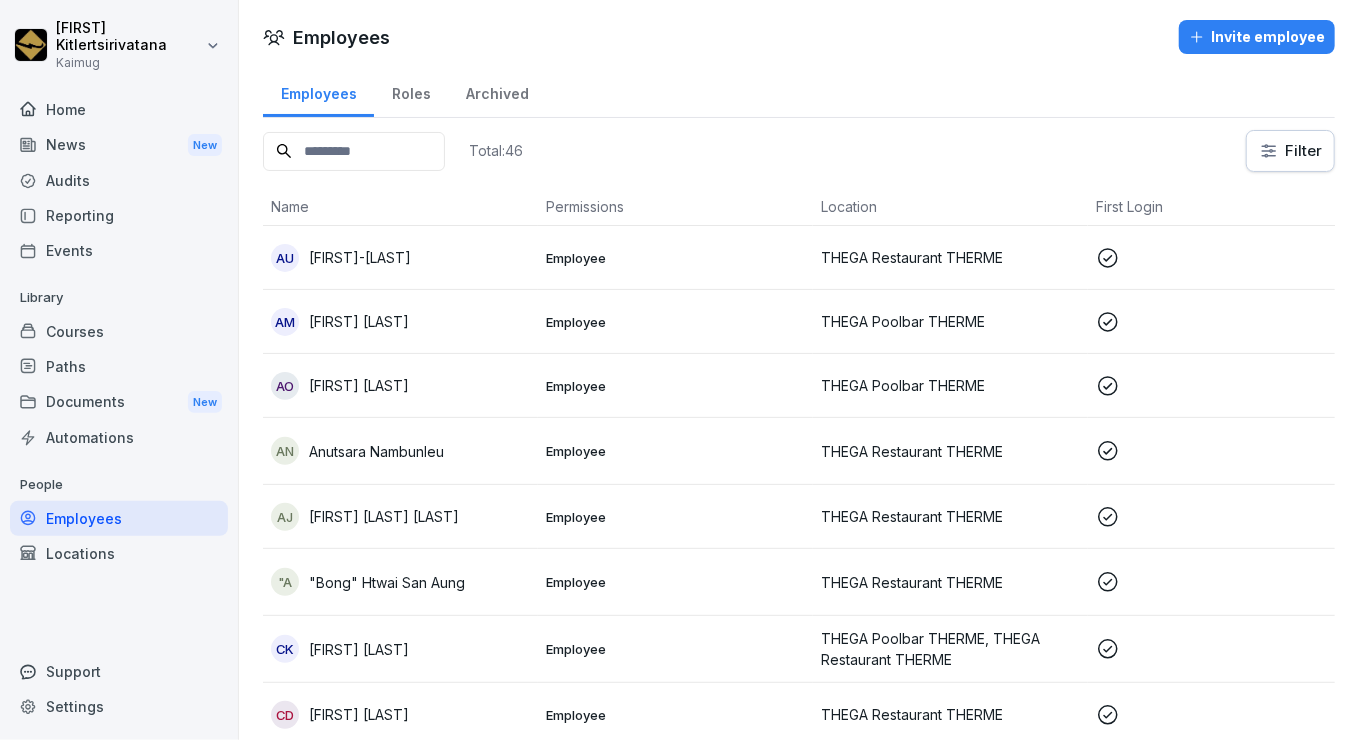 click at bounding box center (354, 151) 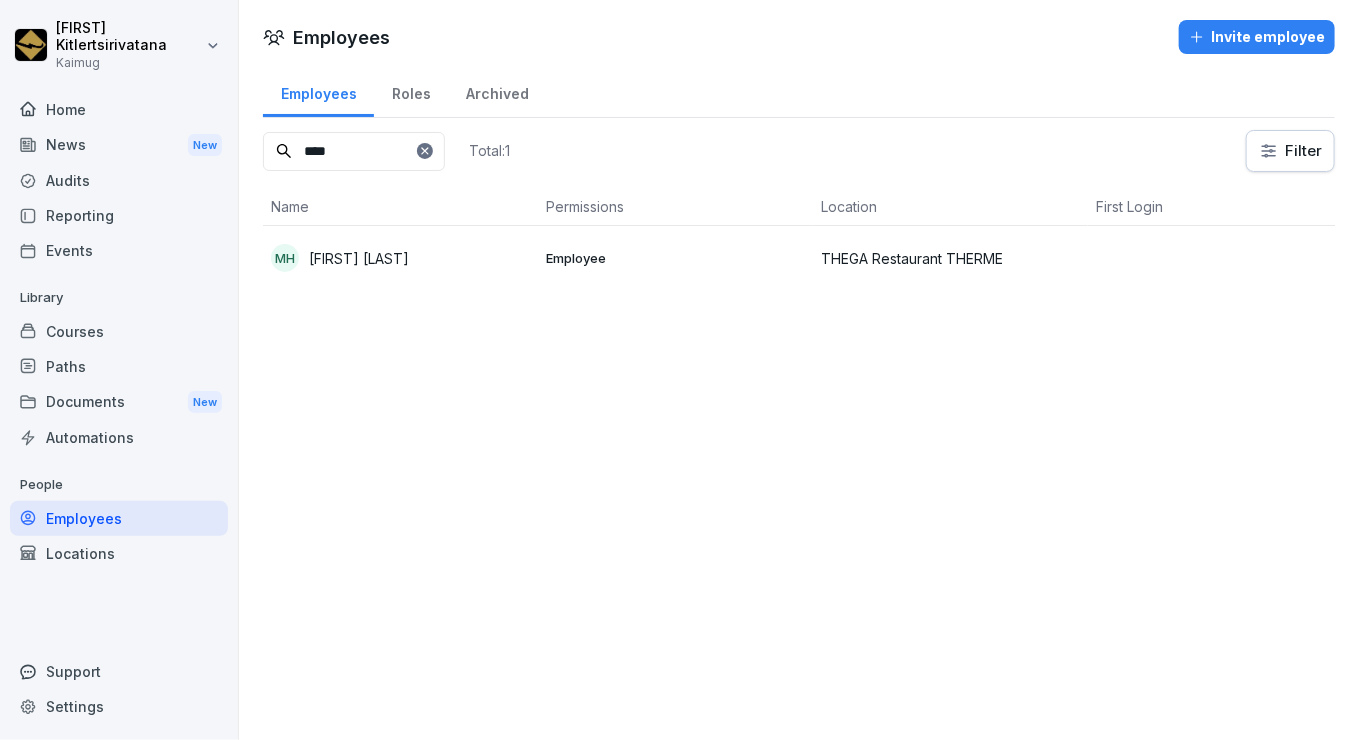 type on "****" 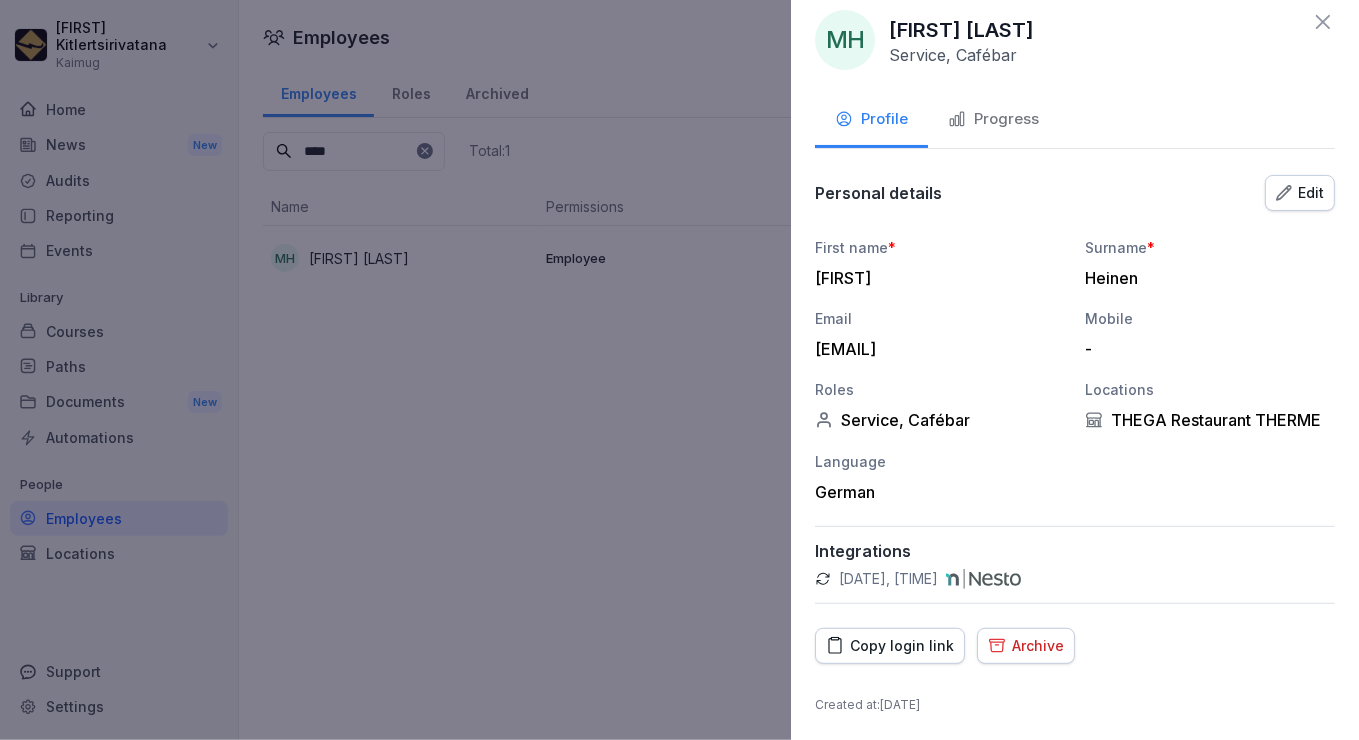 scroll, scrollTop: 0, scrollLeft: 0, axis: both 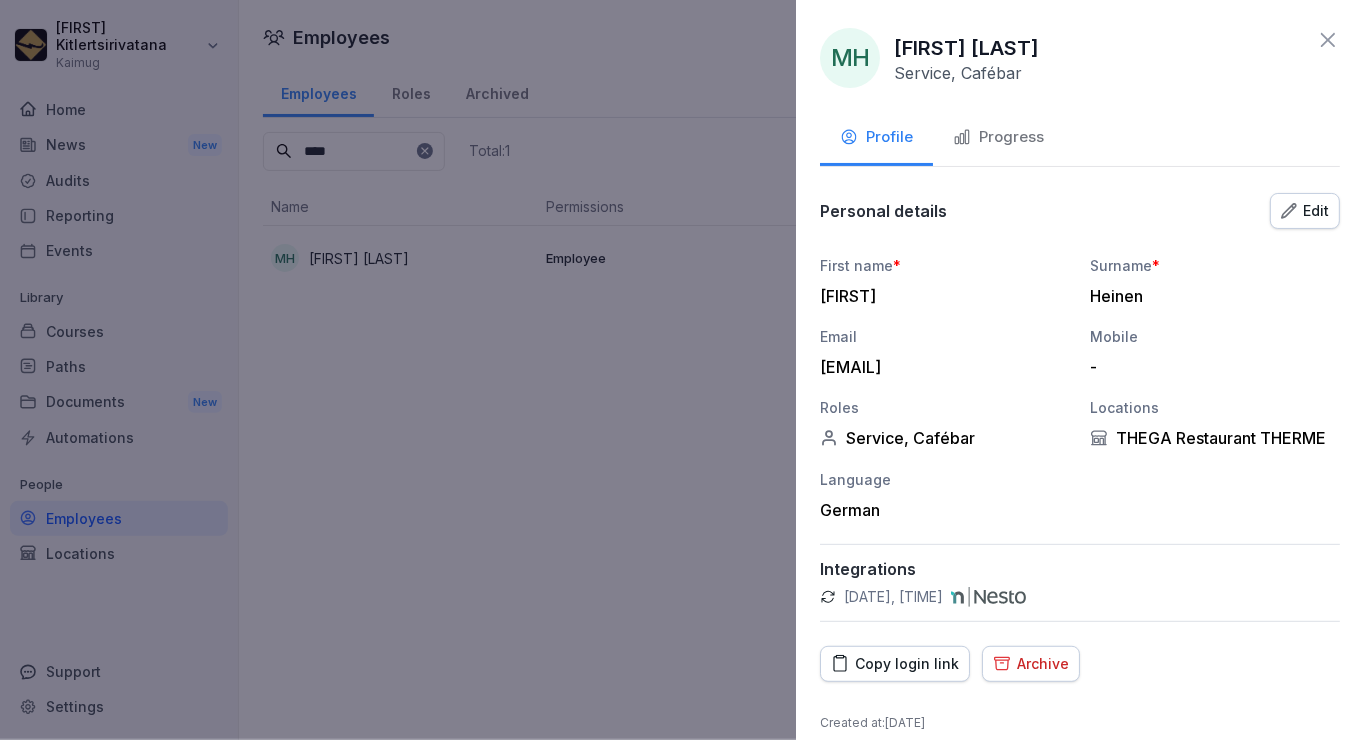 drag, startPoint x: 355, startPoint y: 258, endPoint x: 302, endPoint y: 262, distance: 53.15073 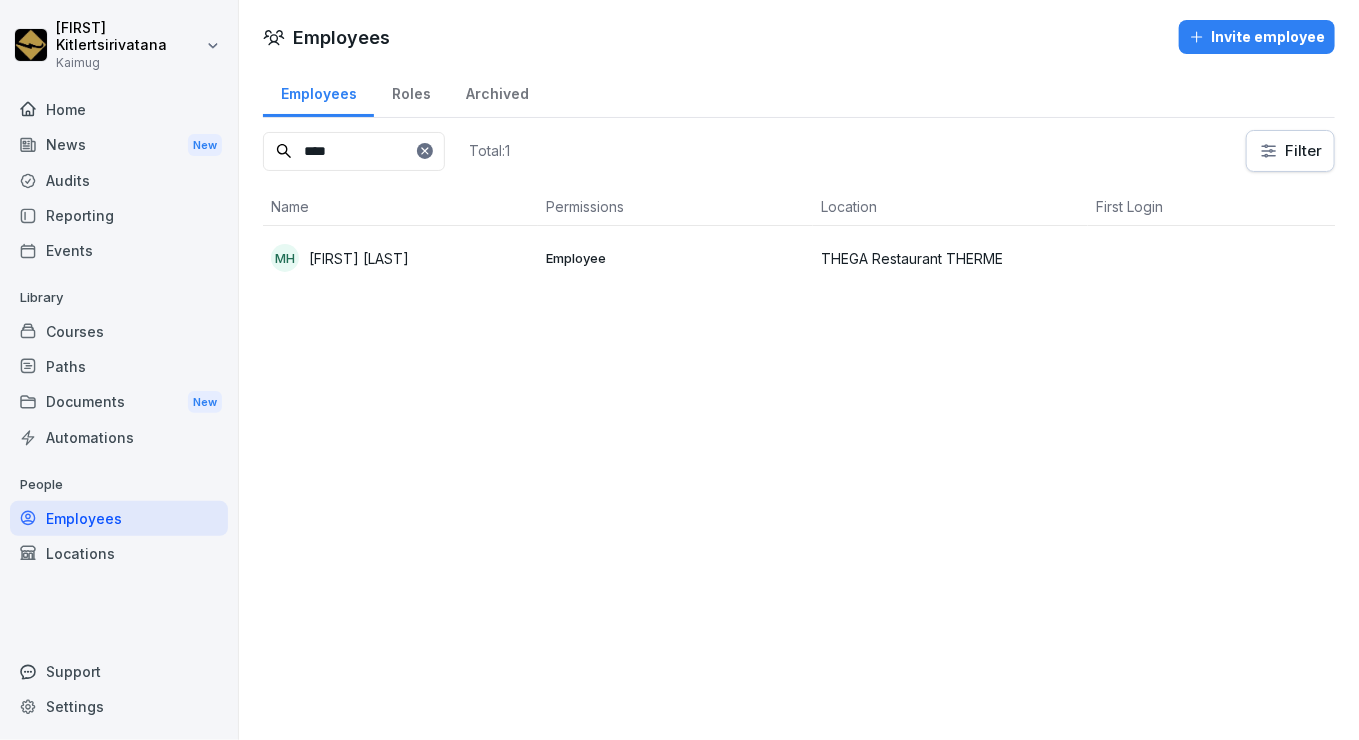 click on "[FIRST] [LAST]" at bounding box center (400, 258) 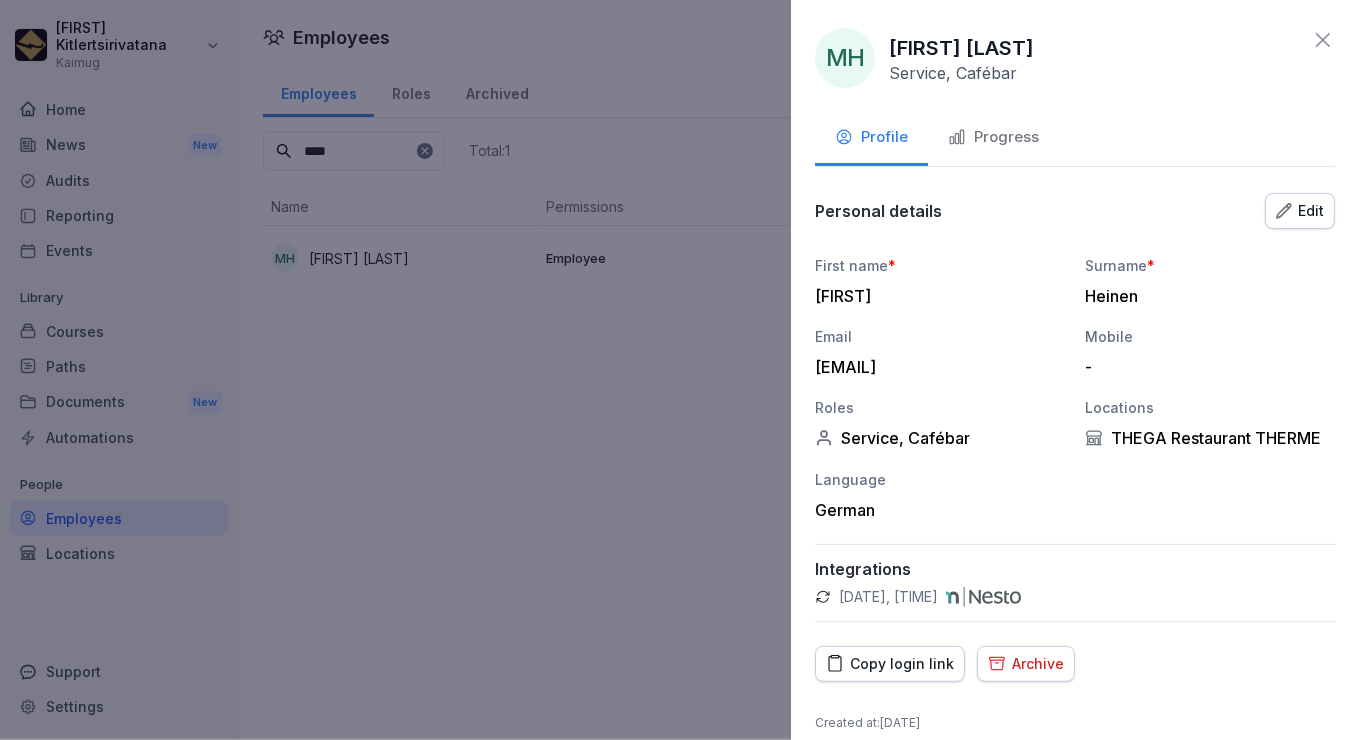 click on "Edit" at bounding box center (1300, 211) 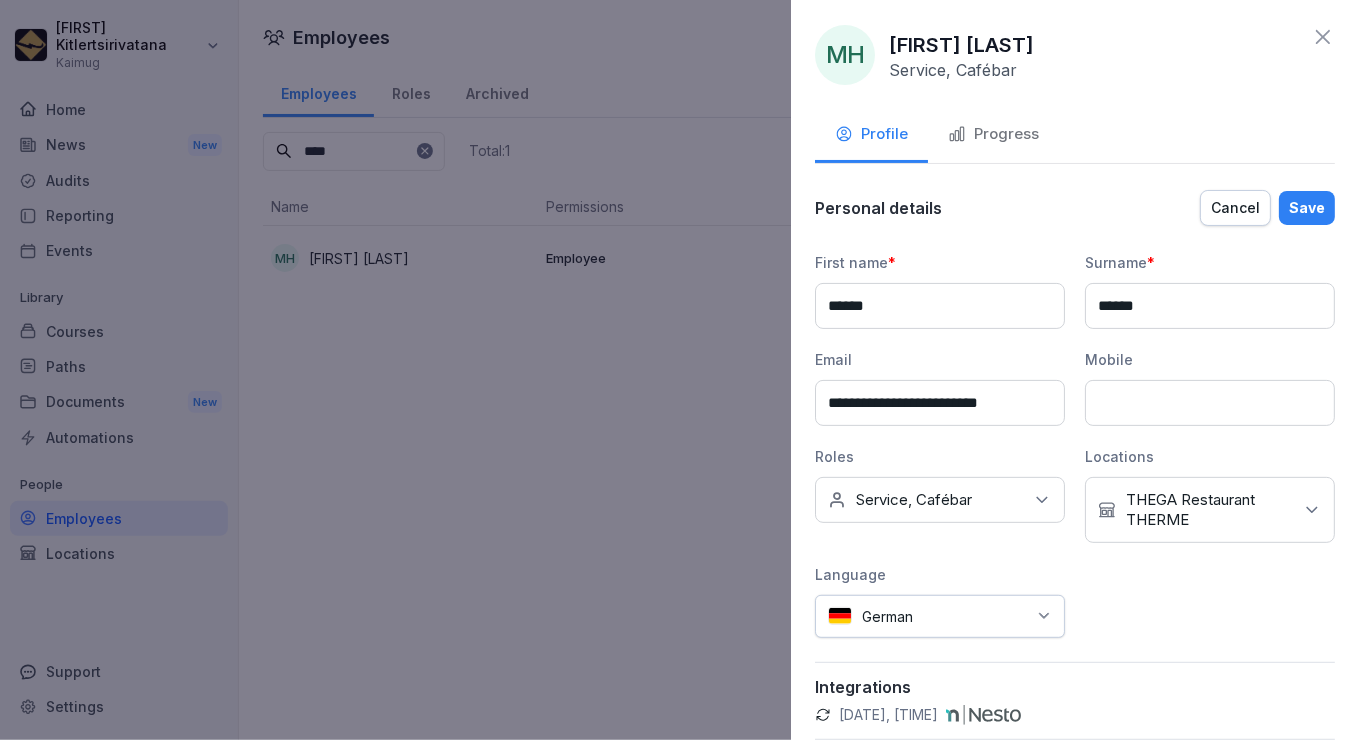 scroll, scrollTop: 0, scrollLeft: 0, axis: both 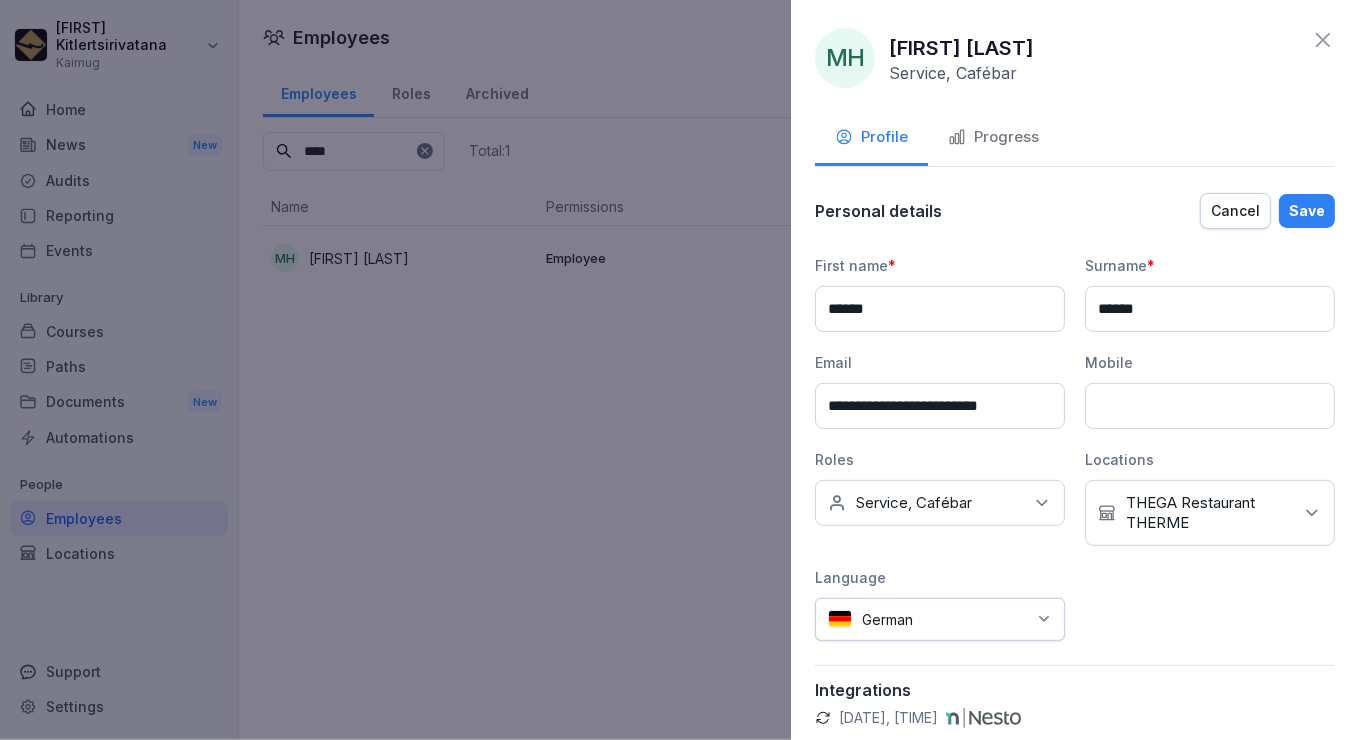 click on "Progress" at bounding box center [993, 137] 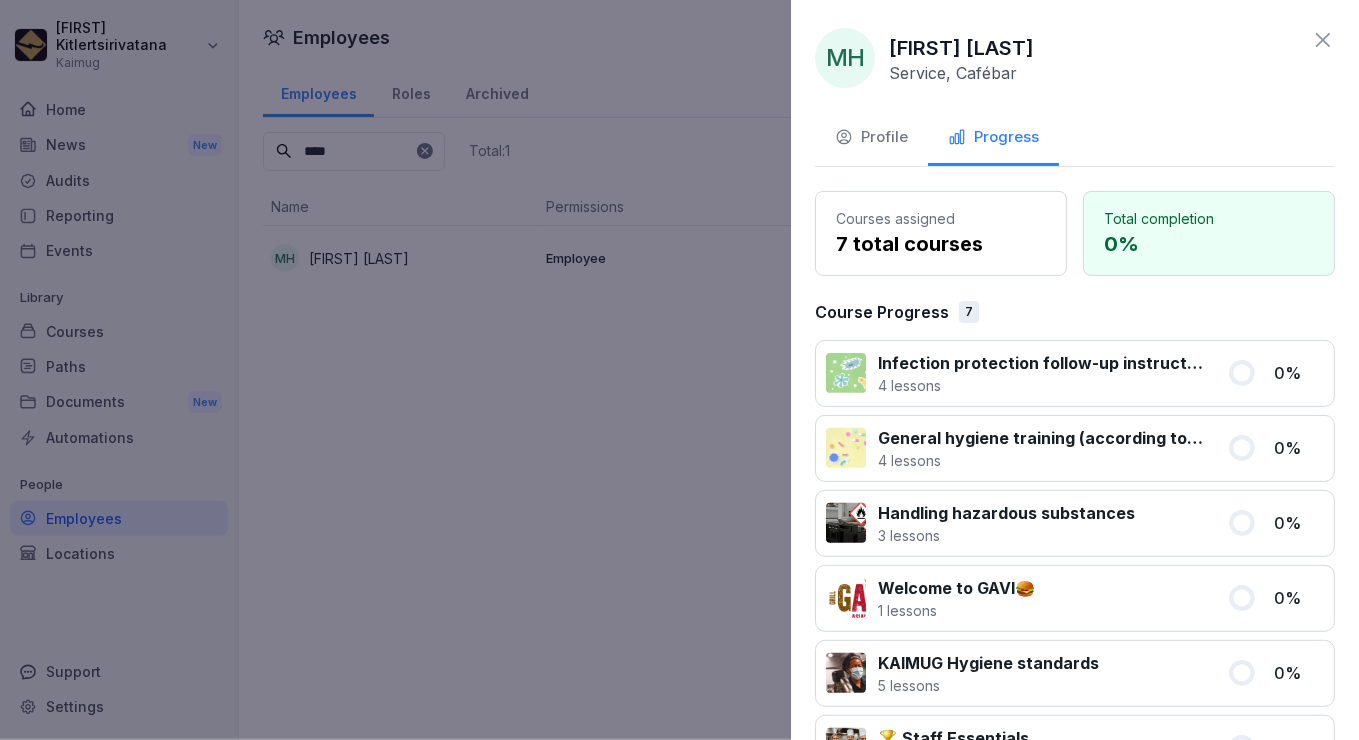 click on "Profile" at bounding box center (871, 137) 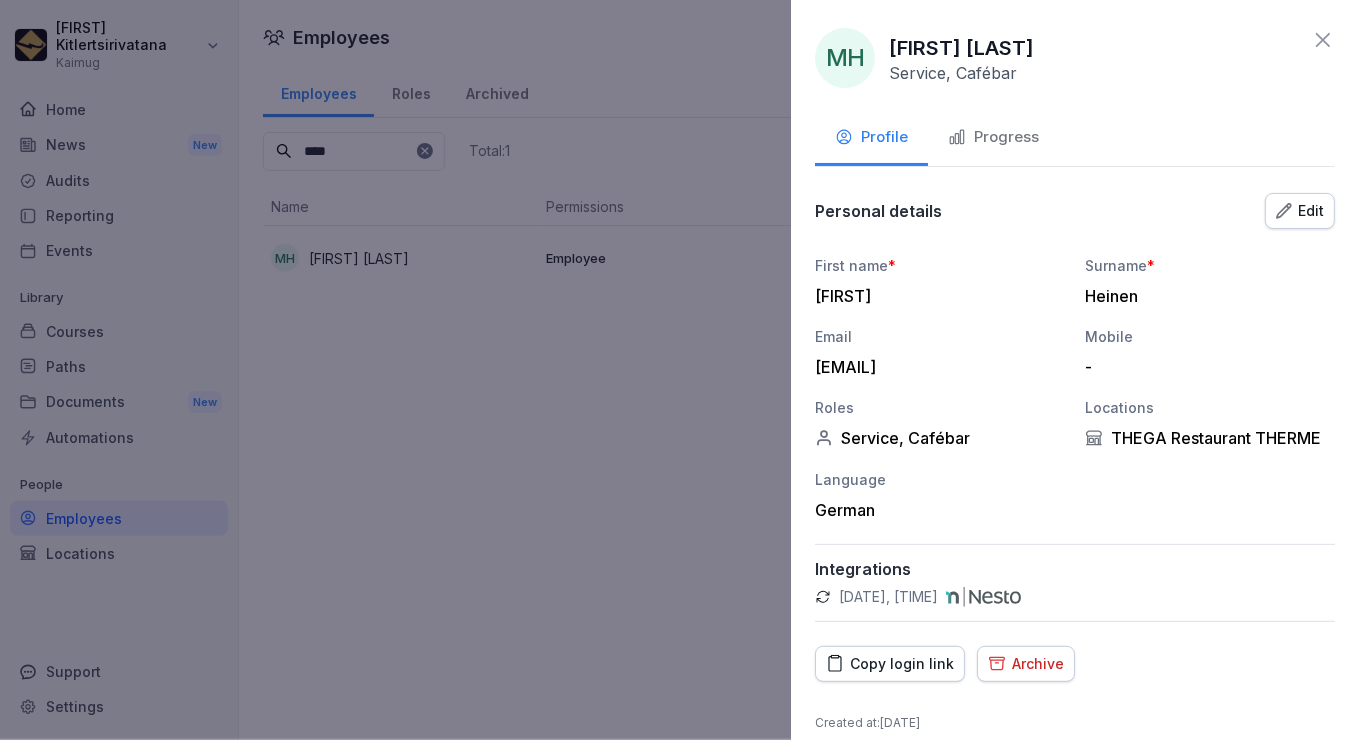 scroll, scrollTop: 18, scrollLeft: 0, axis: vertical 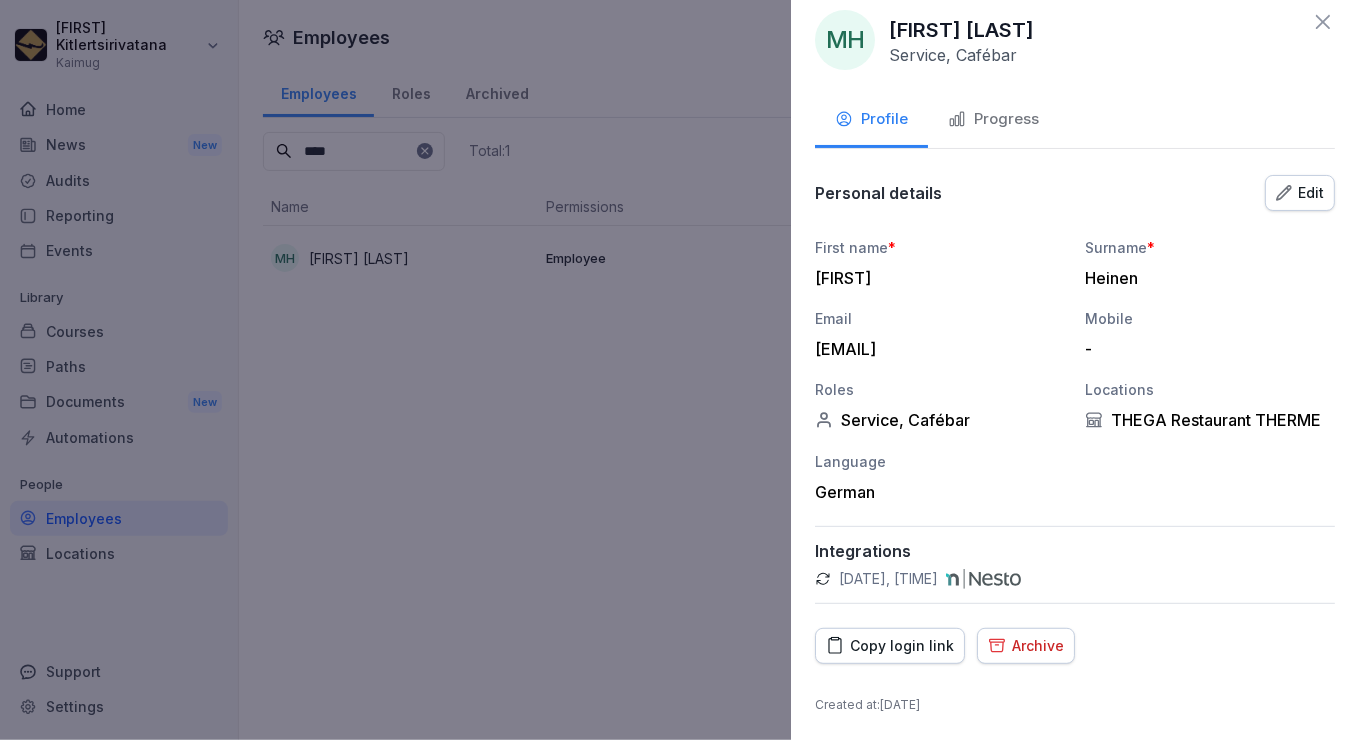 click 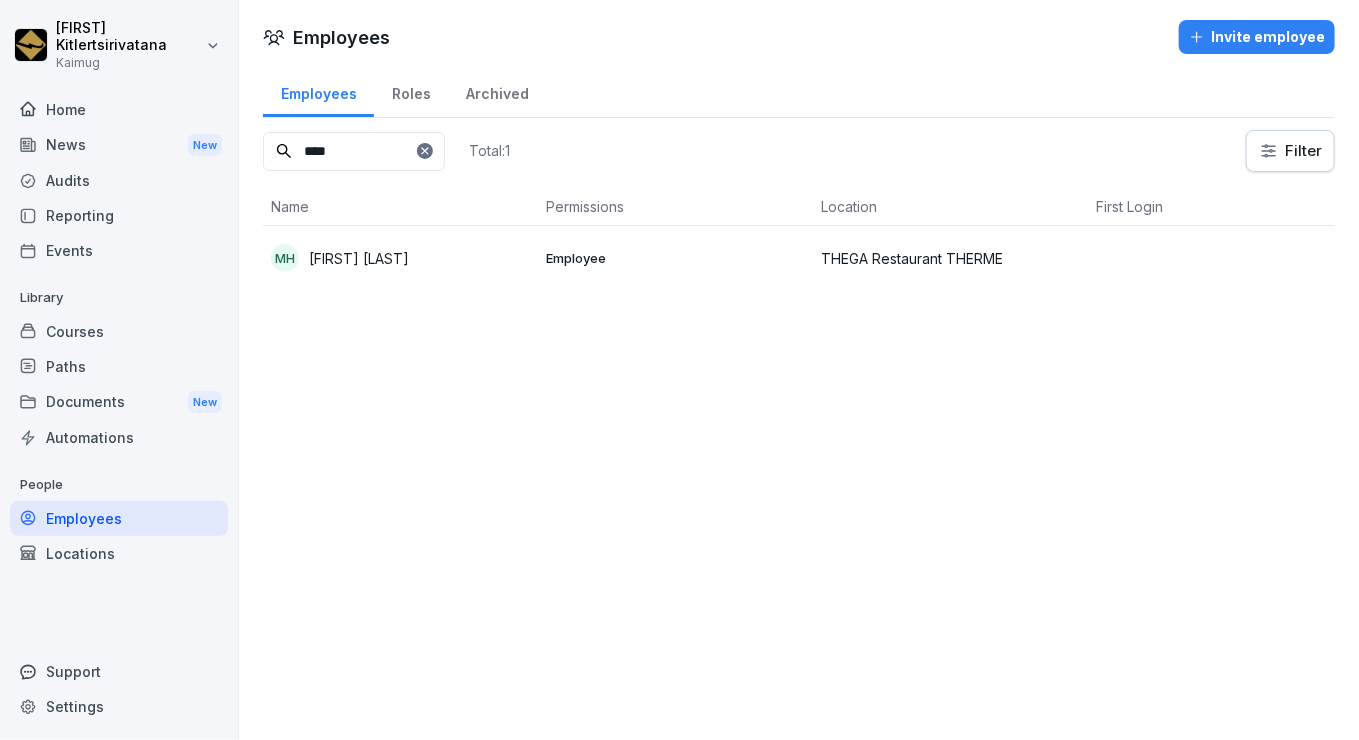 click on "Employees Invite employee Employees Roles Archived **** Total:  1 Filter Name Permissions Location First Login Role MH [FIRST] [LAST] Employee THEGA Restaurant THERME Service, Cafébar" at bounding box center [799, 370] 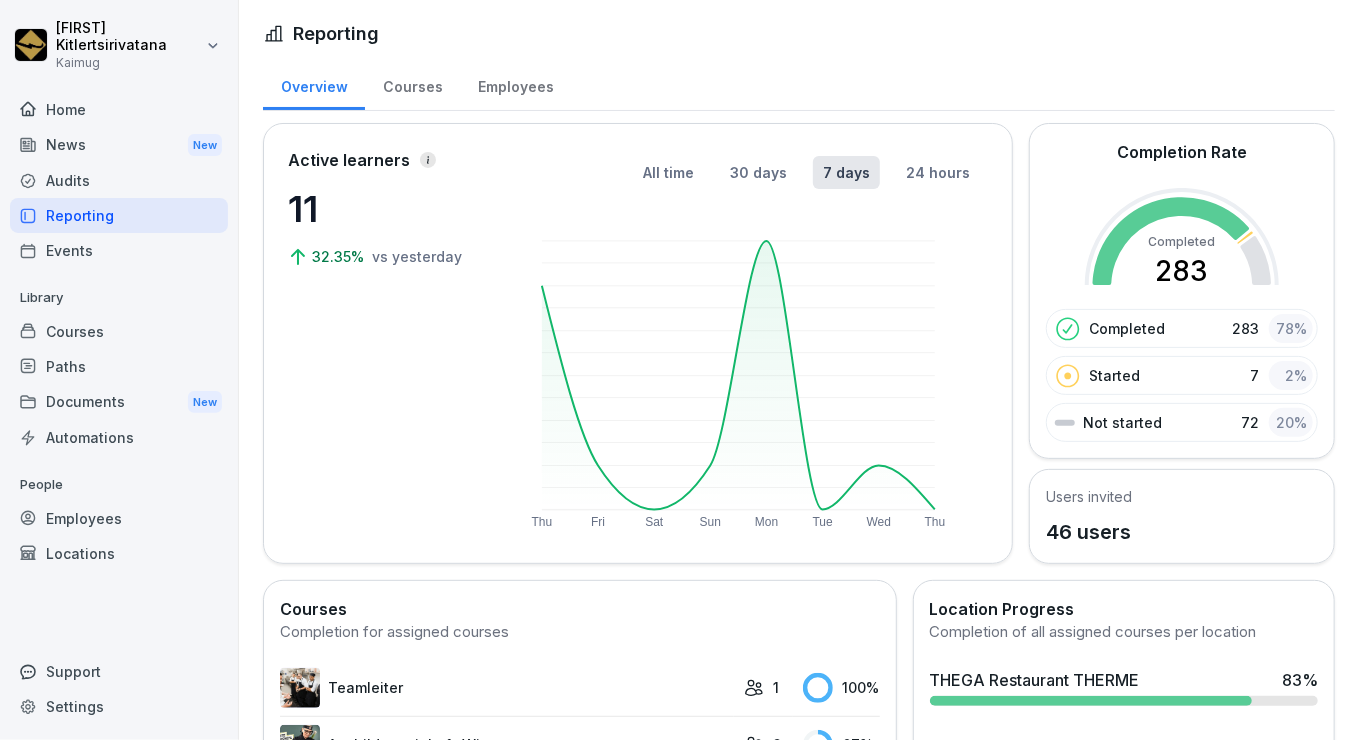 click on "Employees" at bounding box center (515, 84) 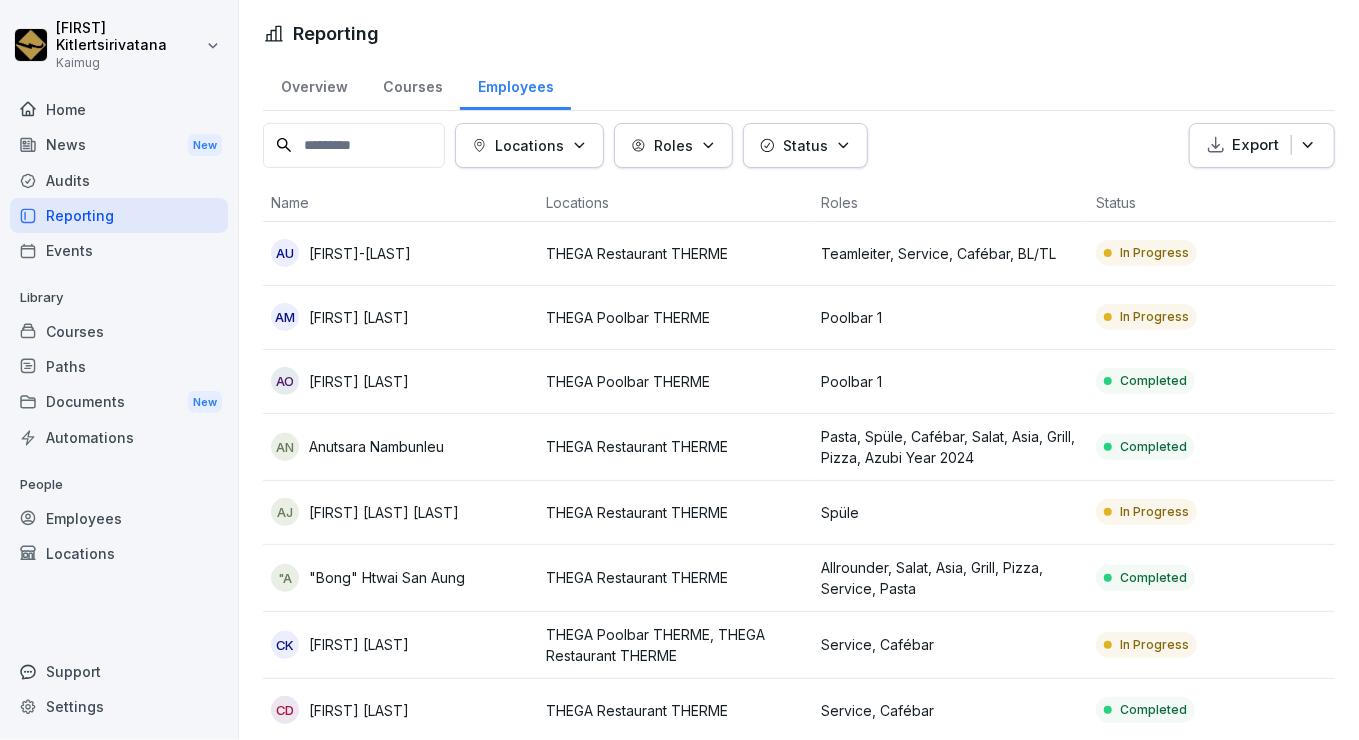 drag, startPoint x: 847, startPoint y: 110, endPoint x: 837, endPoint y: 167, distance: 57.870544 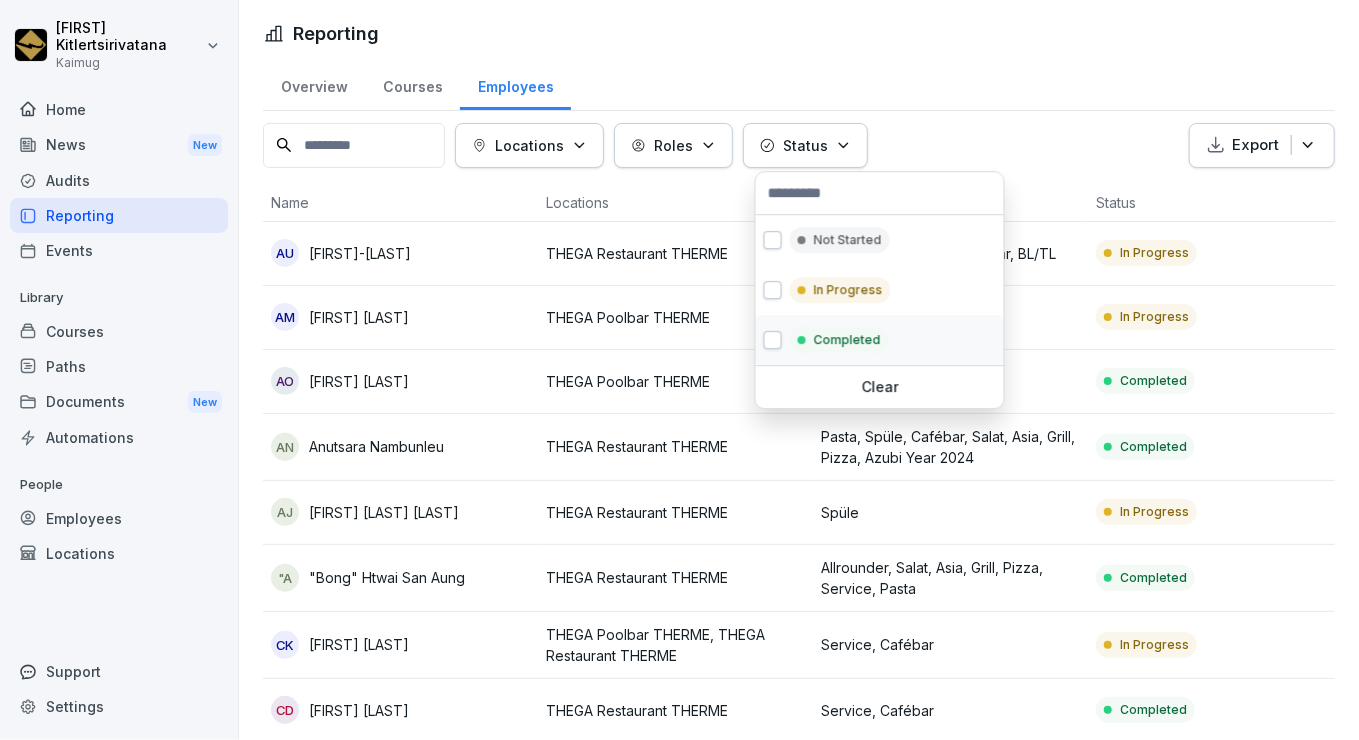 click at bounding box center [773, 340] 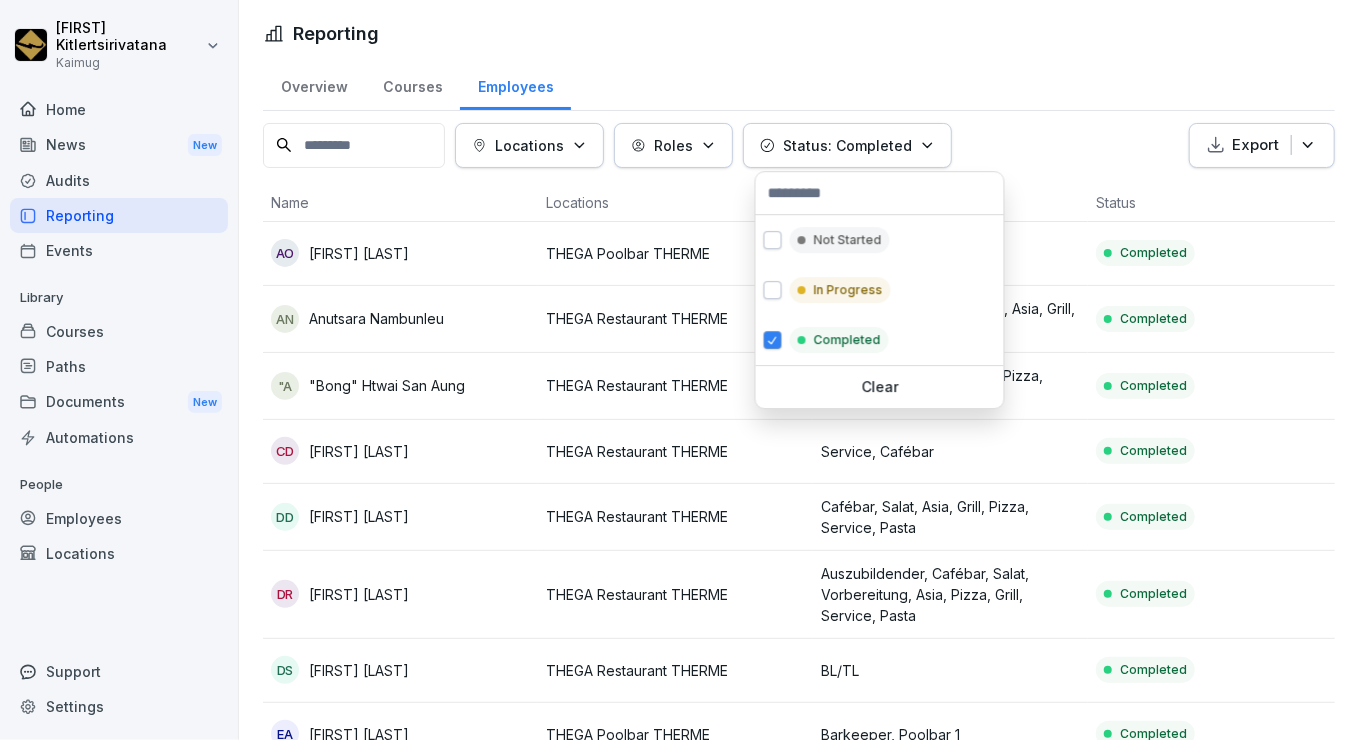 click on "7 total courses" at bounding box center (679, 370) 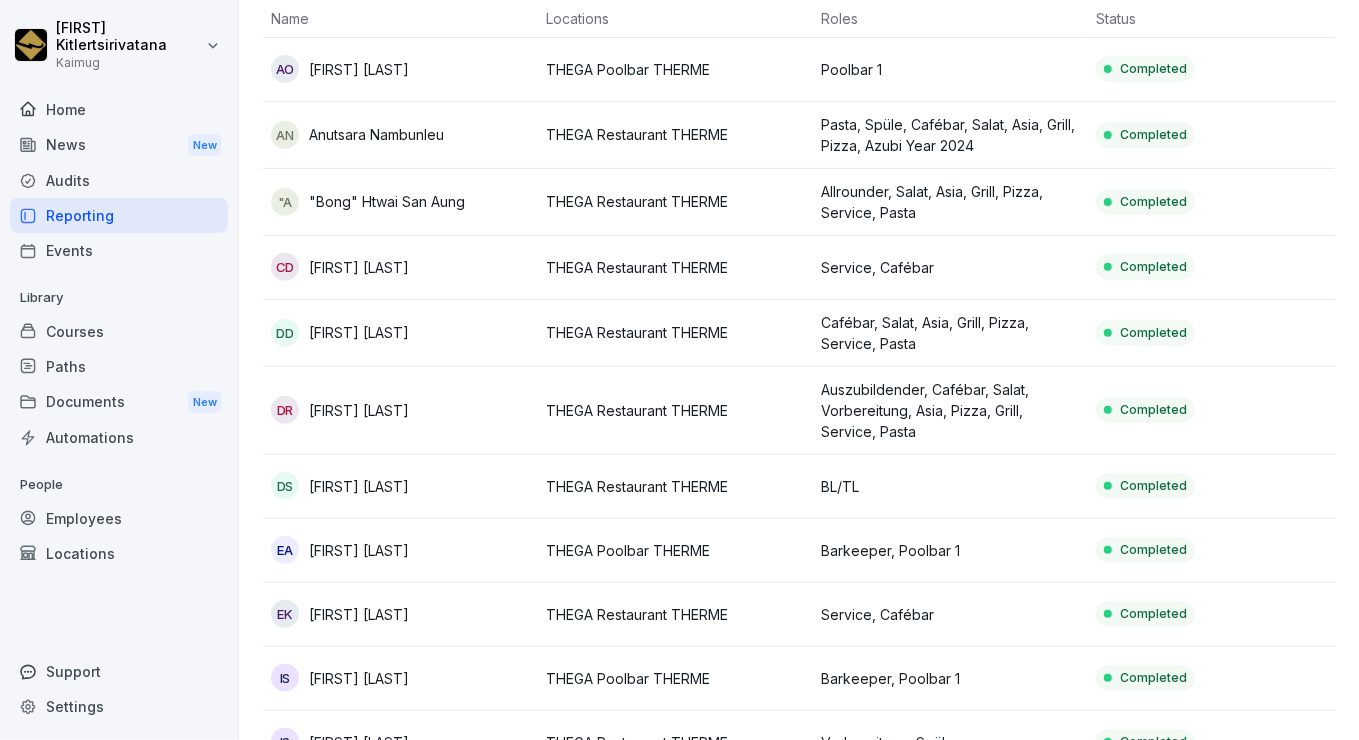 scroll, scrollTop: 0, scrollLeft: 0, axis: both 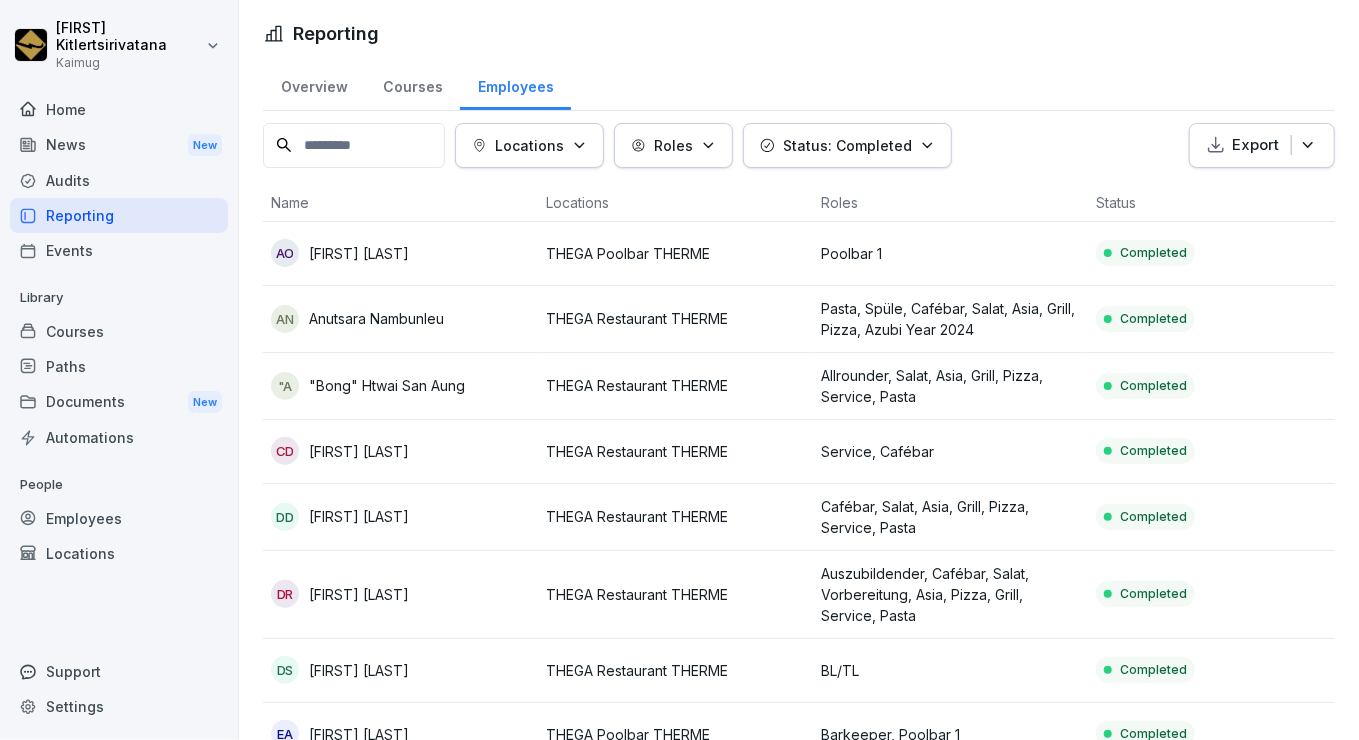 click on "Export" at bounding box center [1255, 145] 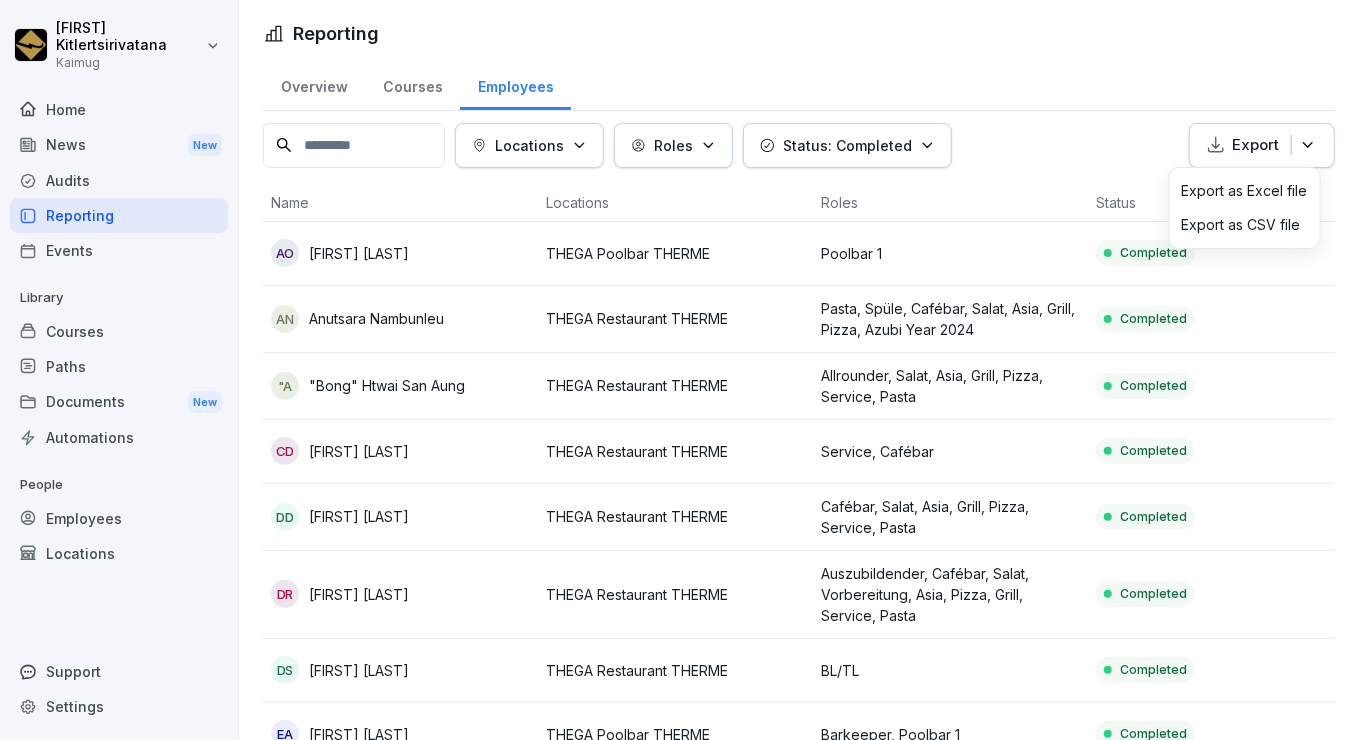 click on "Export as CSV file" at bounding box center (1241, 225) 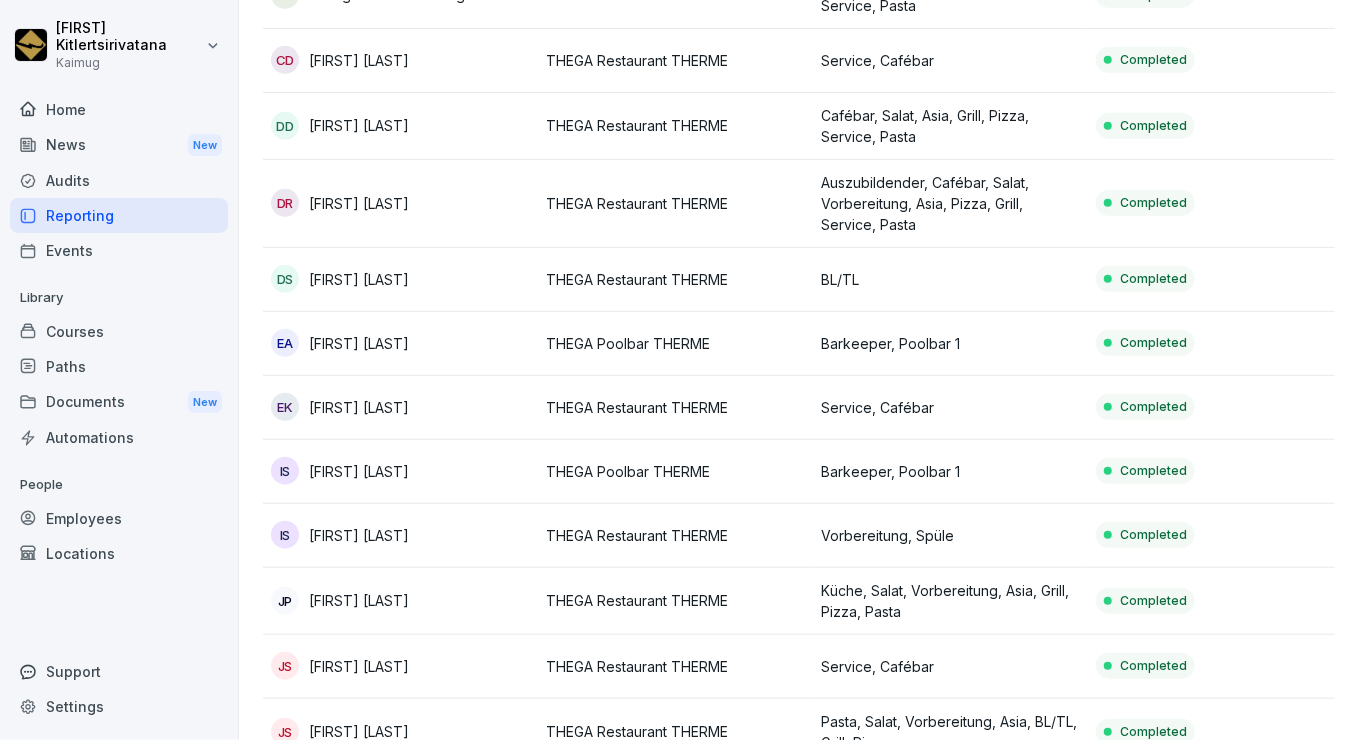 scroll, scrollTop: 0, scrollLeft: 0, axis: both 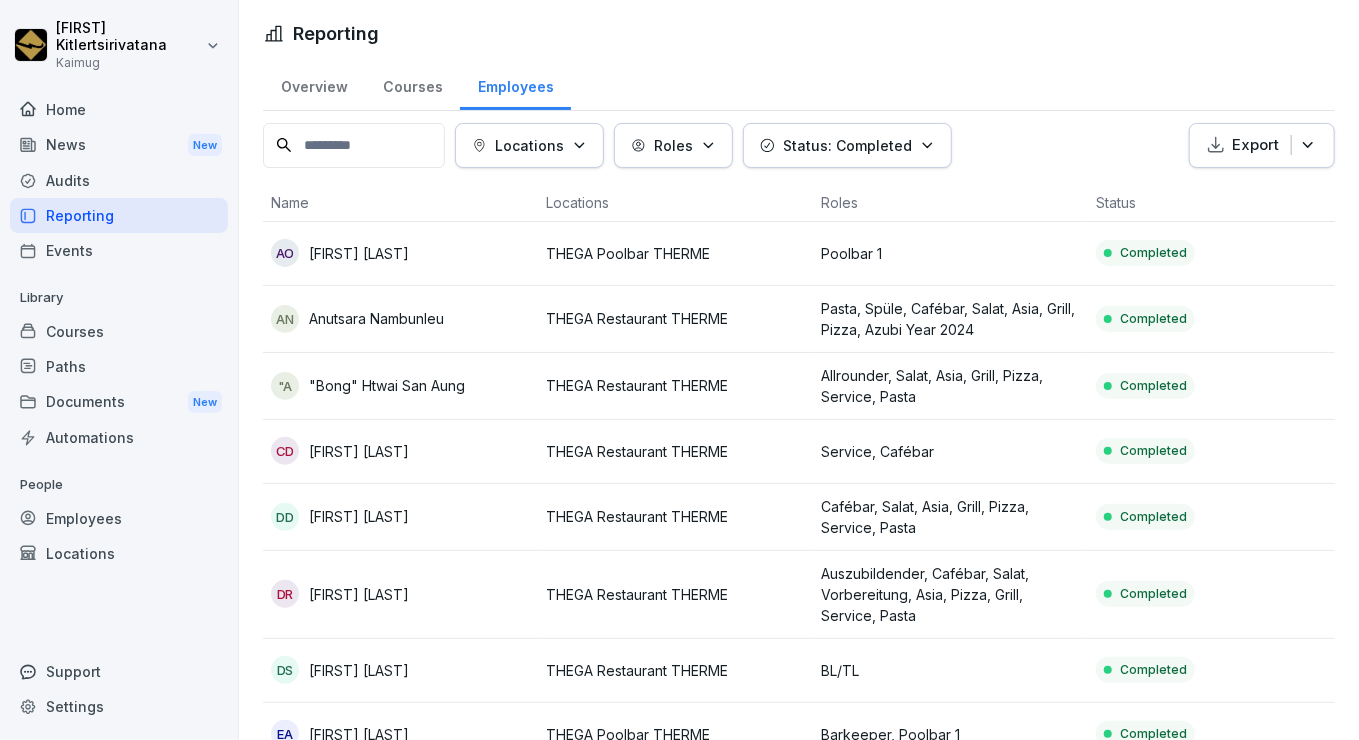 click on "Status: Completed" at bounding box center [847, 145] 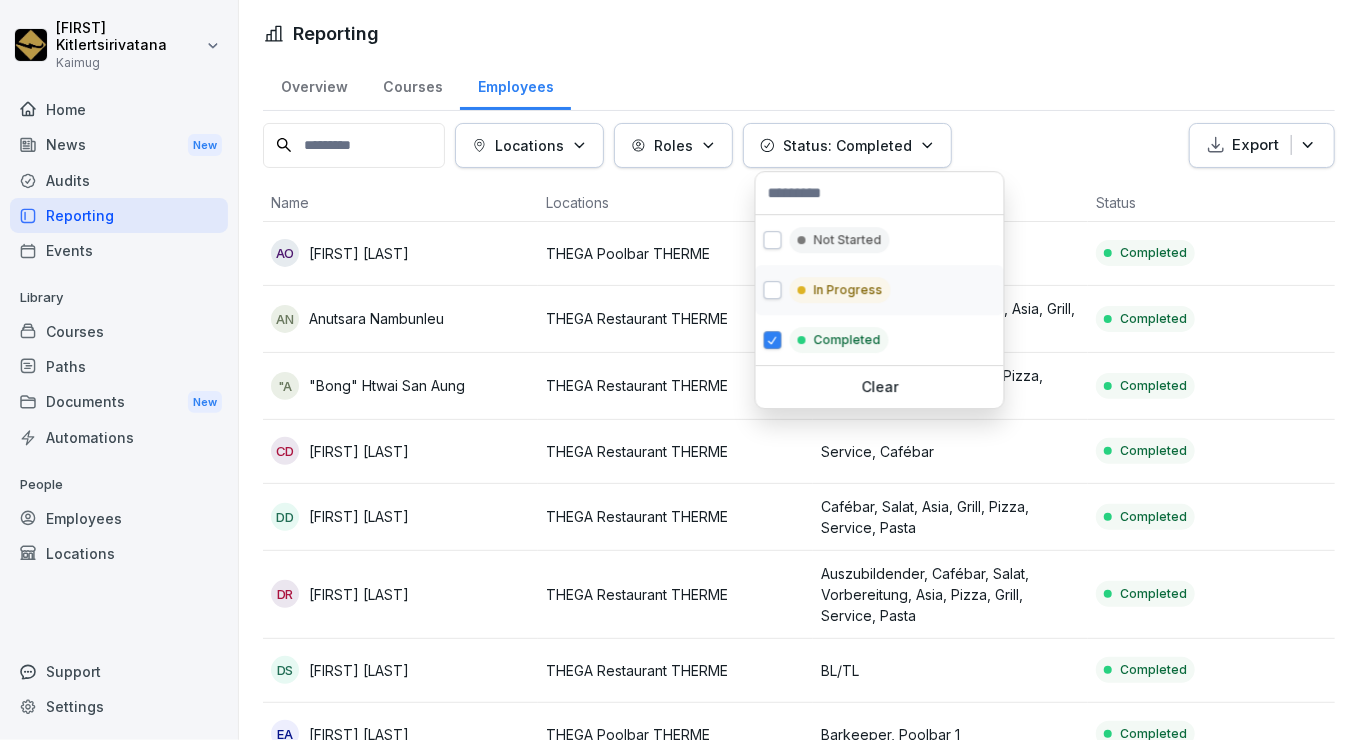 click on "In Progress" at bounding box center [880, 290] 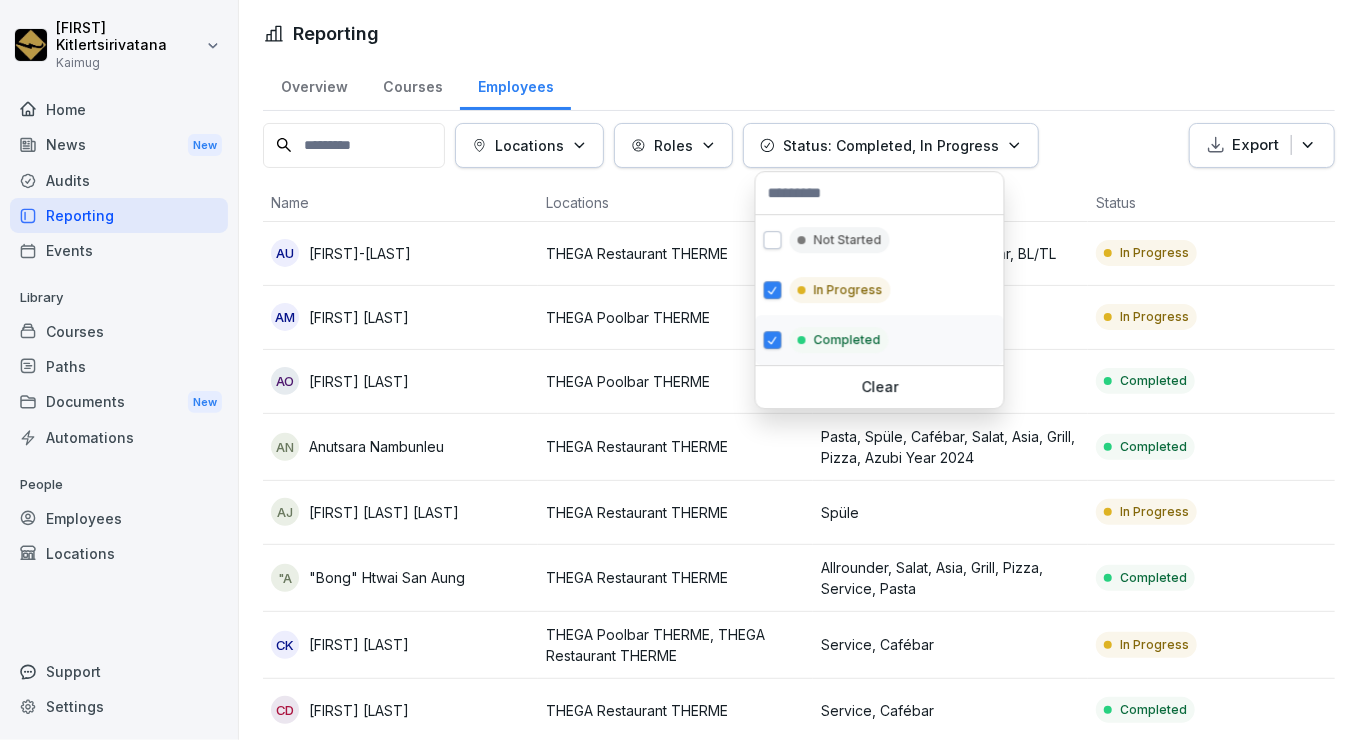 click on "Completed" at bounding box center [880, 340] 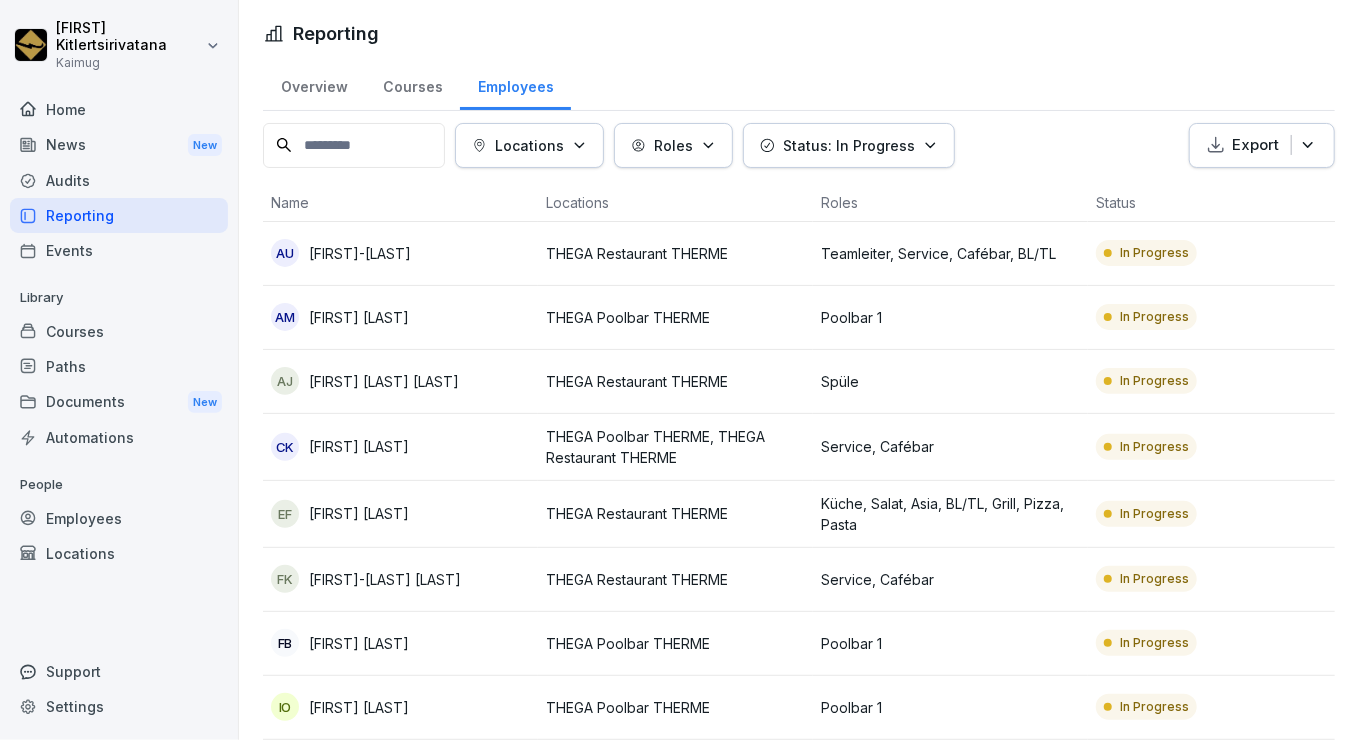 click on "[FIRST]   [LAST] Kaimug Home News New Audits Reporting Events Library Courses Paths Documents New Automations People Employees Locations Support Settings Reporting Overview Courses Employees Locations Roles Status: In Progress Export Name Locations Roles Status Progress AU [FIRST] [LAST] THEGA Restaurant THERME Teamleiter, Service, Cafébar, BL/TL In Progress 42 % AM [FIRST] [LAST] THEGA Poolbar THERME Poolbar 1 In Progress 40 % AJ [FIRST] [LAST] THEGA Restaurant THERME Spüle In Progress 58 % CK [FIRST] [LAST] THEGA Poolbar THERME, THEGA Restaurant THERME Service, Cafébar In Progress 27 % EF [FIRST] [LAST] THEGA Restaurant THERME Küche, Salat, Asia, BL/TL, Grill, Pizza, Pasta In Progress 98 % FK [FIRST] [LAST] THEGA Restaurant THERME Service, Cafébar In Progress 40 % FB [FIRST] [LAST] THEGA Poolbar THERME Poolbar 1 In Progress 40 % IO [FIRST] [LAST] THEGA Poolbar THERME Poolbar 1 In Progress 81 % LÜ [FIRST] [LAST] THEGA Poolbar THERME Poolbar 1 In Progress 3 % LK [FIRST] [LAST] Poolbar 1 40 %" at bounding box center (679, 370) 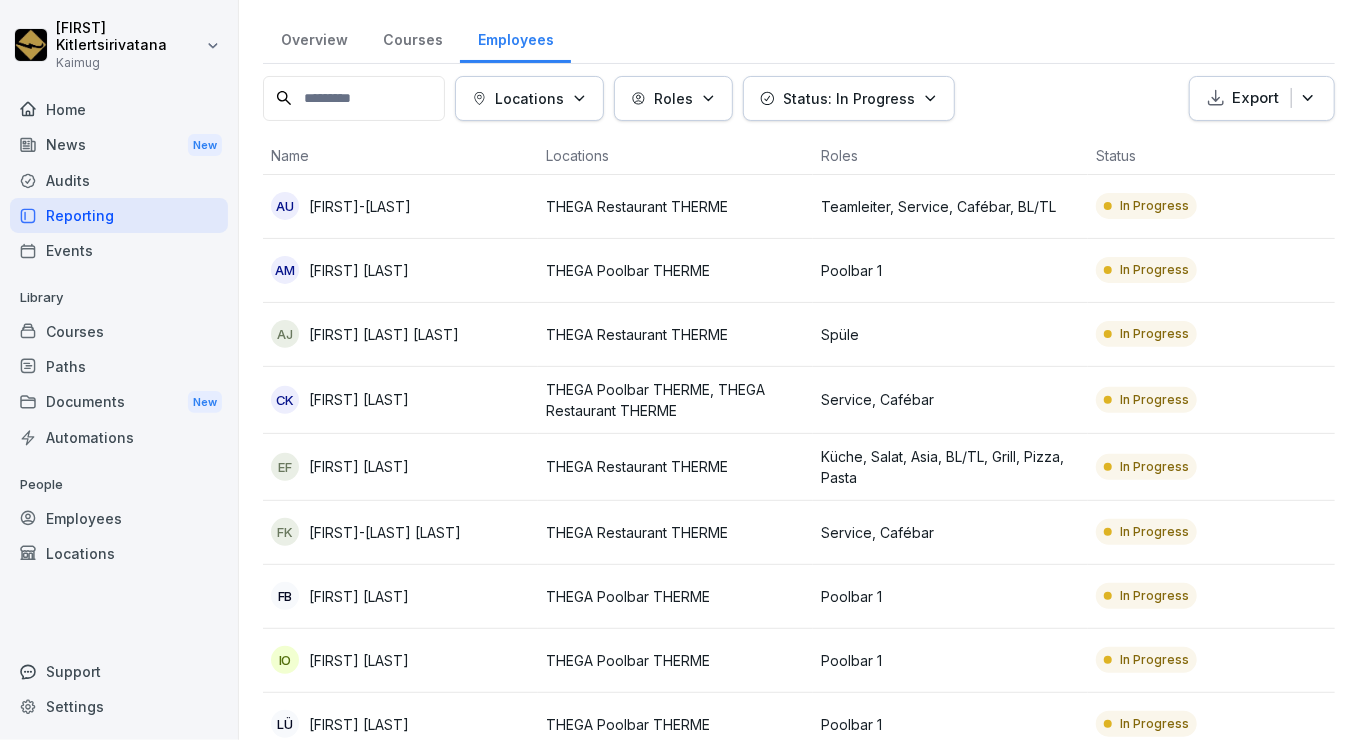 scroll, scrollTop: 0, scrollLeft: 0, axis: both 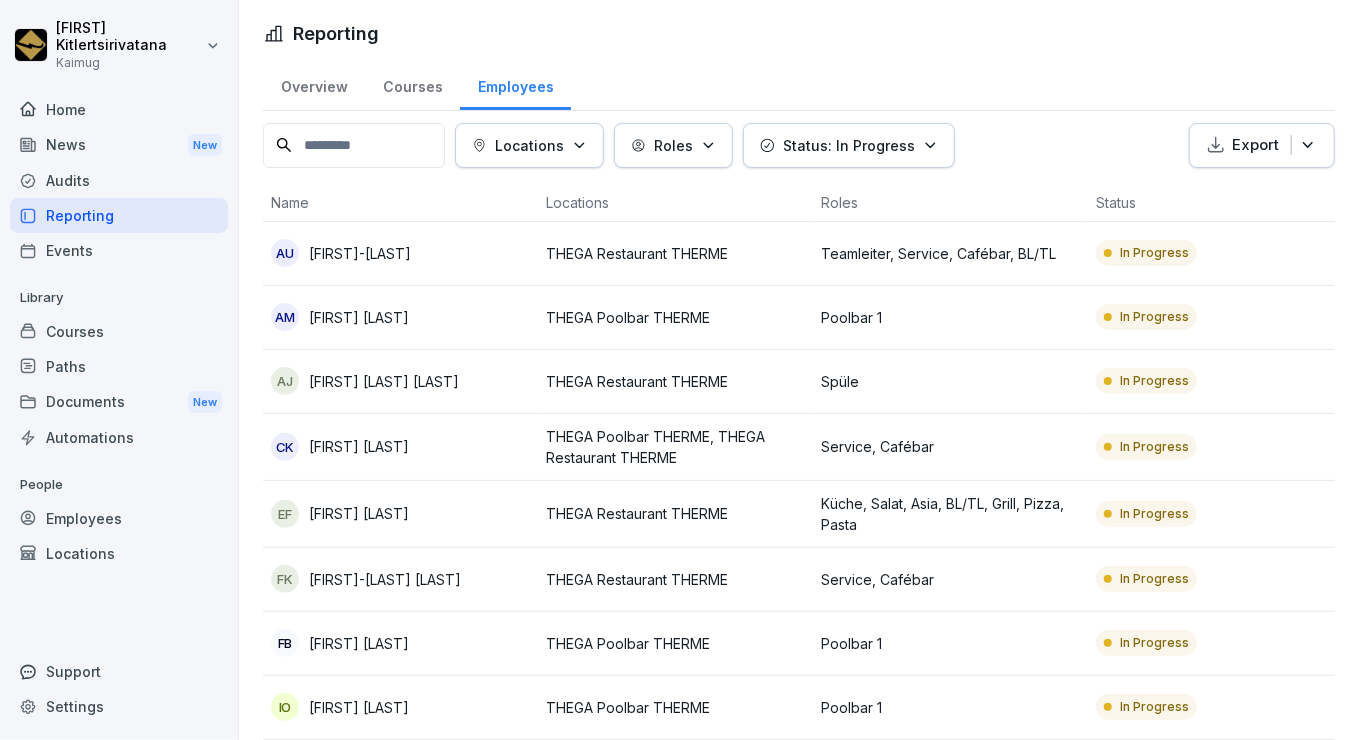 type 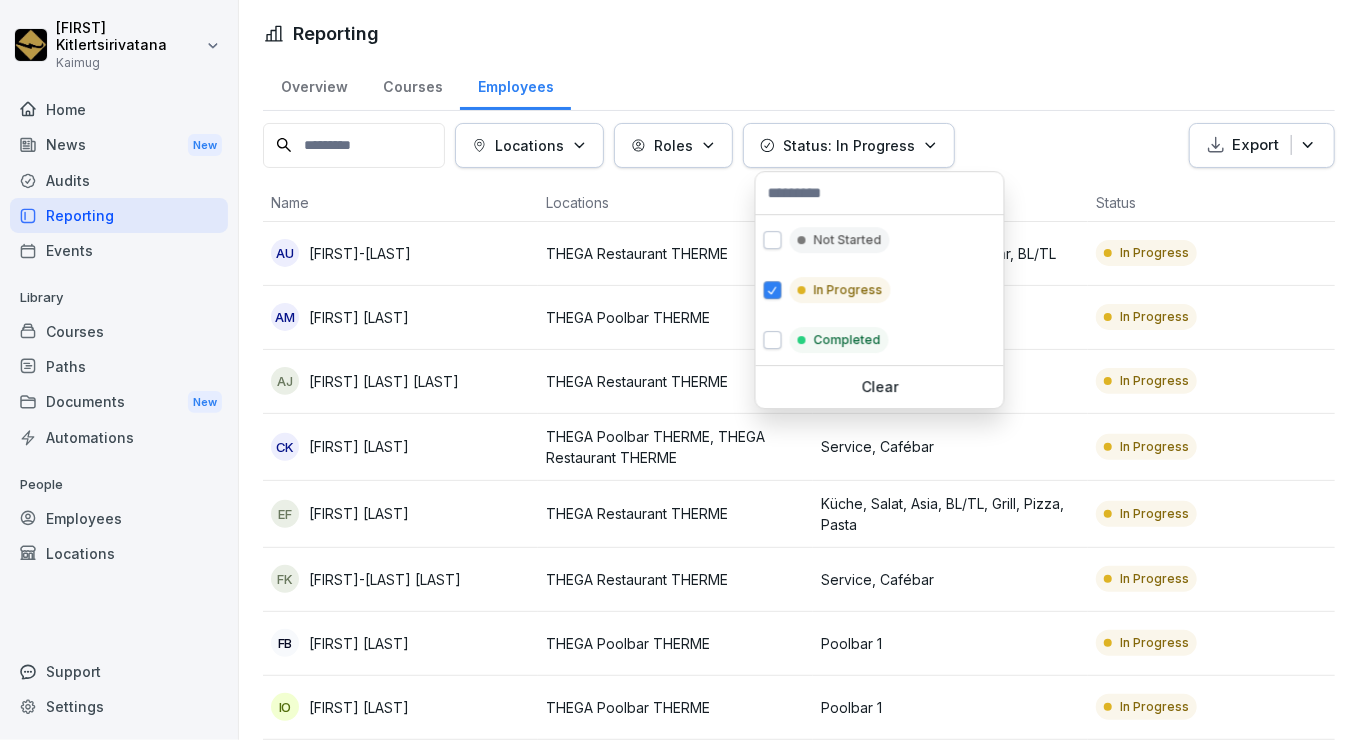 click on "Status: In Progress" at bounding box center [849, 145] 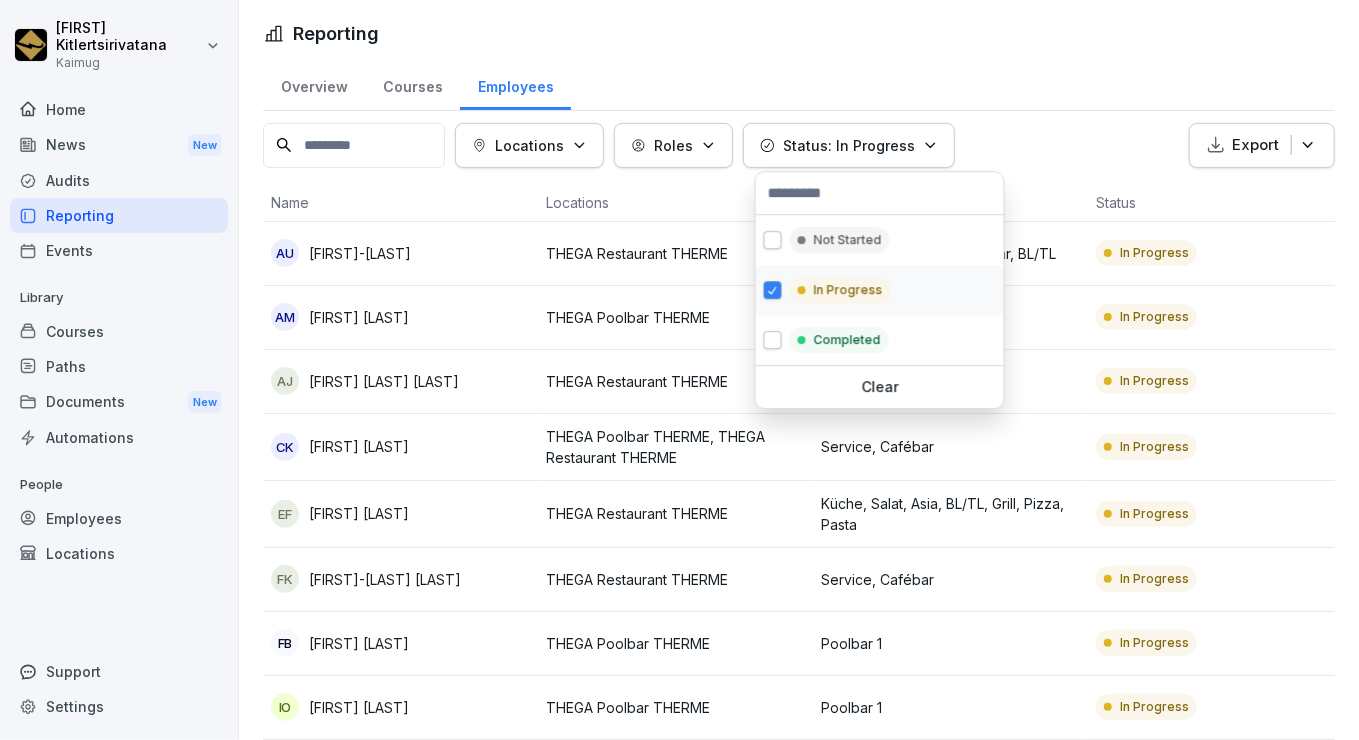 click at bounding box center [773, 290] 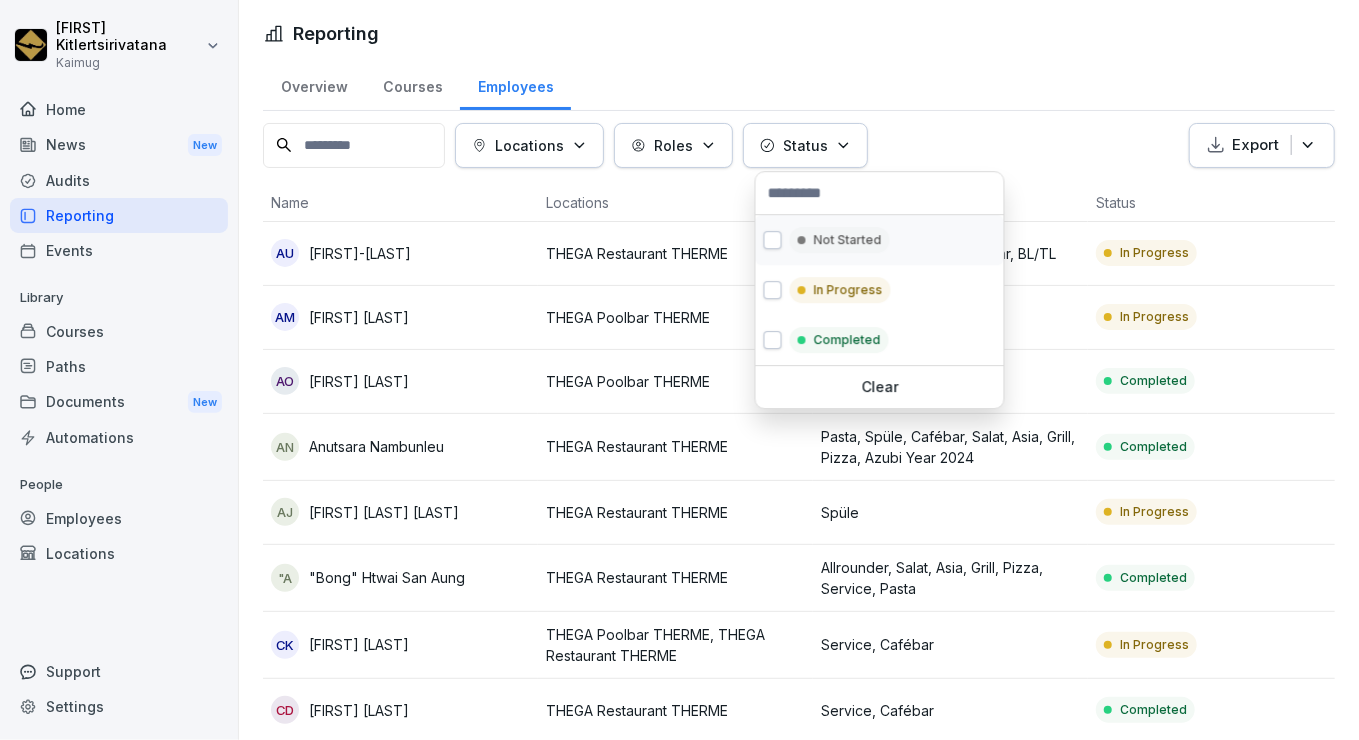 click at bounding box center [773, 240] 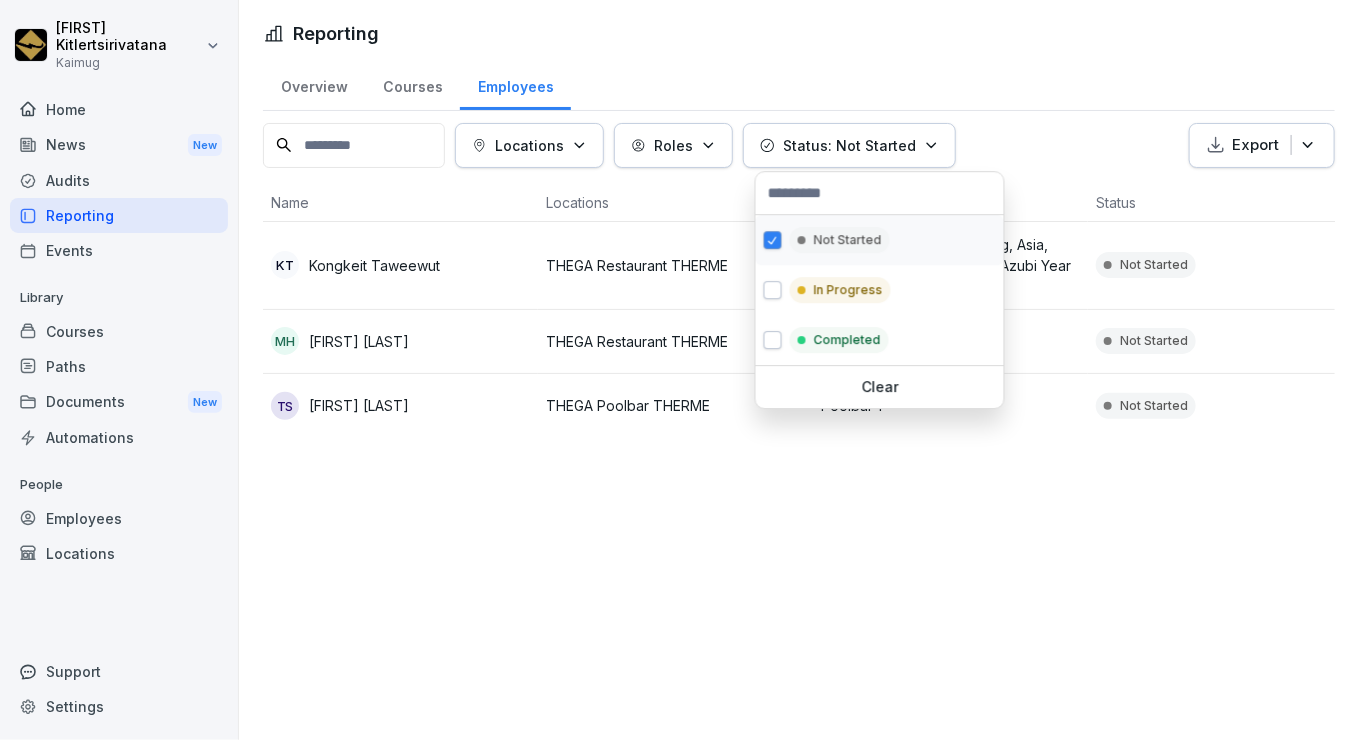 click at bounding box center (773, 240) 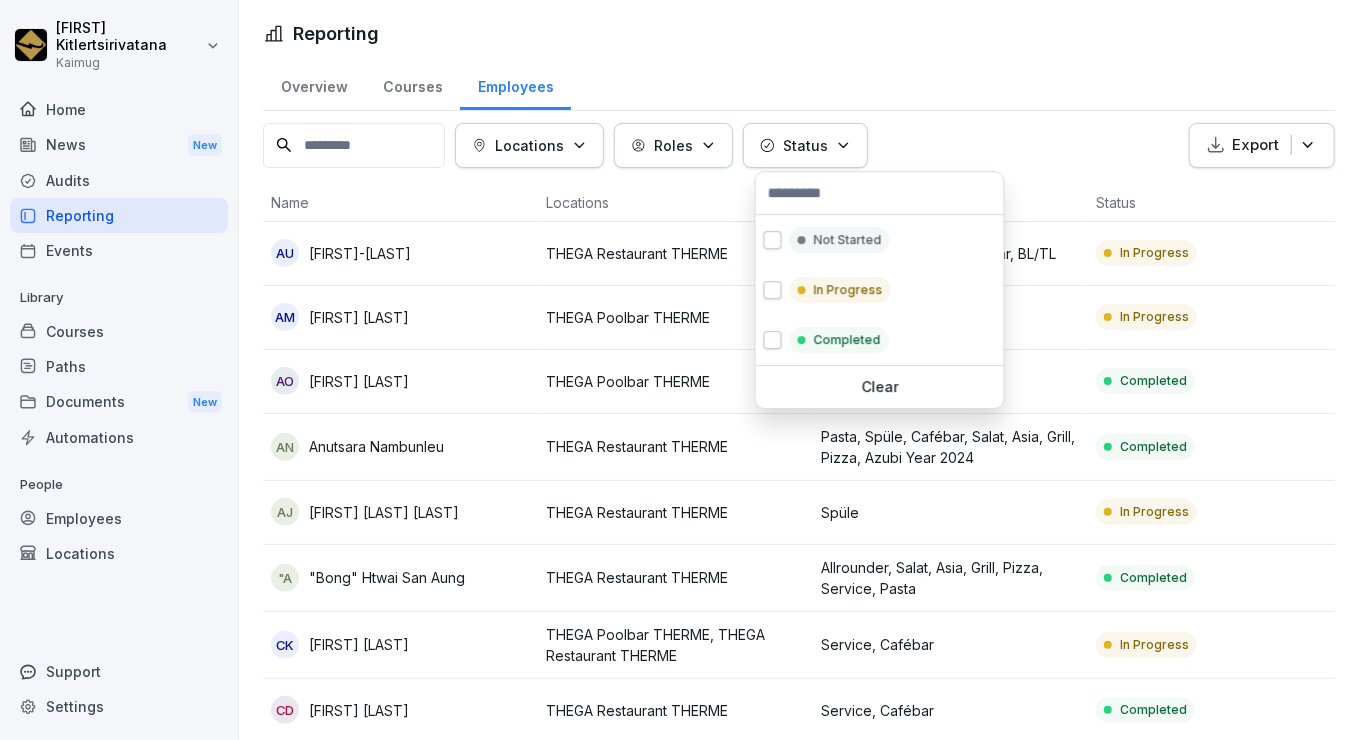 click on "[FIRST]   [LAST] Kaimug Home News New Audits Reporting Events Library Courses Paths Documents New Automations People Employees Locations Support Settings Reporting Overview Courses Employees Locations Roles Status Export Name Locations Roles Status Progress AU [FIRST] [LAST] THEGA Restaurant THERME Teamleiter, Service, Cafébar, BL/TL In Progress 42 % AM [FIRST] [LAST] THEGA Poolbar THERME Poolbar 1 In Progress 40 % AO [FIRST] [LAST] THEGA Poolbar THERME Poolbar 1 Completed 100 % AN [FIRST] [LAST] THEGA Restaurant THERME Pasta, Spüle, Cafébar, Salat, Asia, Grill, Pizza, Azubi Year 2024 Completed 100 % AJ [FIRST] [LAST] THEGA Restaurant THERME Spüle In Progress 58 % "A "Bong" [FIRST] [LAST] THEGA Restaurant THERME Allrounder, Salat, Asia, Grill, Pizza, Service, Pasta Completed 100 % CK [FIRST] [LAST] THEGA Poolbar THERME, THEGA Restaurant THERME Service, Cafébar In Progress 27 % CD [FIRST] [LAST] THEGA Restaurant THERME Service, Cafébar Completed 100 % DD [FIRST] [LAST] Completed 100 %" at bounding box center (679, 370) 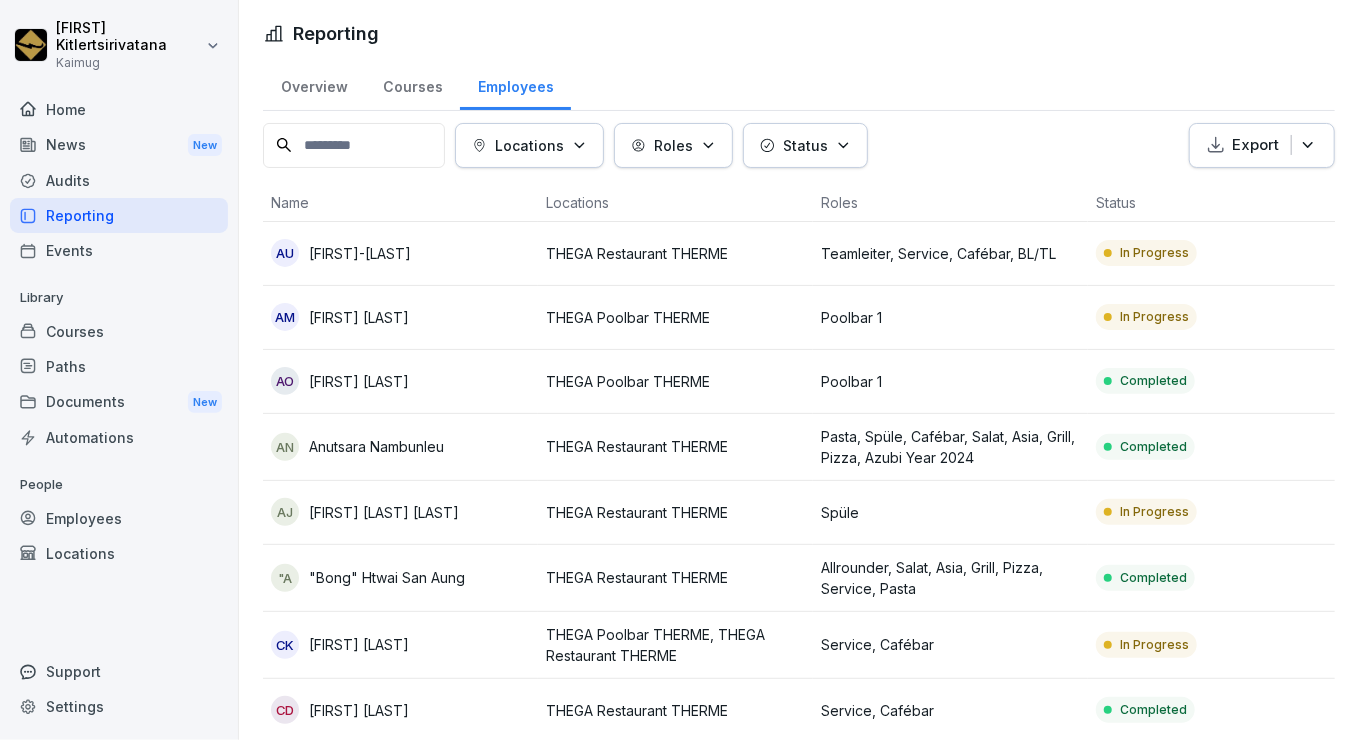 click on "Status" at bounding box center (805, 145) 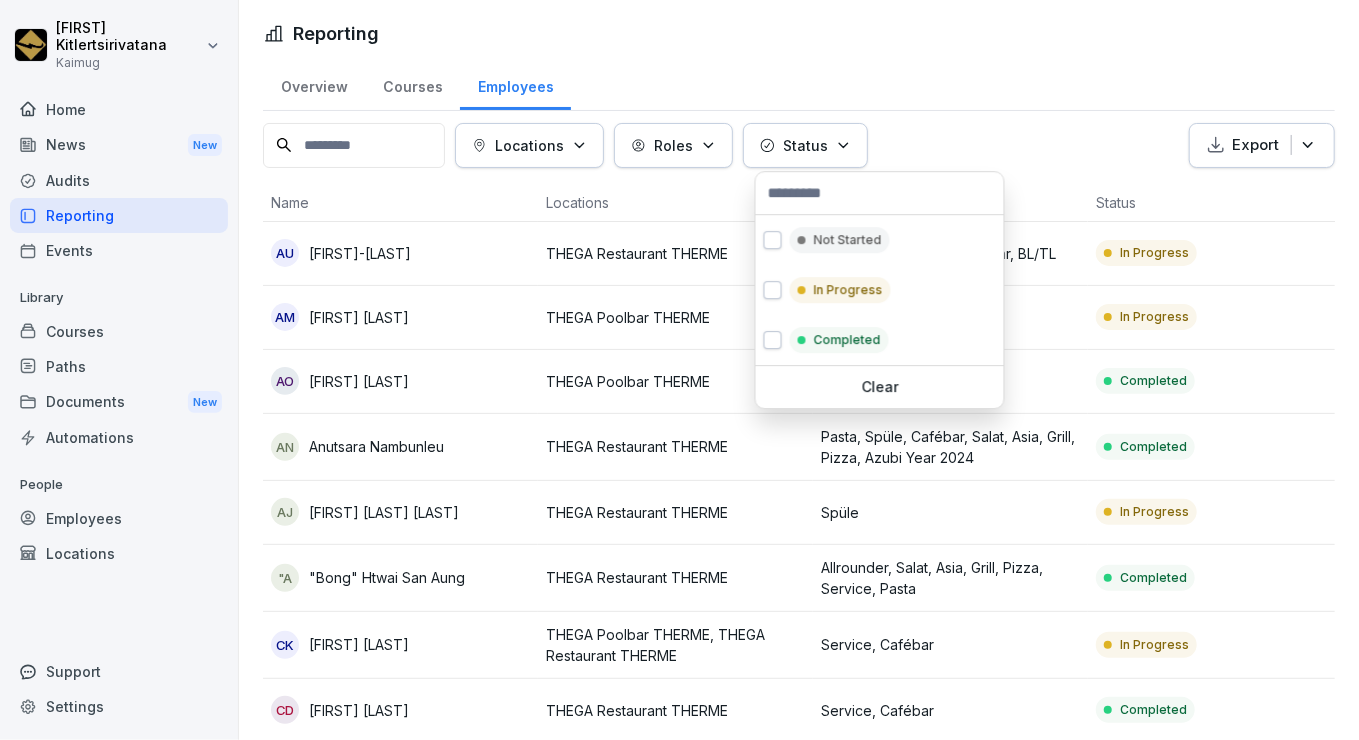 click on "Roles" at bounding box center [673, 145] 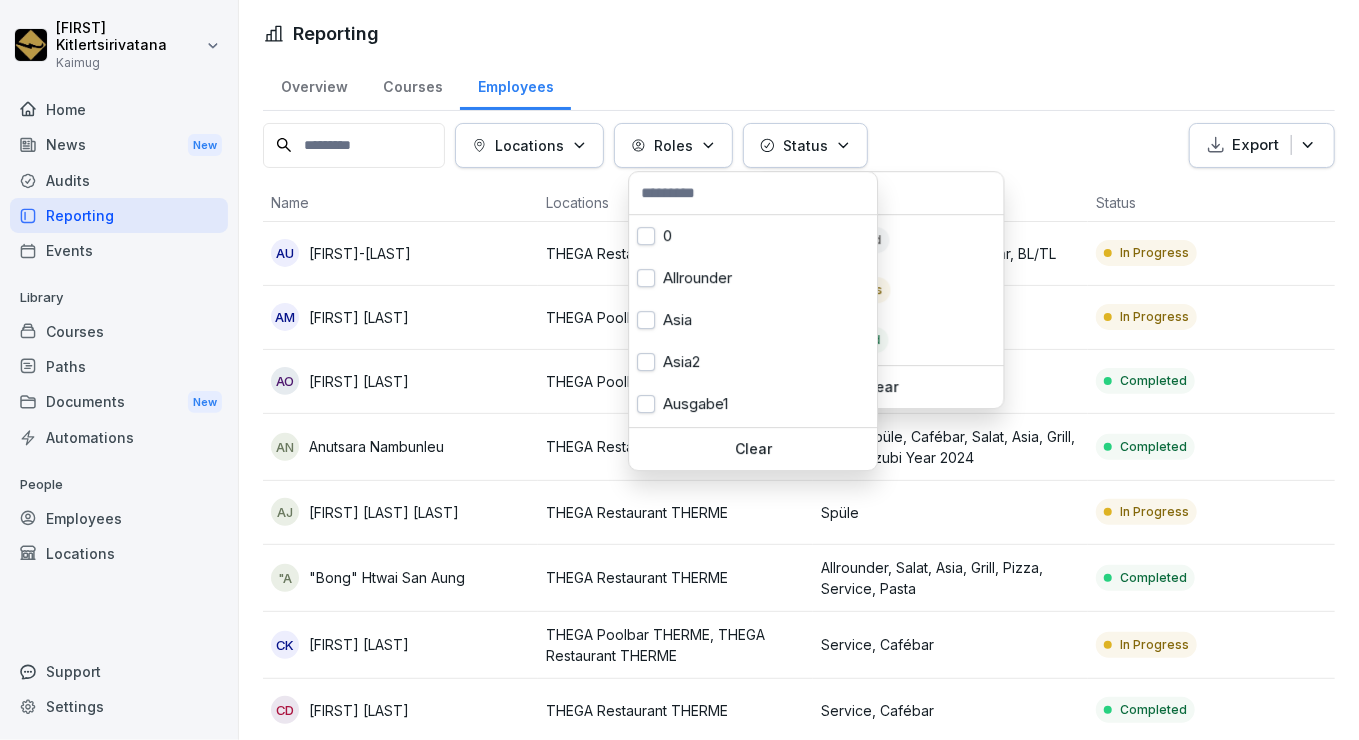 click on "Locations" at bounding box center (529, 145) 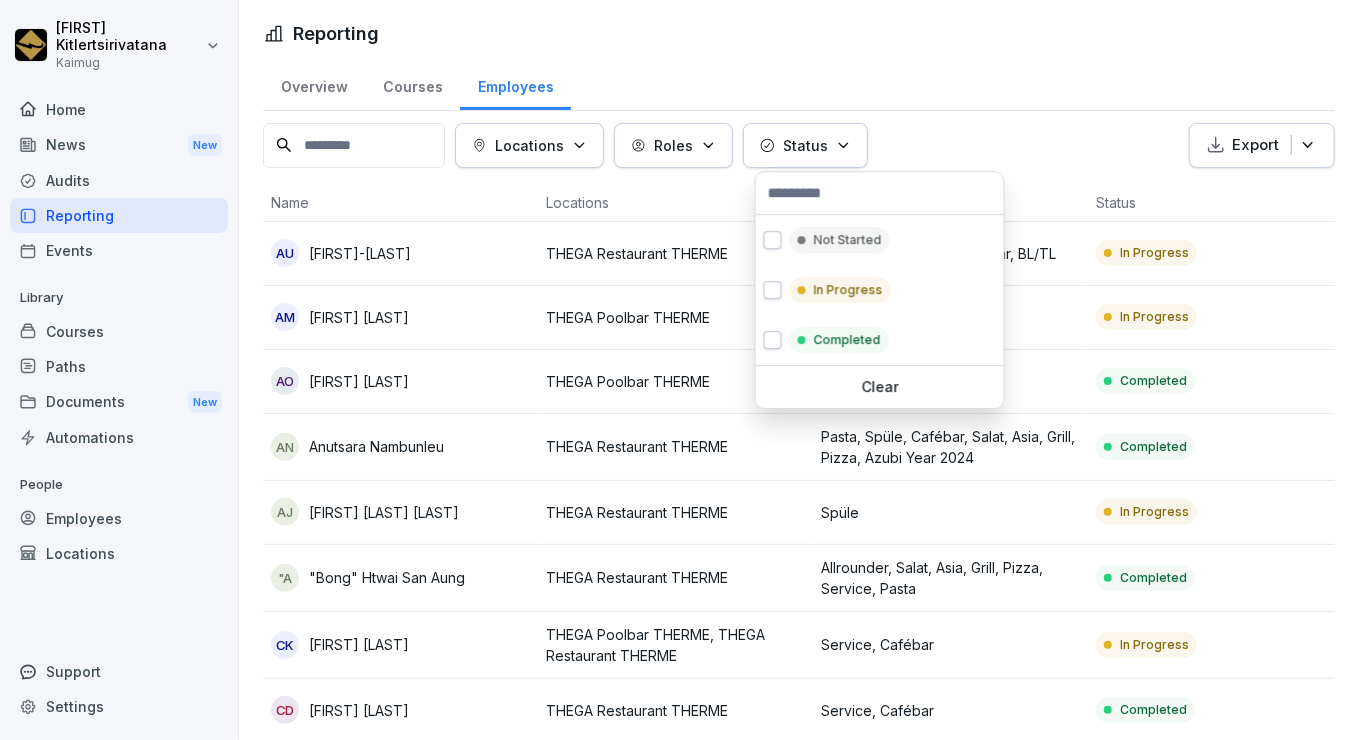 click on "[FIRST]   [LAST] Kaimug Home News New Audits Reporting Events Library Courses Paths Documents New Automations People Employees Locations Support Settings Reporting Overview Courses Employees Locations Roles Status Export Name Locations Roles Status Progress AU [FIRST] [LAST] THEGA Restaurant THERME Teamleiter, Service, Cafébar, BL/TL In Progress 42 % AM [FIRST] [LAST] THEGA Poolbar THERME Poolbar 1 In Progress 40 % AO [FIRST] [LAST] THEGA Poolbar THERME Poolbar 1 Completed 100 % AN [FIRST] [LAST] THEGA Restaurant THERME Pasta, Spüle, Cafébar, Salat, Asia, Grill, Pizza, Azubi Year 2024 Completed 100 % AJ [FIRST] [LAST] THEGA Restaurant THERME Spüle In Progress 58 % "A "Bong" [FIRST] [LAST] THEGA Restaurant THERME Allrounder, Salat, Asia, Grill, Pizza, Service, Pasta Completed 100 % CK [FIRST] [LAST] THEGA Poolbar THERME, THEGA Restaurant THERME Service, Cafébar In Progress 27 % CD [FIRST] [LAST] THEGA Restaurant THERME Service, Cafébar Completed 100 % DD [FIRST] [LAST] Completed 100 %" at bounding box center (679, 370) 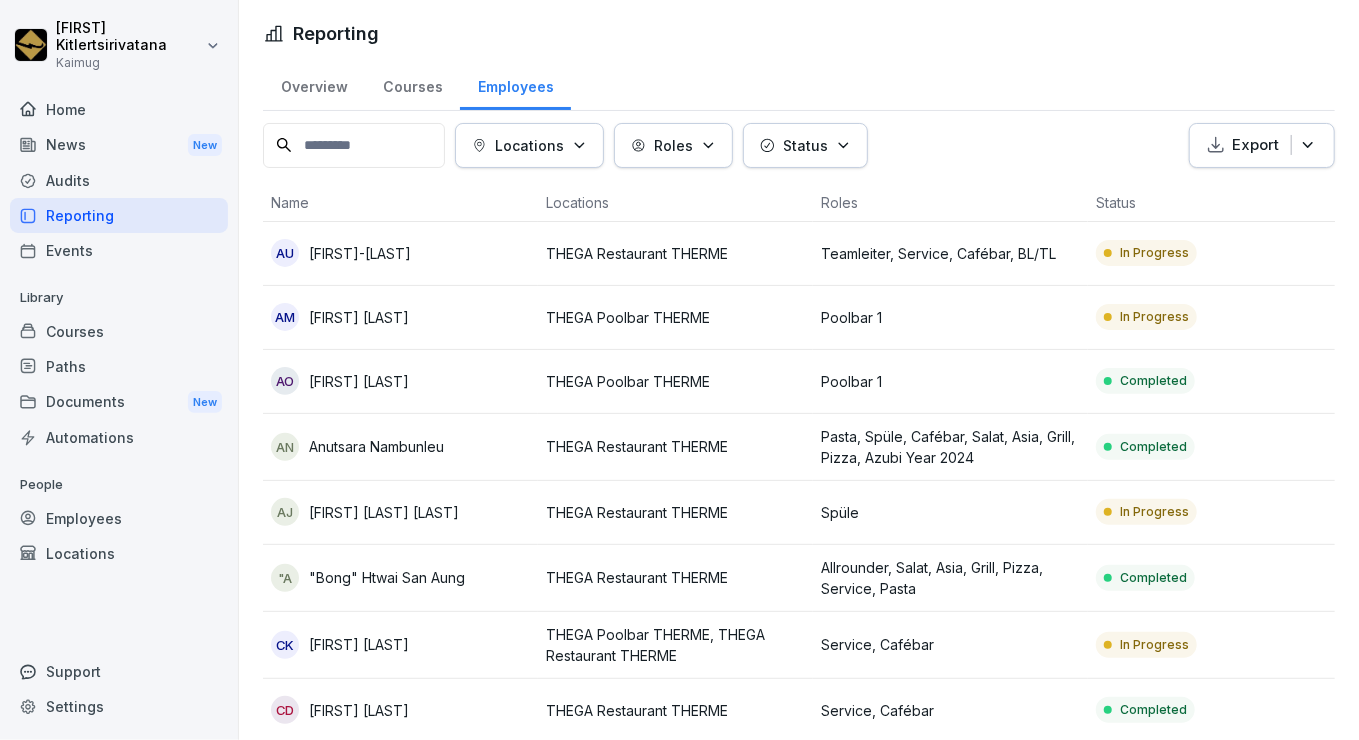 click on "[FIRST]   [LAST] Kaimug Home News New Audits Reporting Events Library Courses Paths Documents New Automations People Employees Locations Support Settings Reporting Overview Courses Employees Locations Roles Status Export Name Locations Roles Status Progress AU [FIRST] [LAST] THEGA Restaurant THERME Teamleiter, Service, Cafébar, BL/TL In Progress 42 % AM [FIRST] [LAST] THEGA Poolbar THERME Poolbar 1 In Progress 40 % AO [FIRST] [LAST] THEGA Poolbar THERME Poolbar 1 Completed 100 % AN [FIRST] [LAST] THEGA Restaurant THERME Pasta, Spüle, Cafébar, Salat, Asia, Grill, Pizza, Azubi Year 2024 Completed 100 % AJ [FIRST] [LAST] THEGA Restaurant THERME Spüle In Progress 58 % "A "Bong" [FIRST] [LAST] THEGA Restaurant THERME Allrounder, Salat, Asia, Grill, Pizza, Service, Pasta Completed 100 % CK [FIRST] [LAST] THEGA Poolbar THERME, THEGA Restaurant THERME Service, Cafébar In Progress 27 % CD [FIRST] [LAST] THEGA Restaurant THERME Service, Cafébar Completed 100 % DD [FIRST] [LAST] Completed 100 %" at bounding box center [679, 370] 